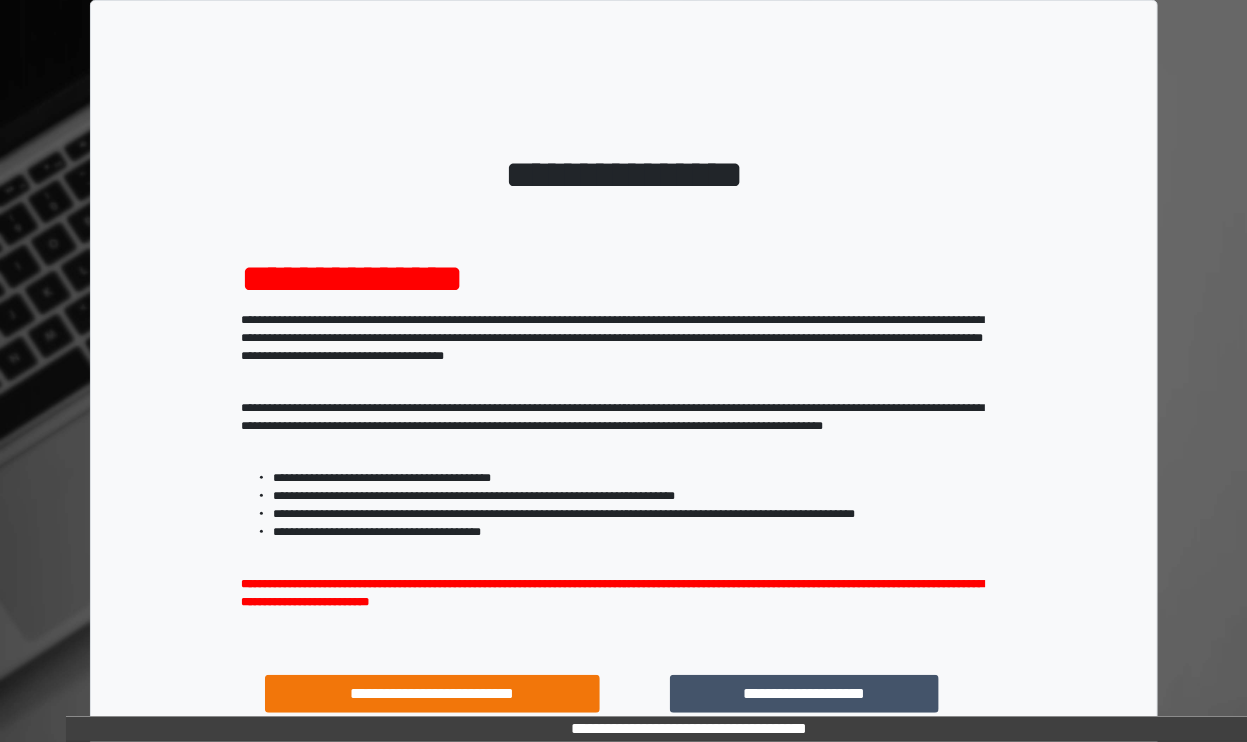 scroll, scrollTop: 185, scrollLeft: 0, axis: vertical 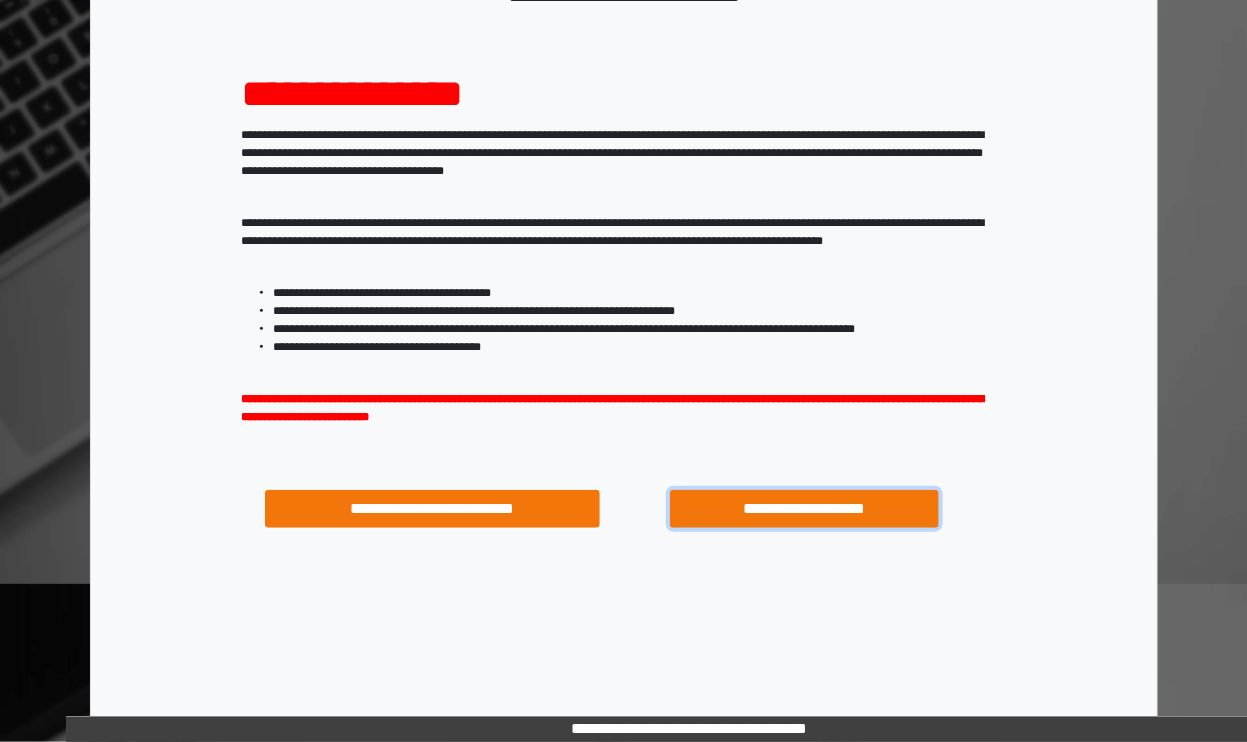 click on "**********" at bounding box center (804, 509) 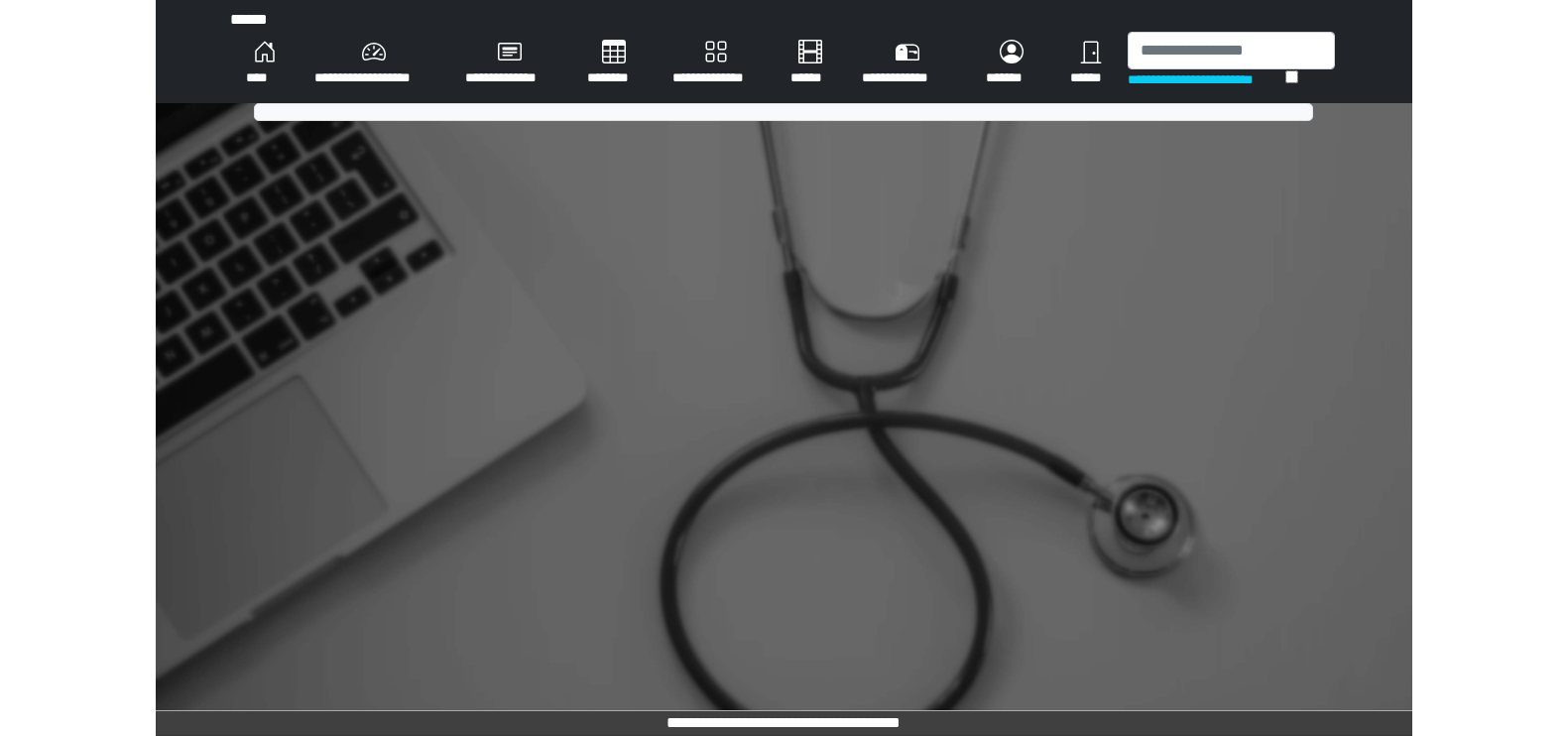 scroll, scrollTop: 0, scrollLeft: 0, axis: both 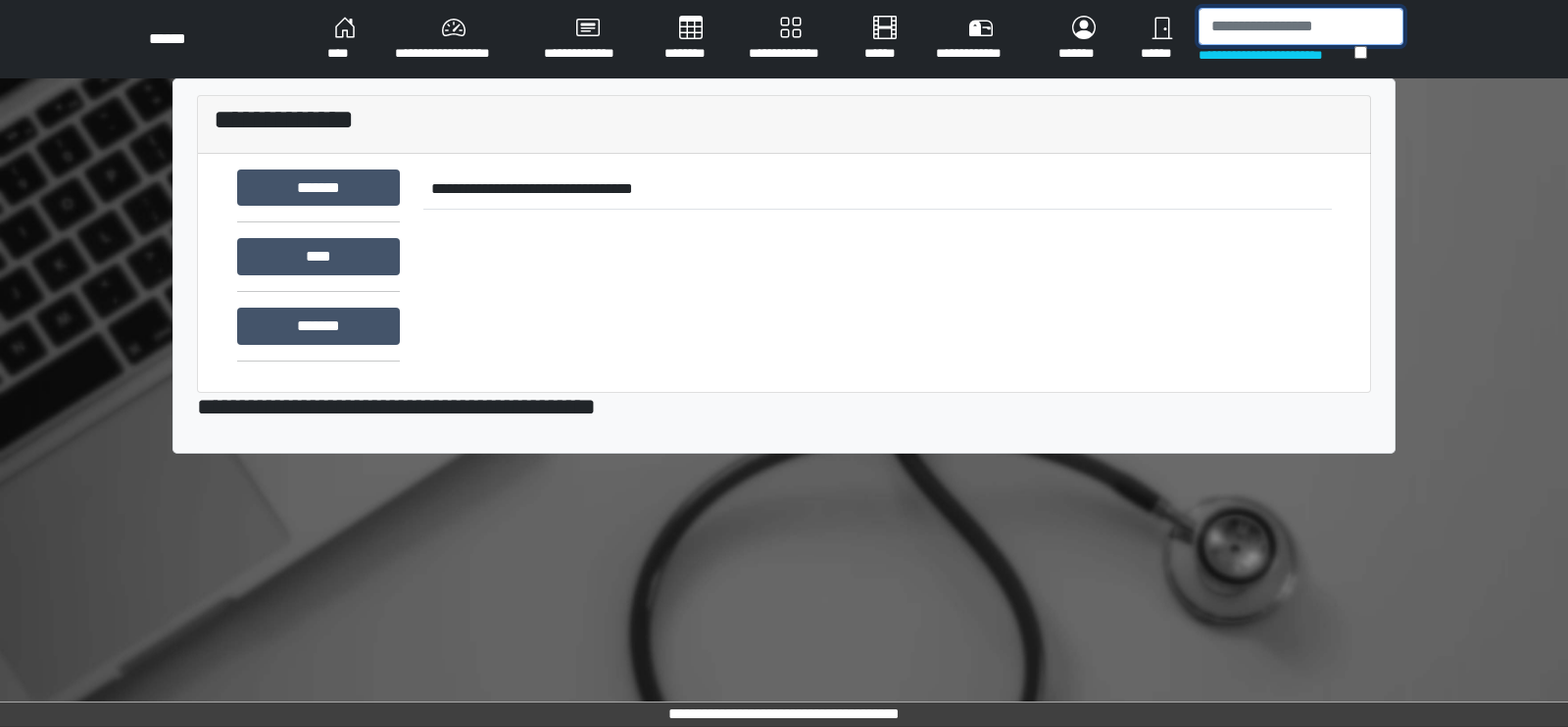 click at bounding box center [1300, 26] 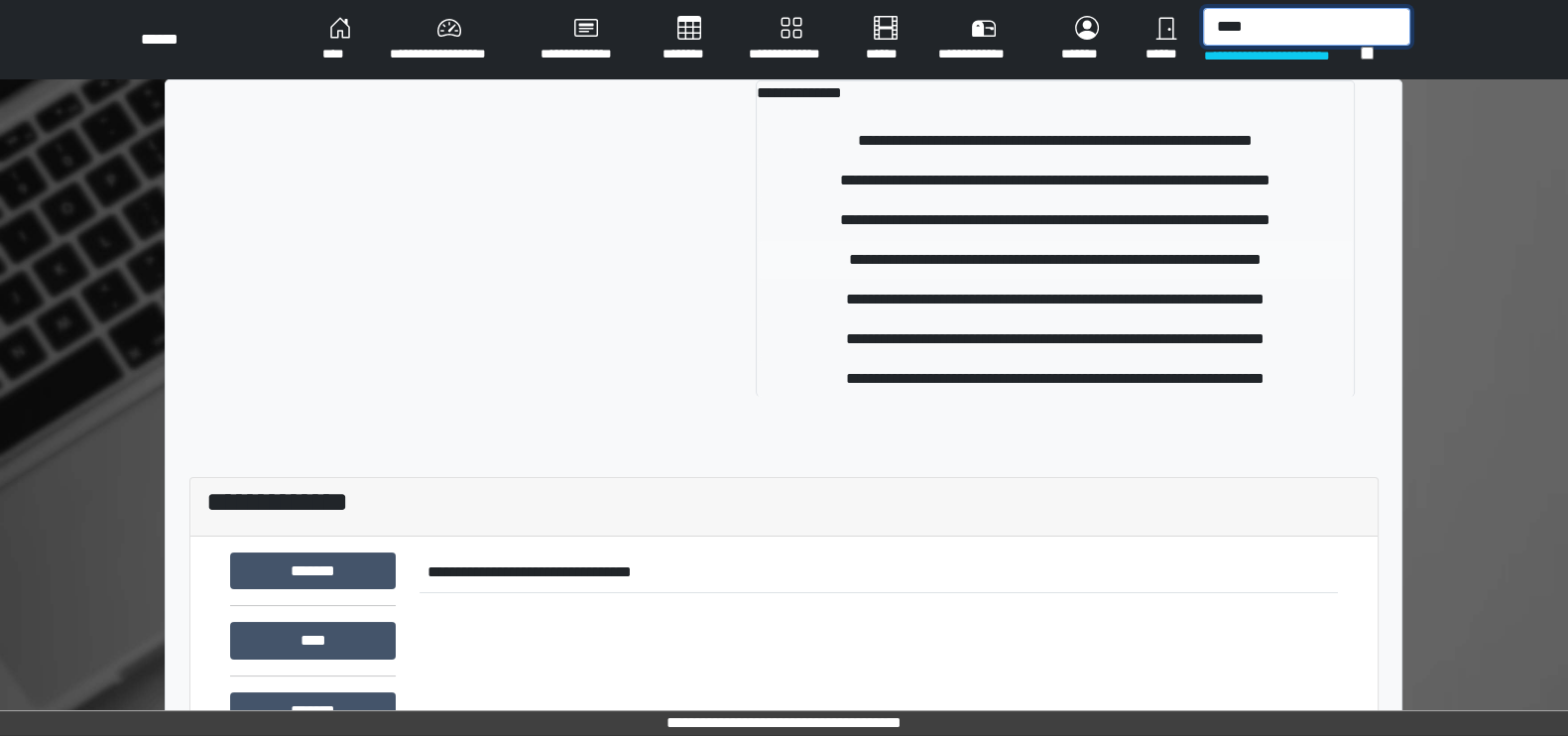 type on "****" 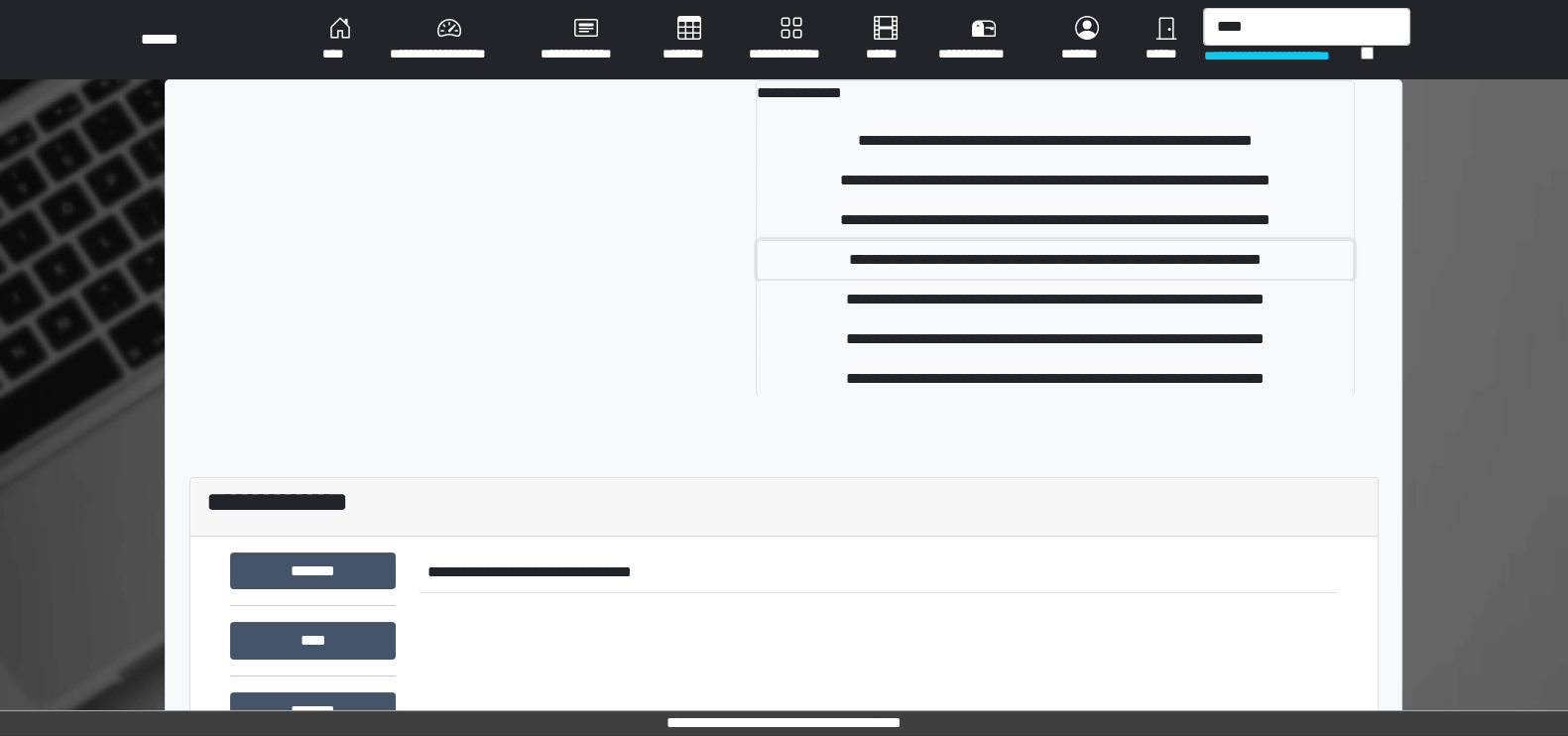 click on "**********" at bounding box center (1055, 260) 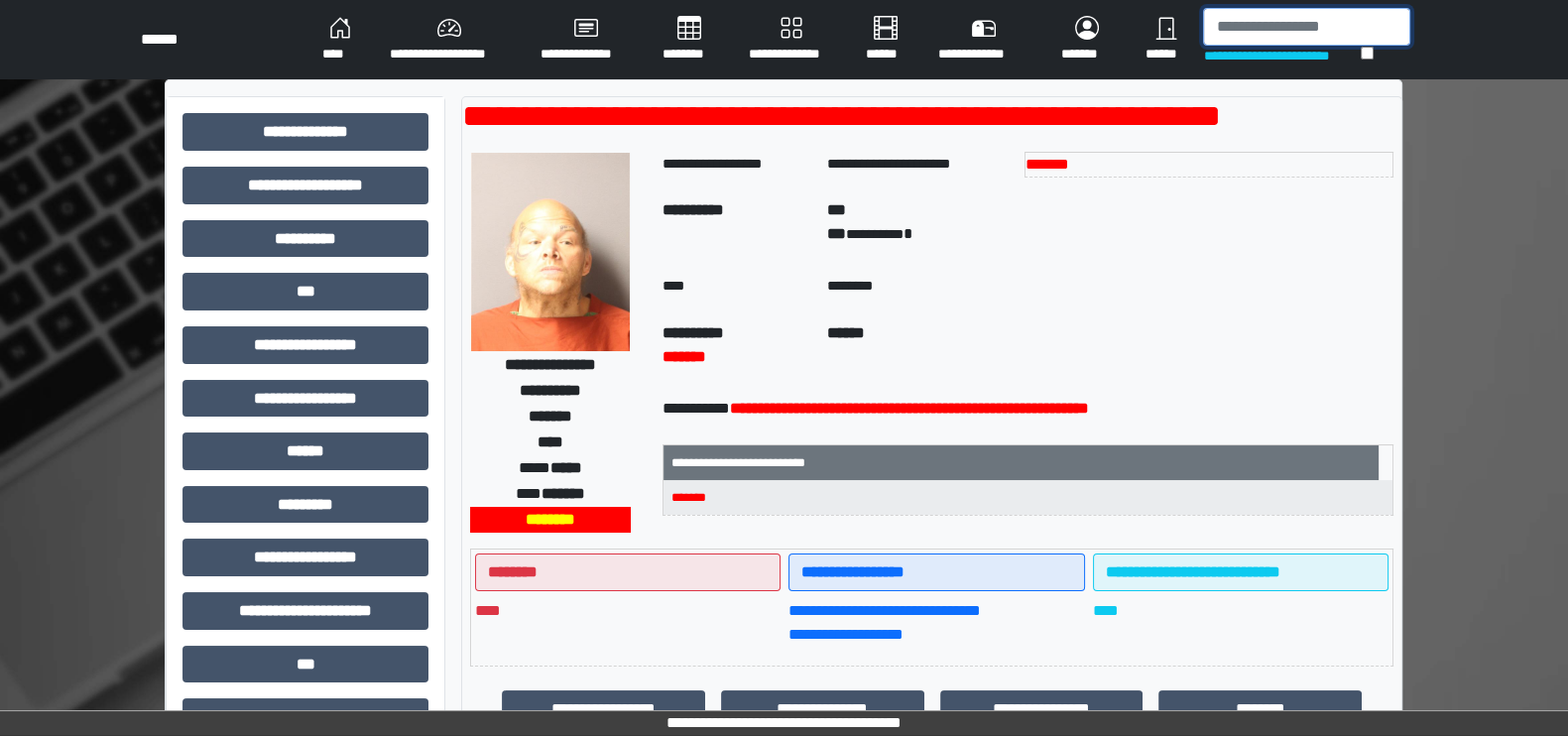 click at bounding box center [1306, 27] 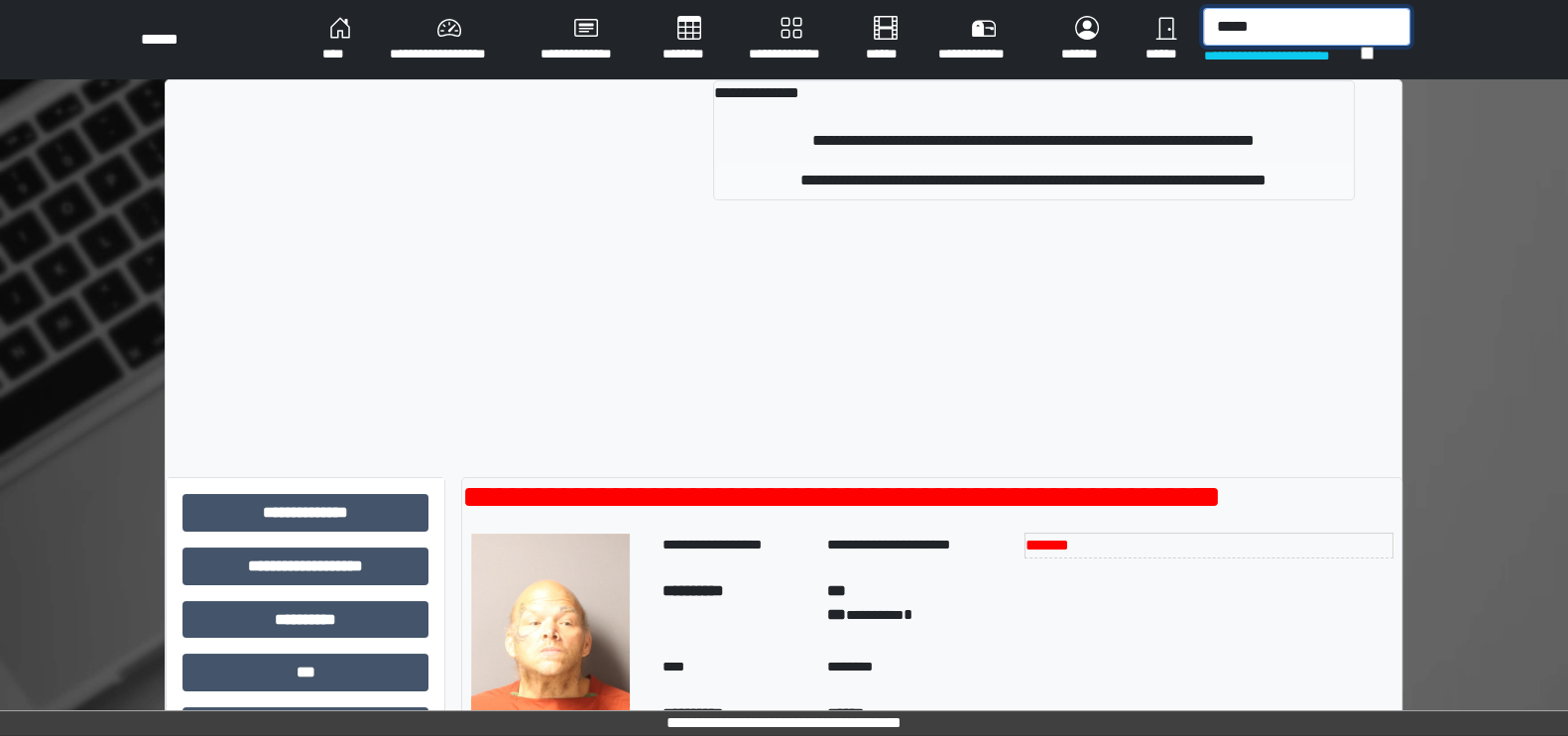 type on "*****" 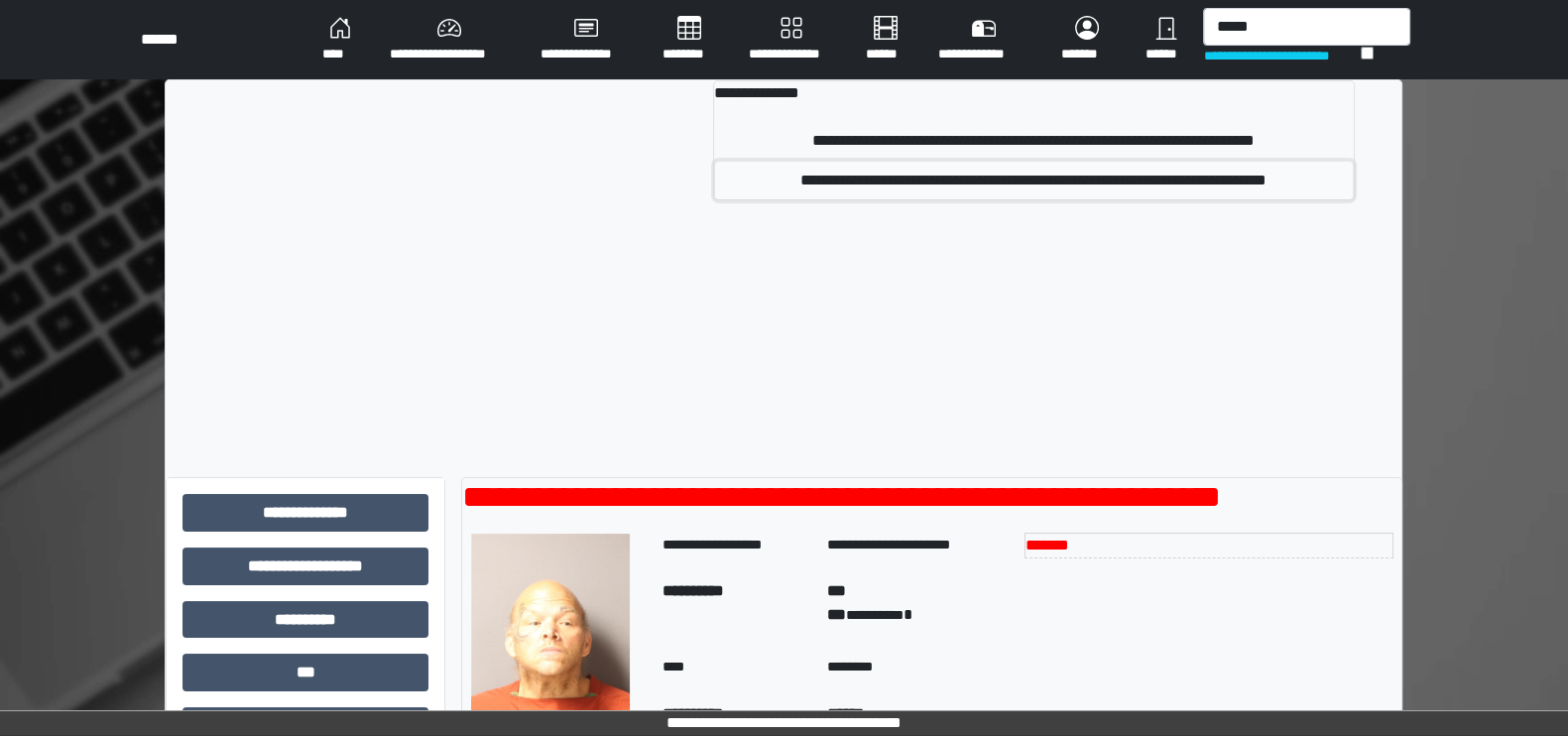 click on "**********" at bounding box center [1033, 181] 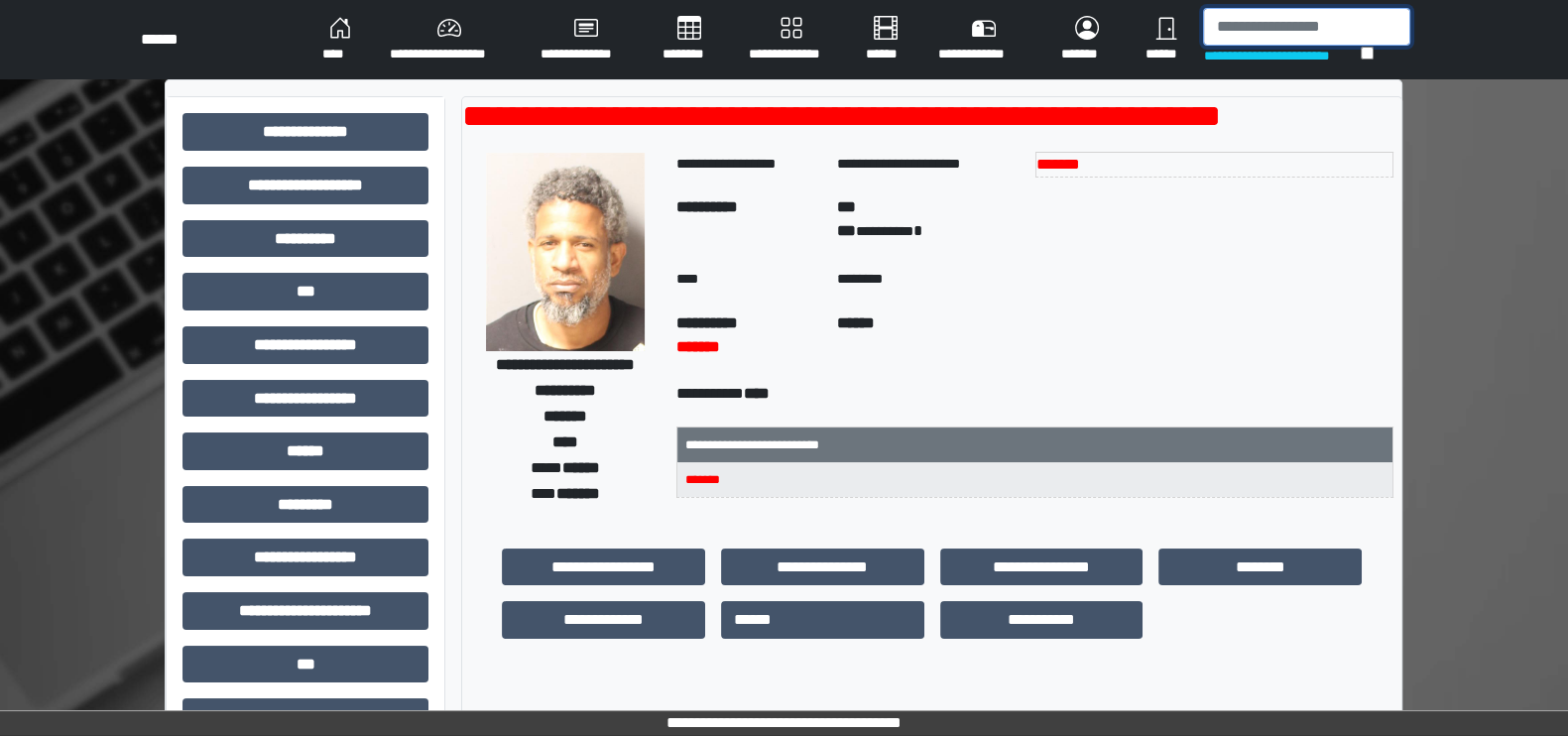 click at bounding box center (1306, 27) 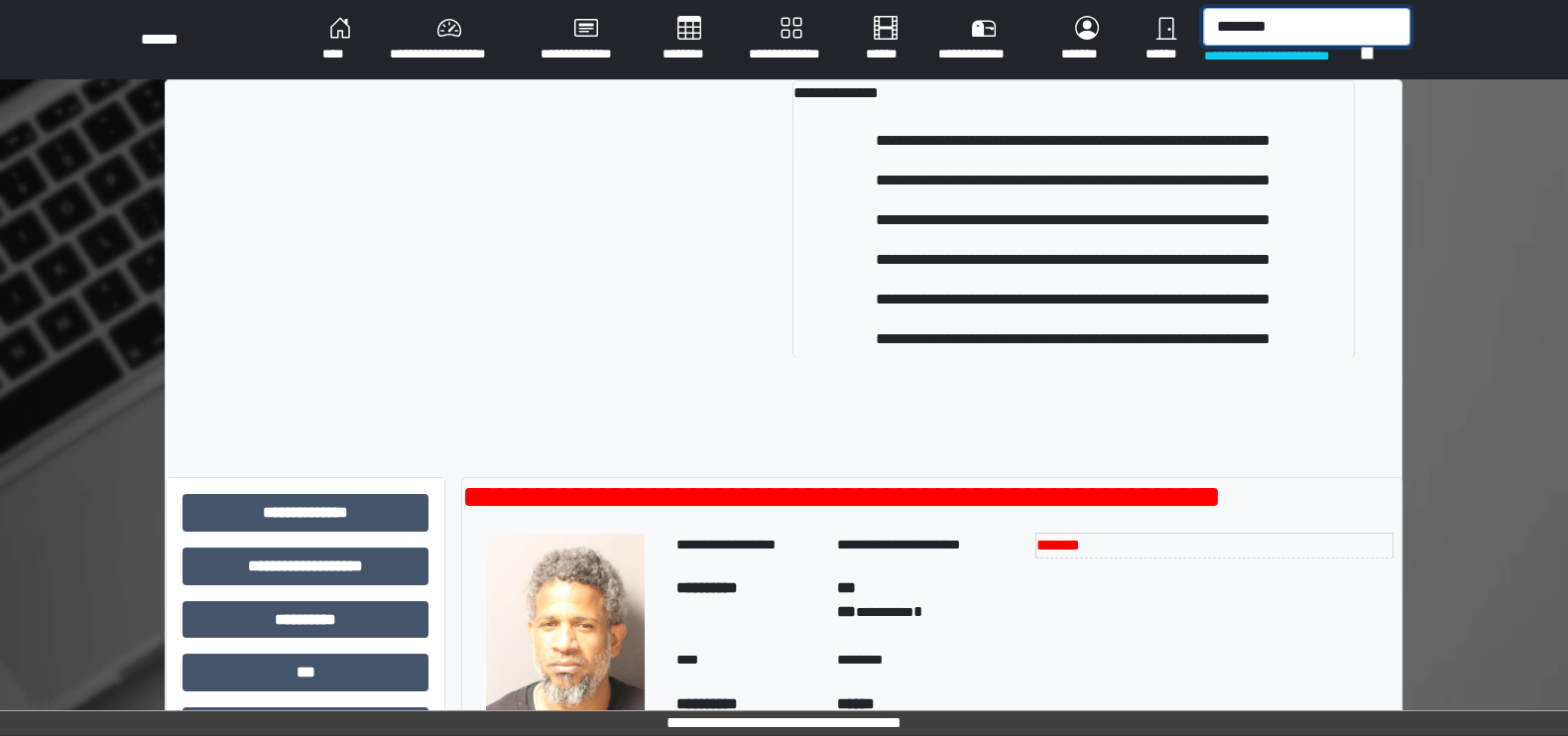type on "********" 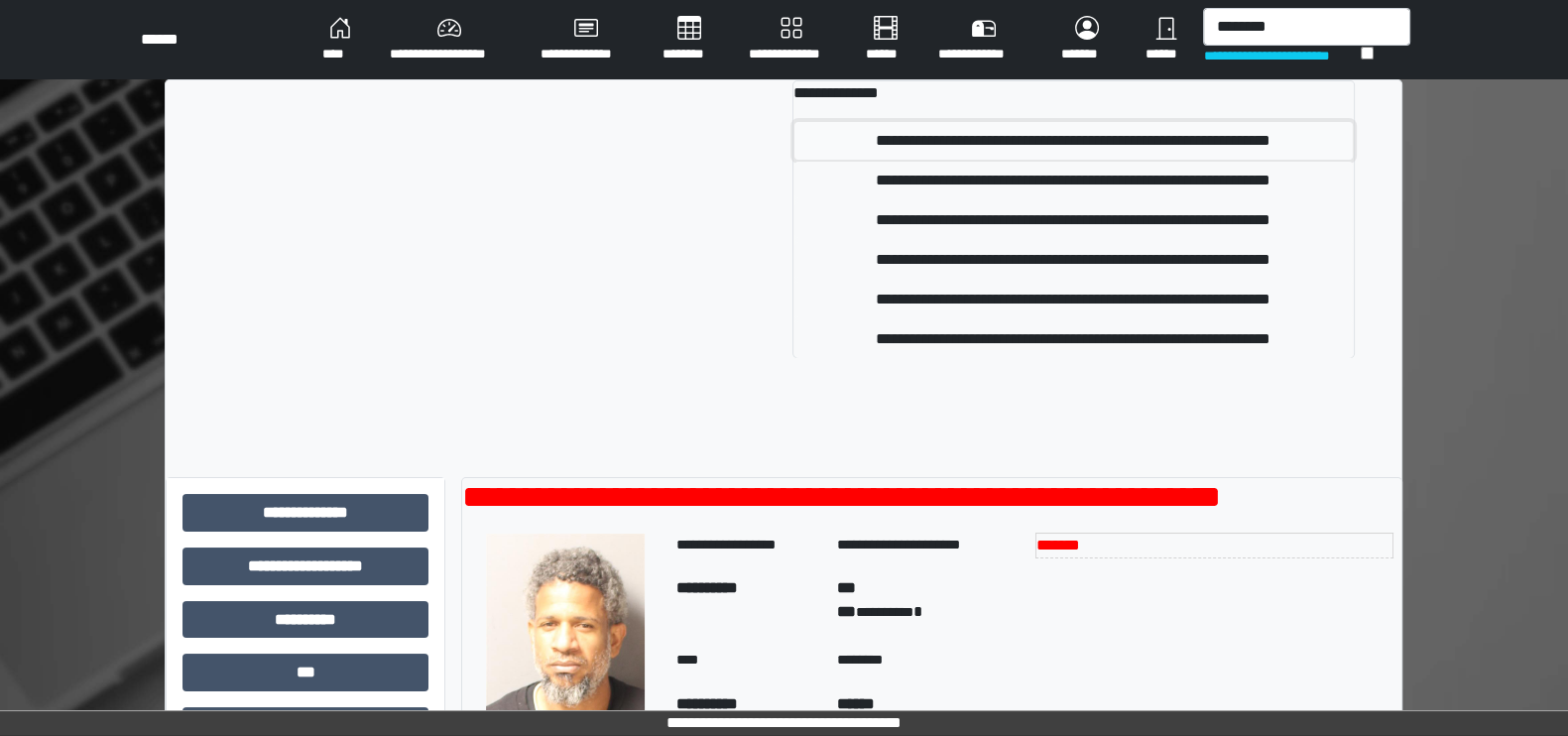 click on "**********" at bounding box center [1073, 141] 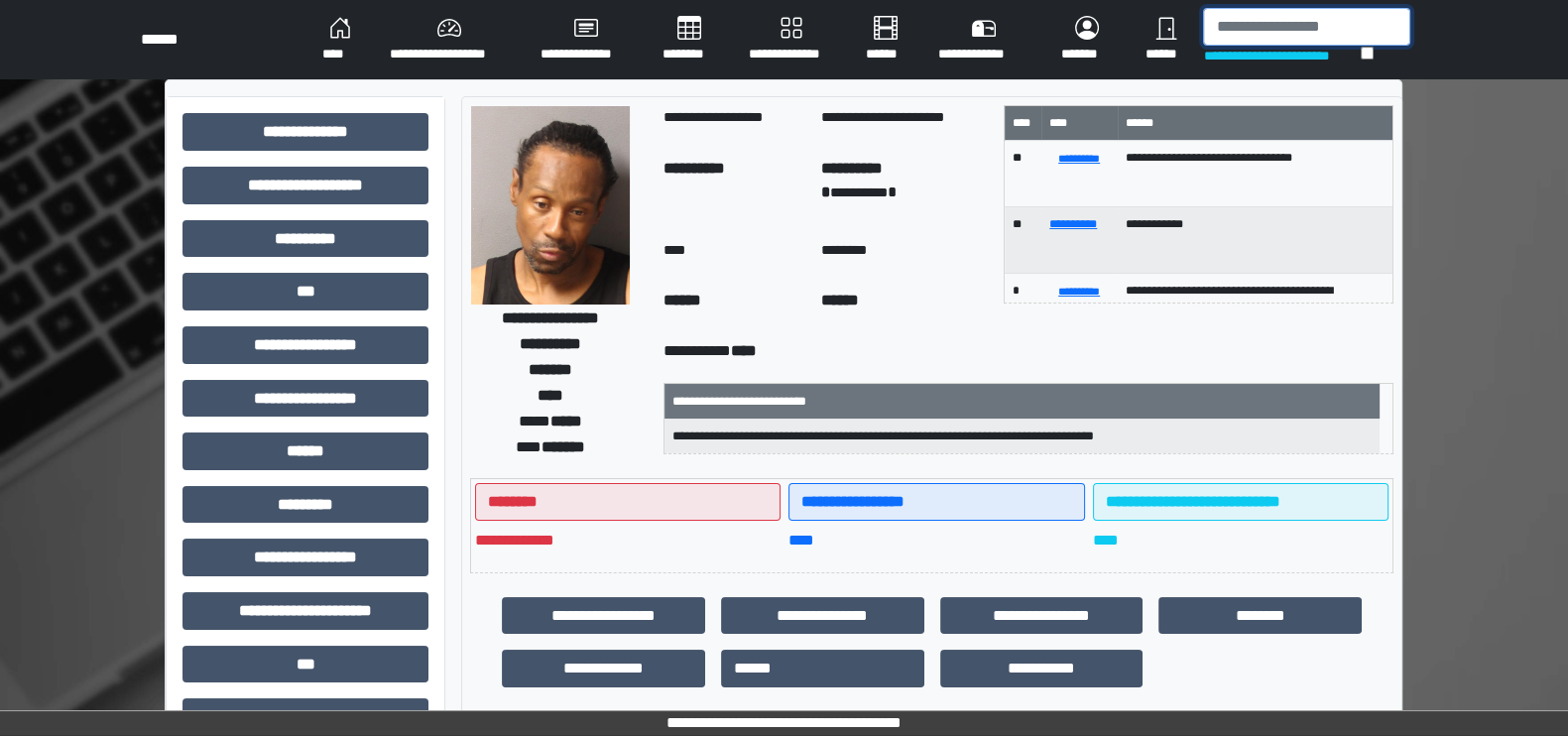 click at bounding box center (1306, 27) 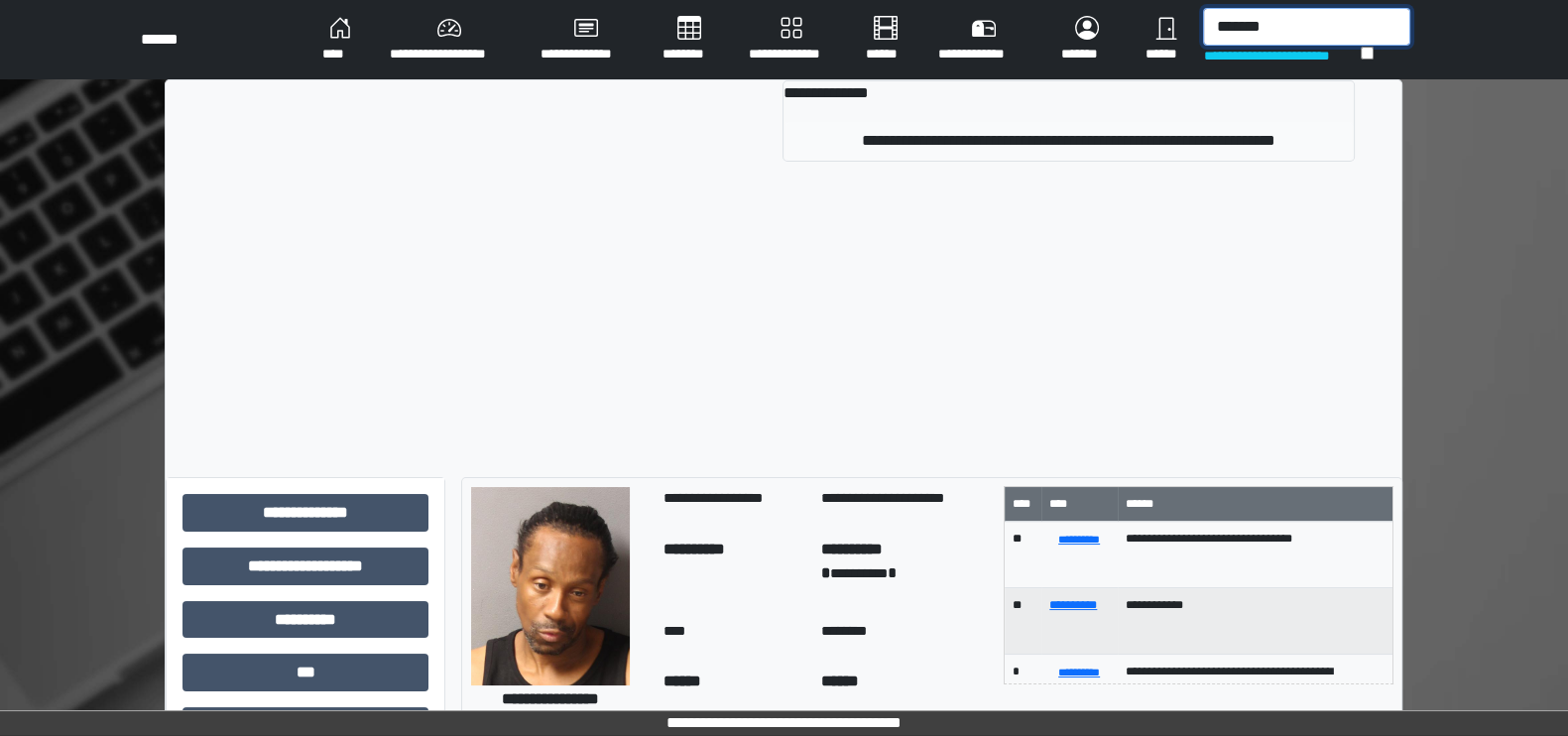 type on "*******" 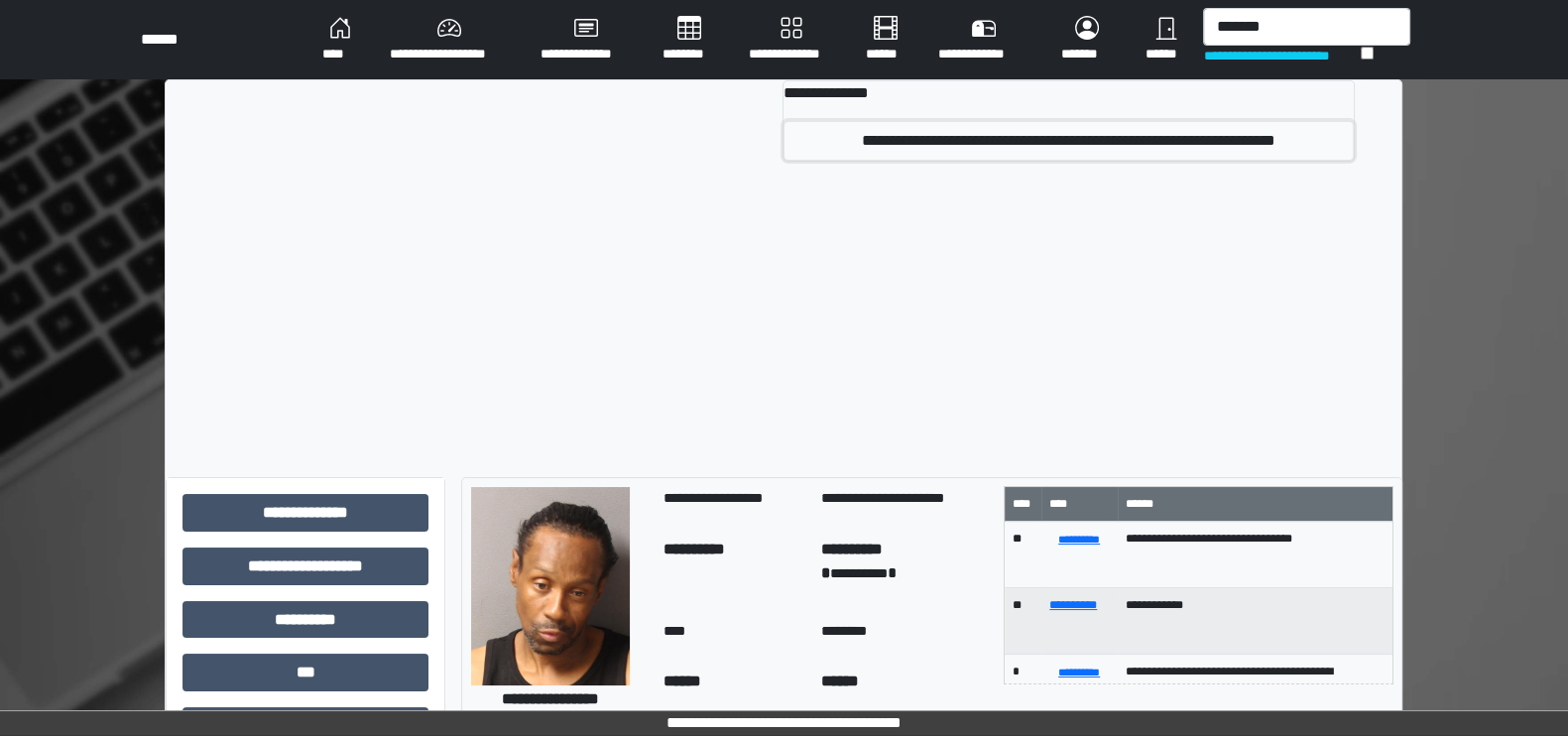 click on "**********" at bounding box center (1068, 141) 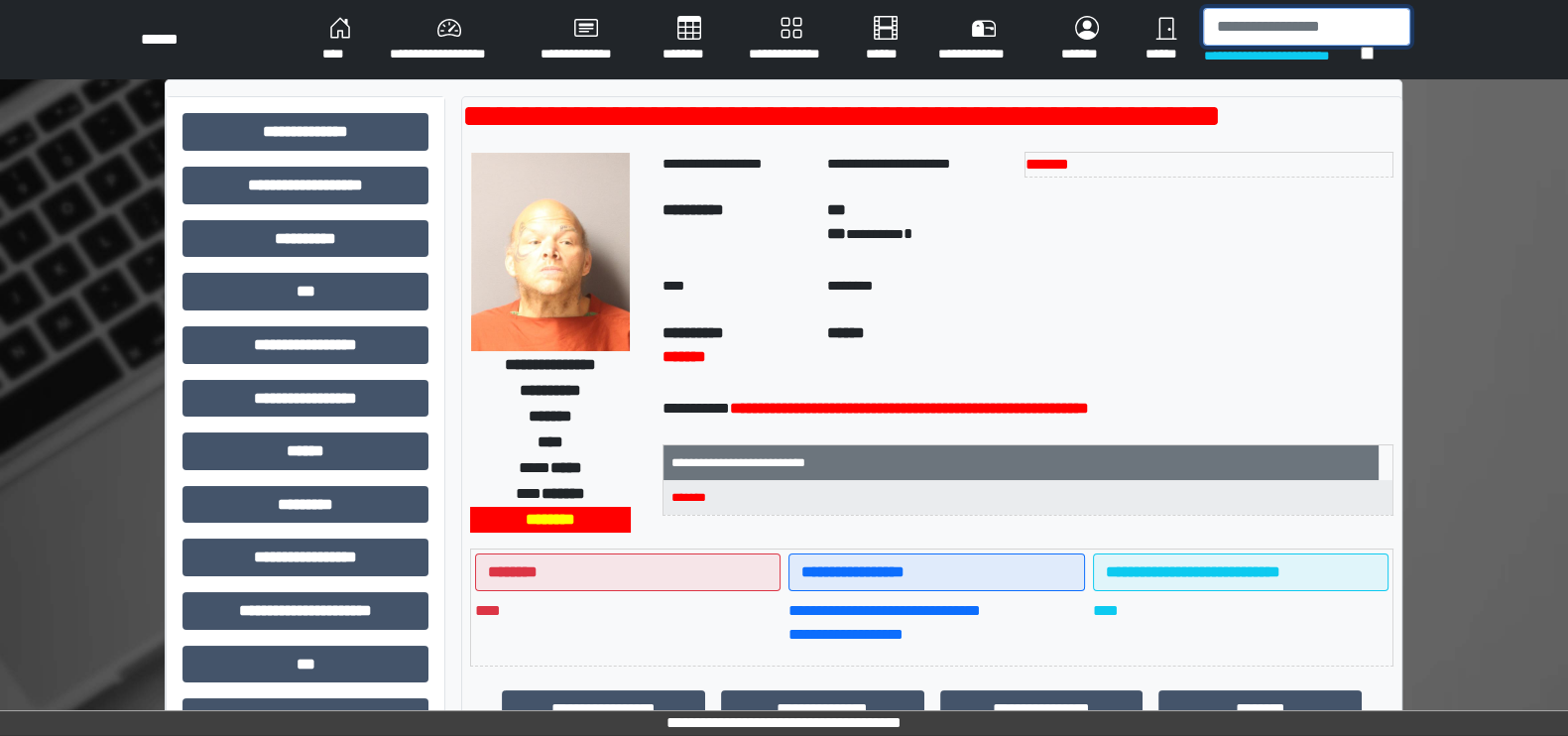 click at bounding box center [1306, 27] 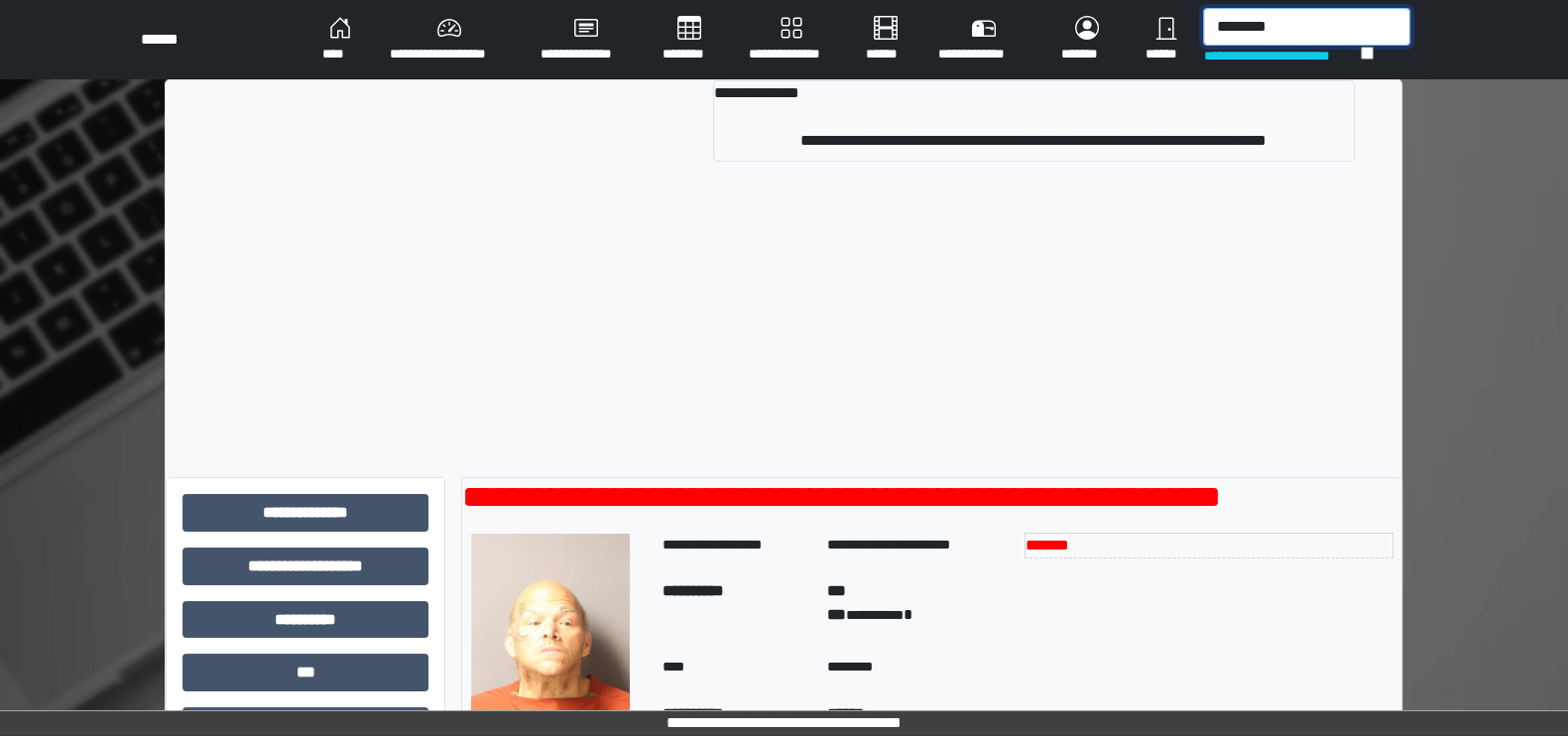 type on "********" 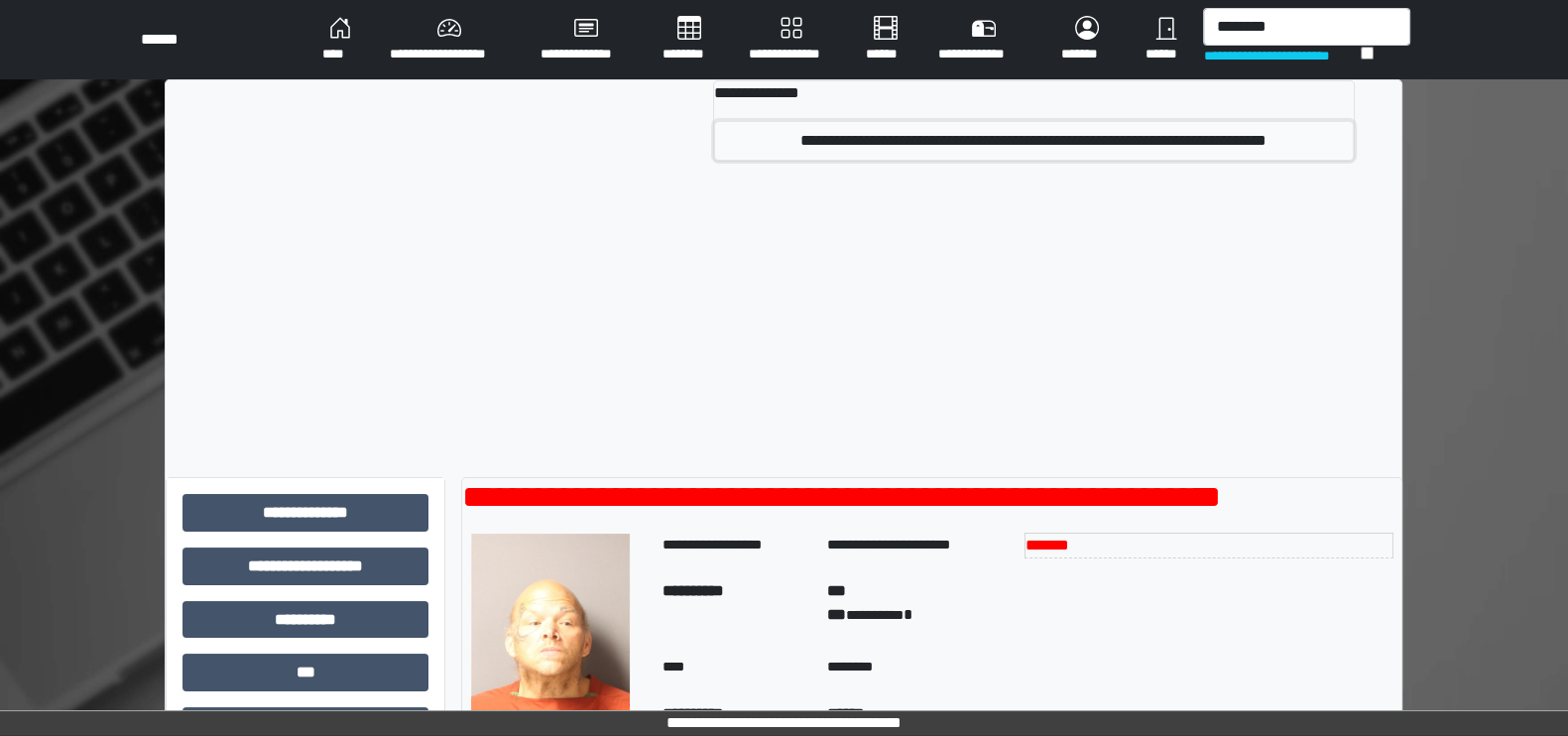 click on "**********" at bounding box center (1033, 141) 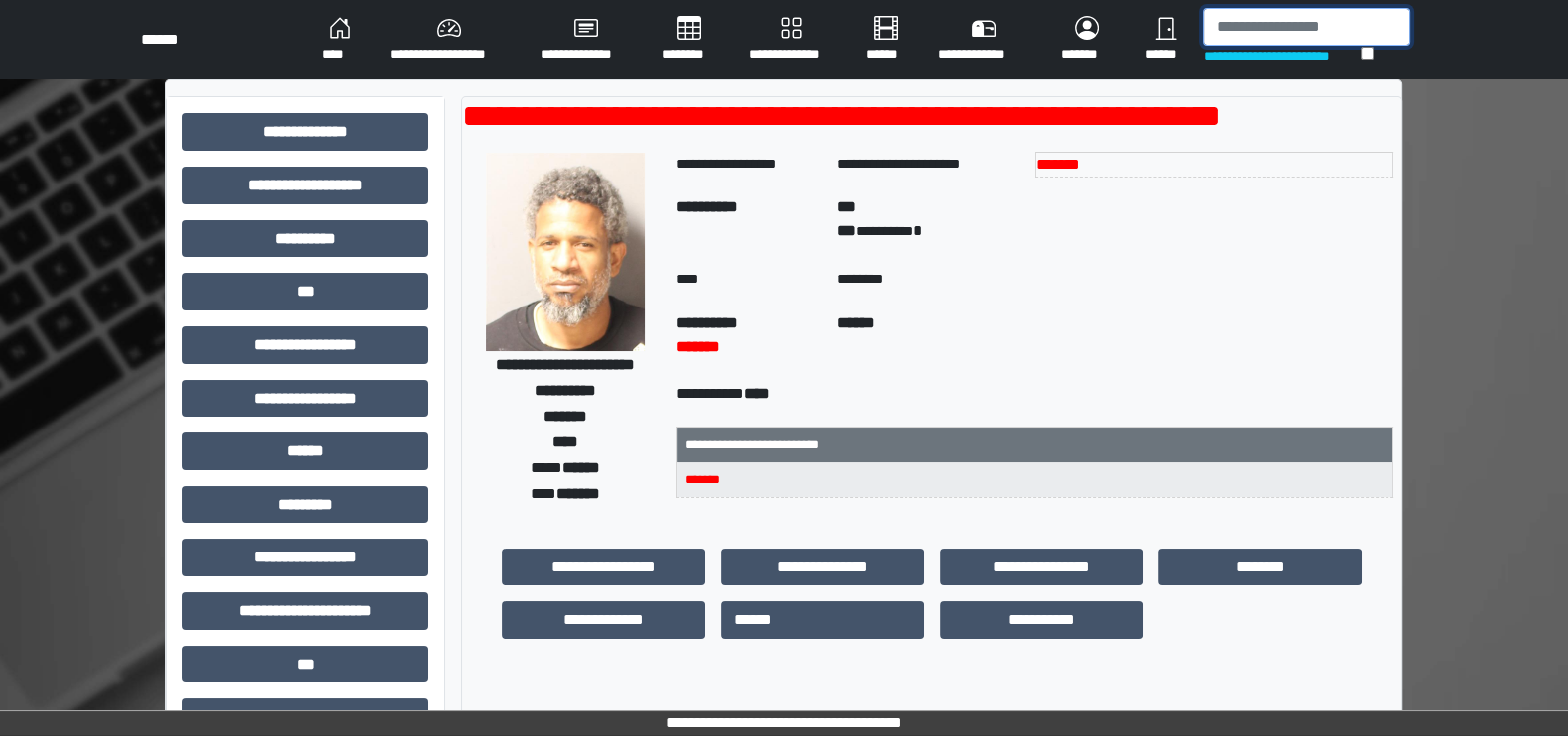 click at bounding box center (1306, 27) 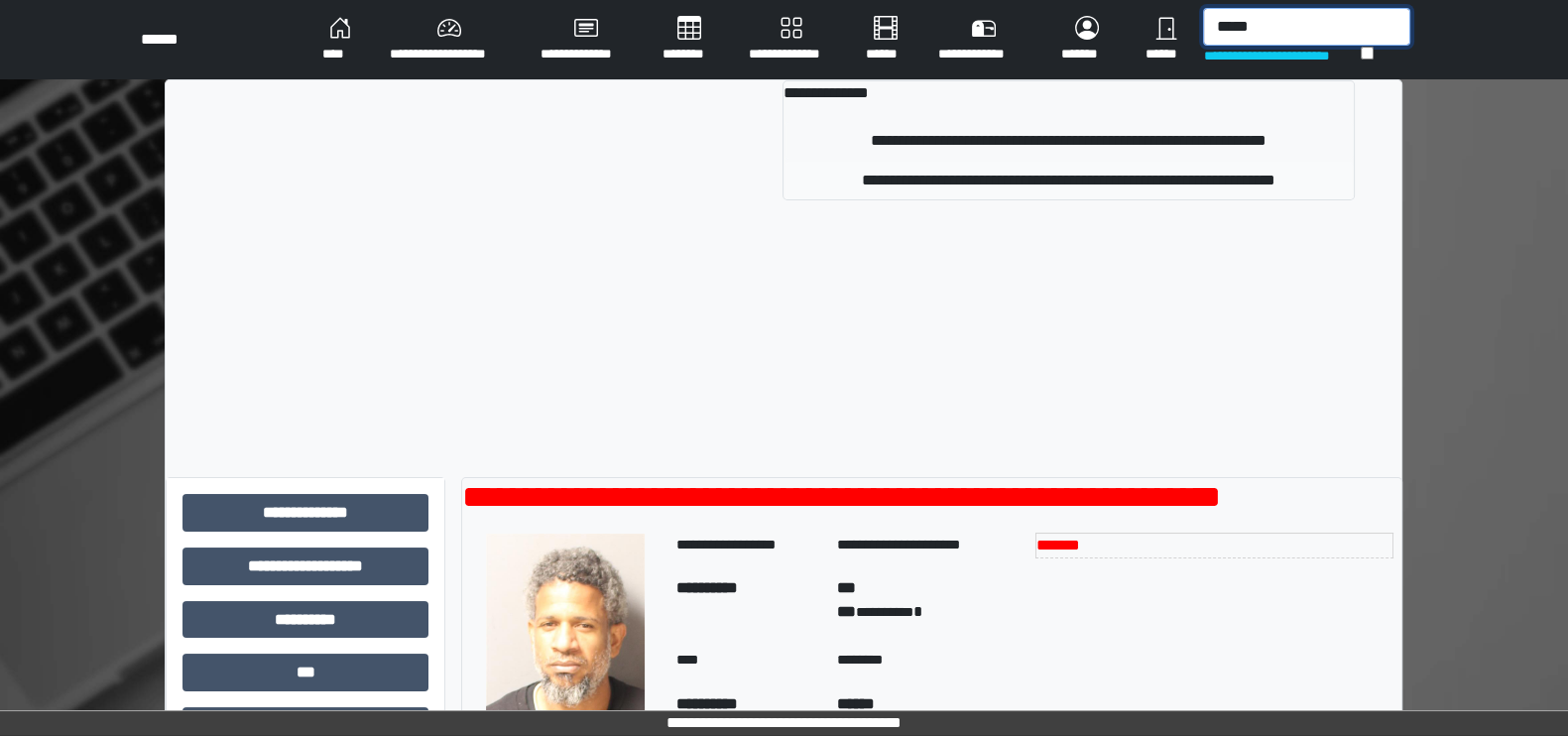 type on "*****" 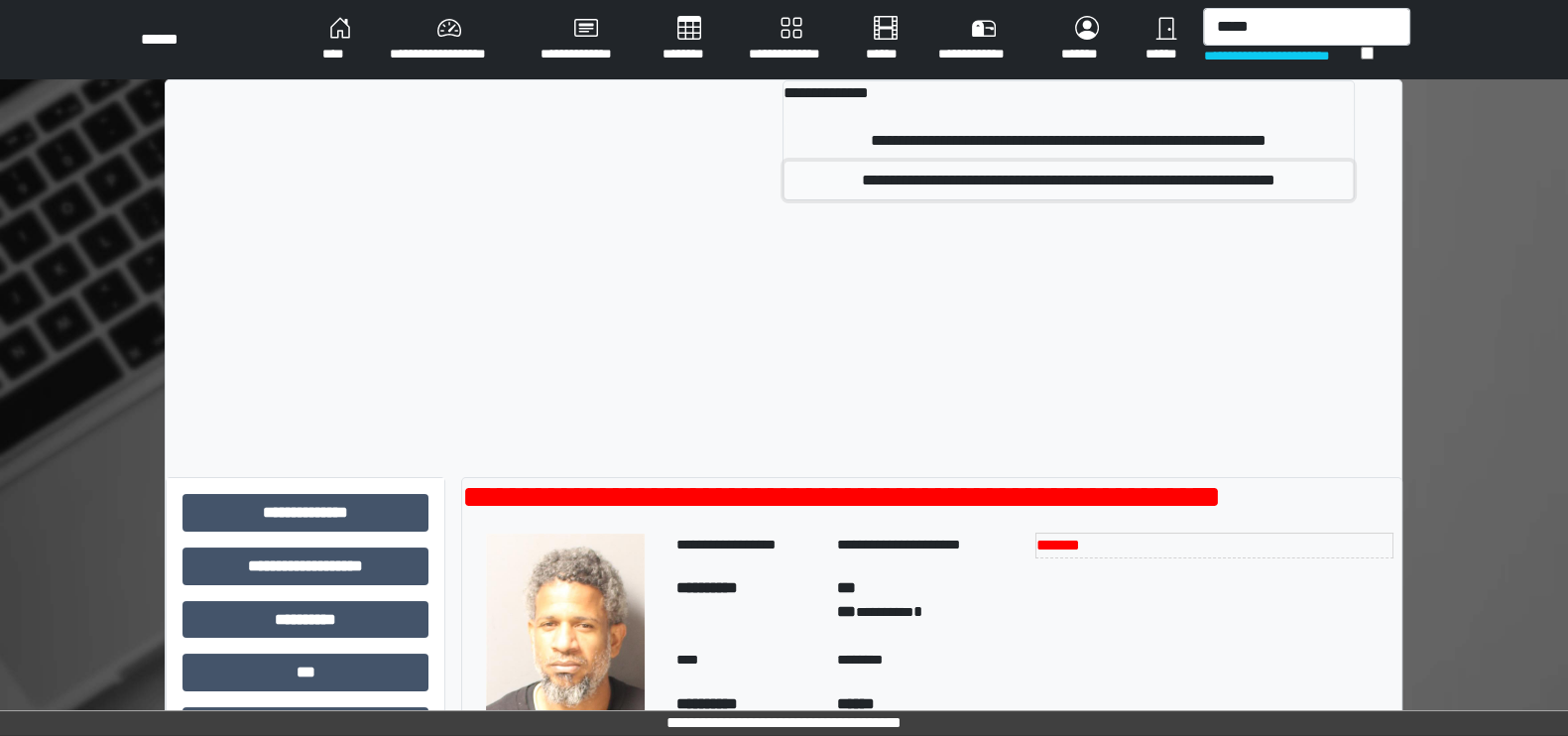 click on "**********" at bounding box center [1068, 181] 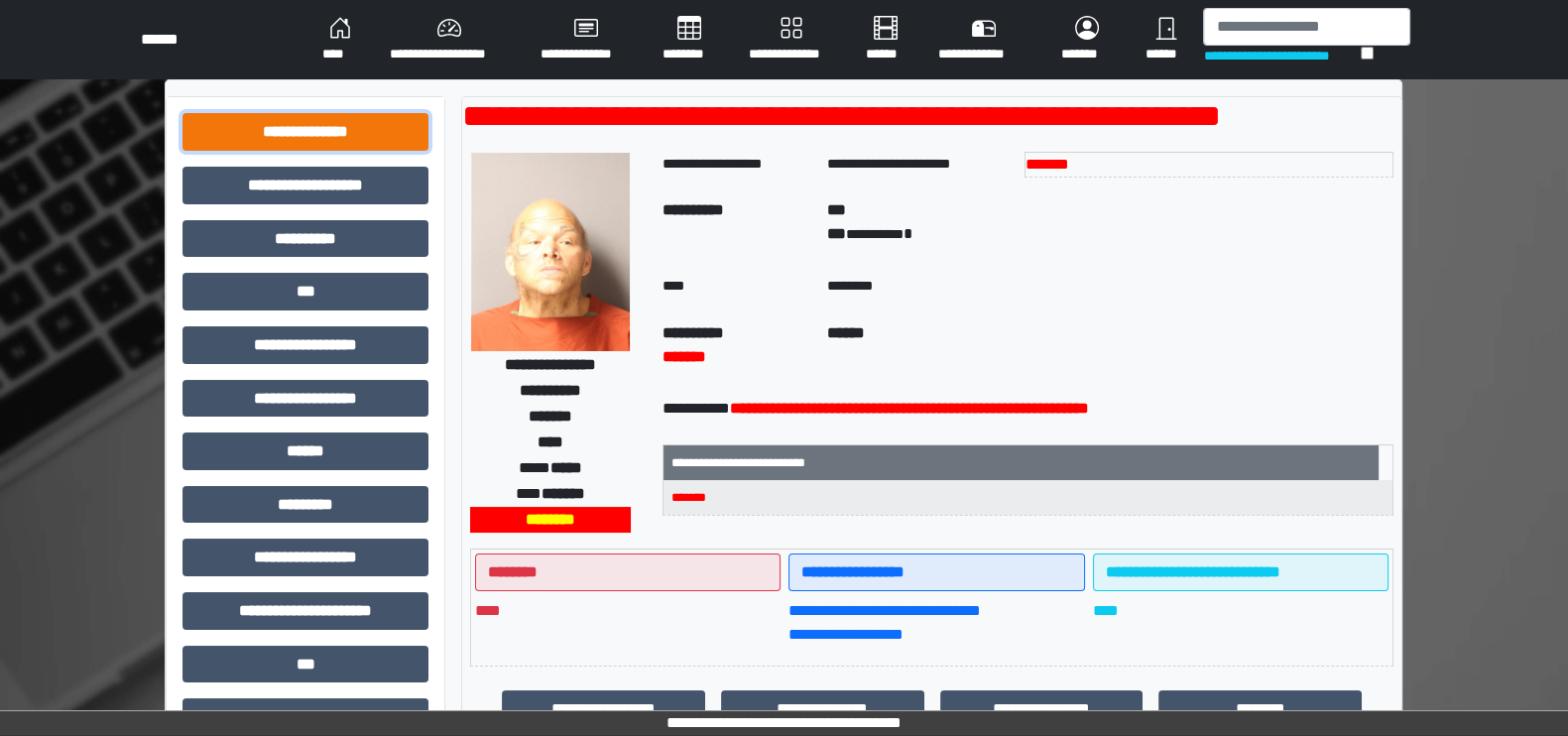 click on "**********" at bounding box center (305, 132) 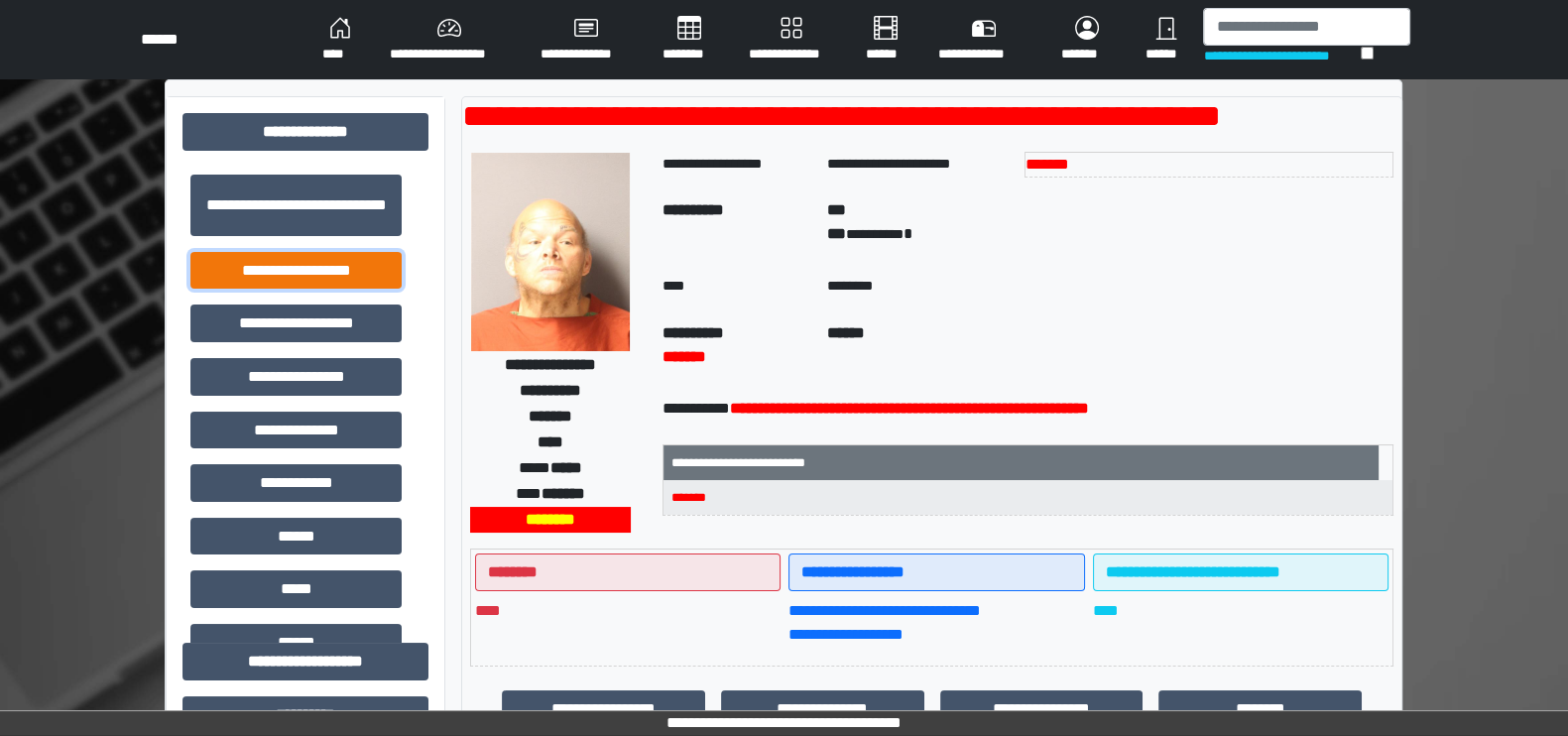 click on "**********" at bounding box center [296, 271] 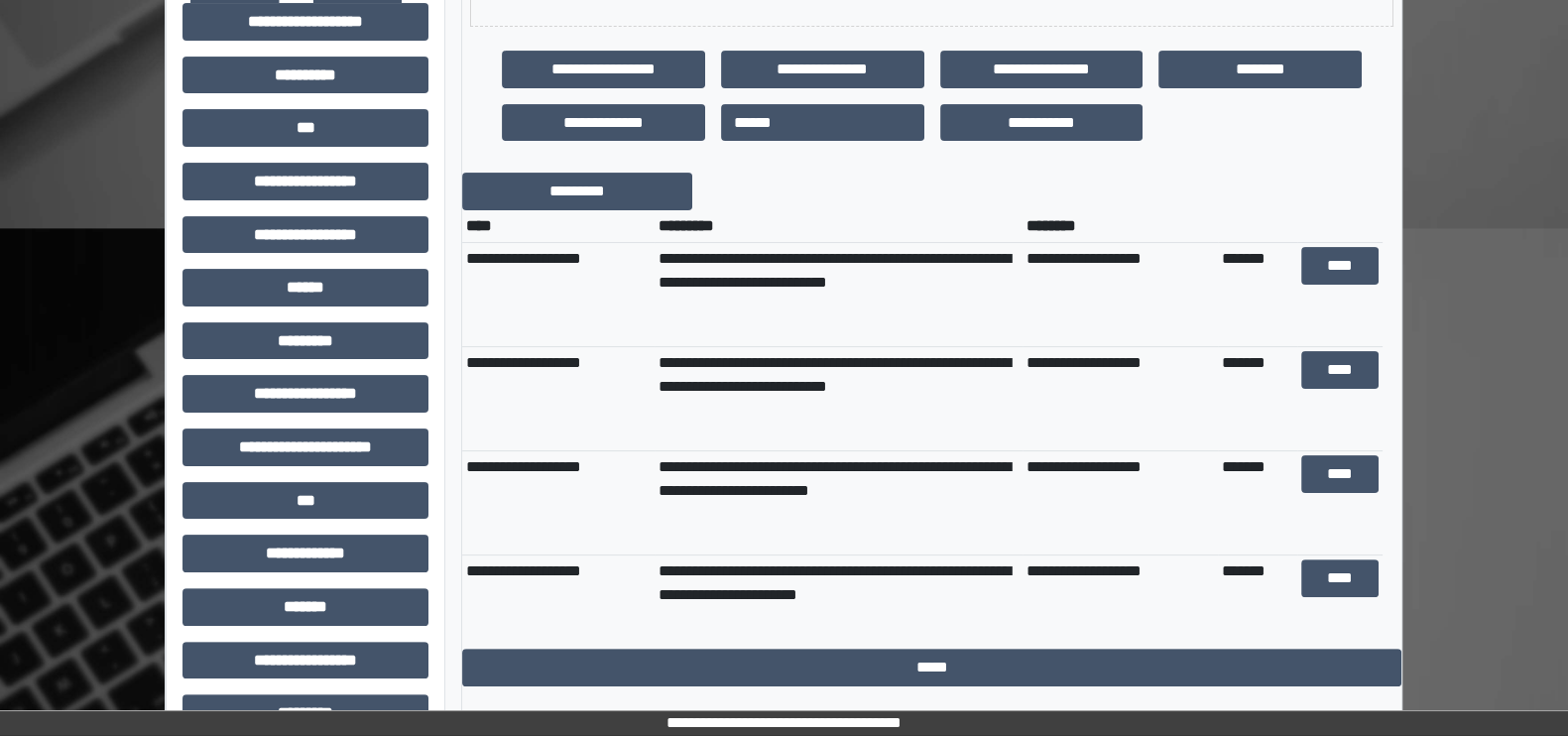 scroll, scrollTop: 641, scrollLeft: 0, axis: vertical 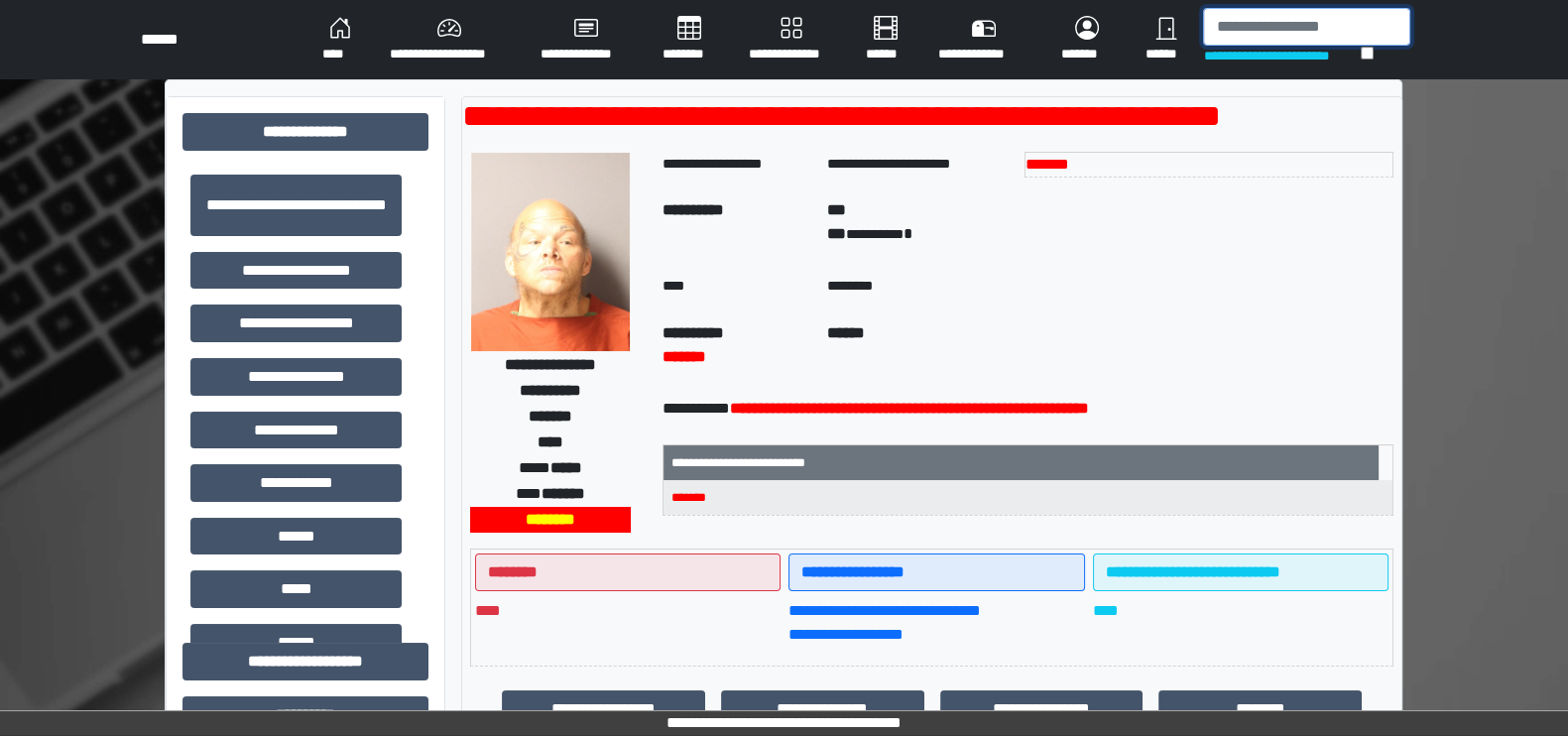 click at bounding box center [1306, 27] 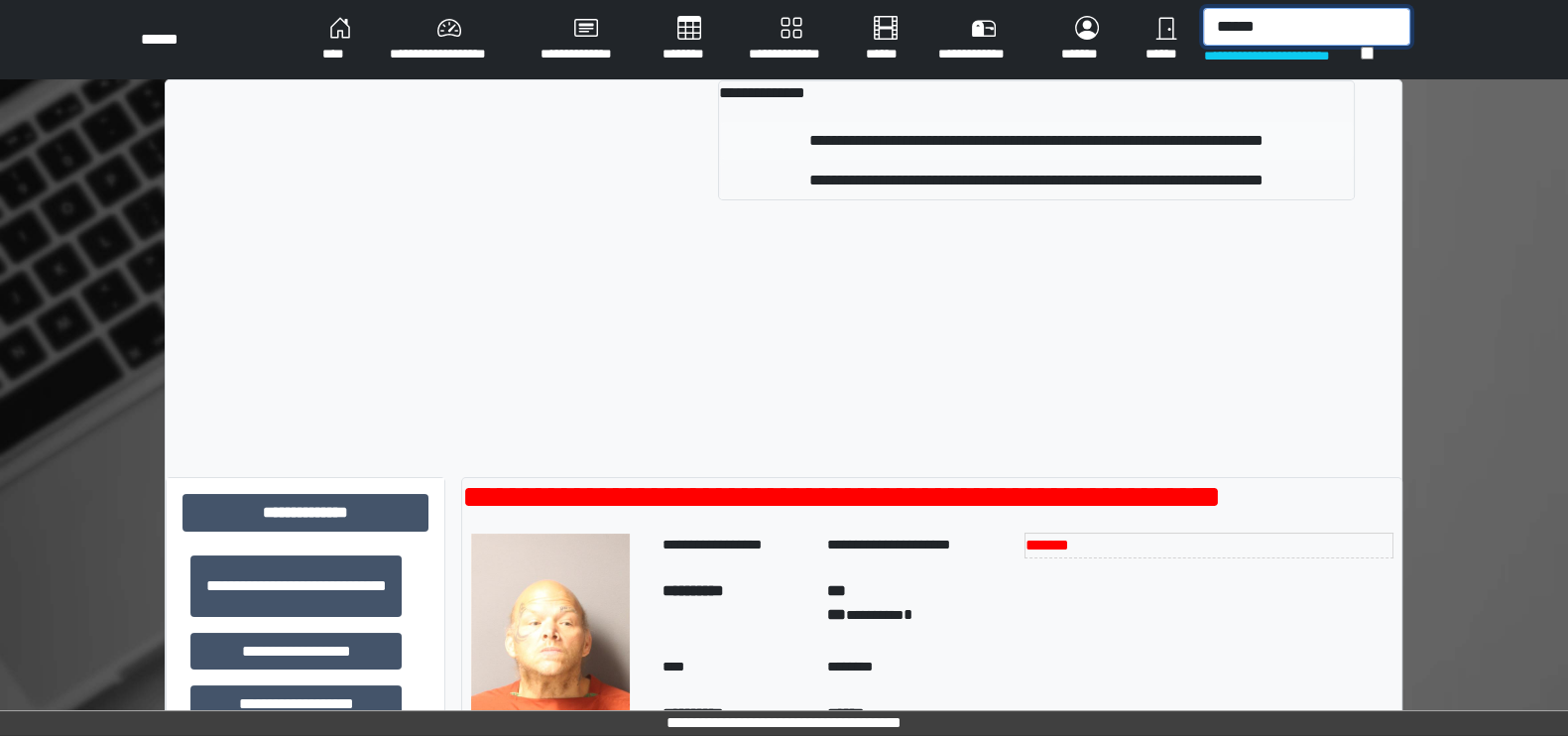 type on "******" 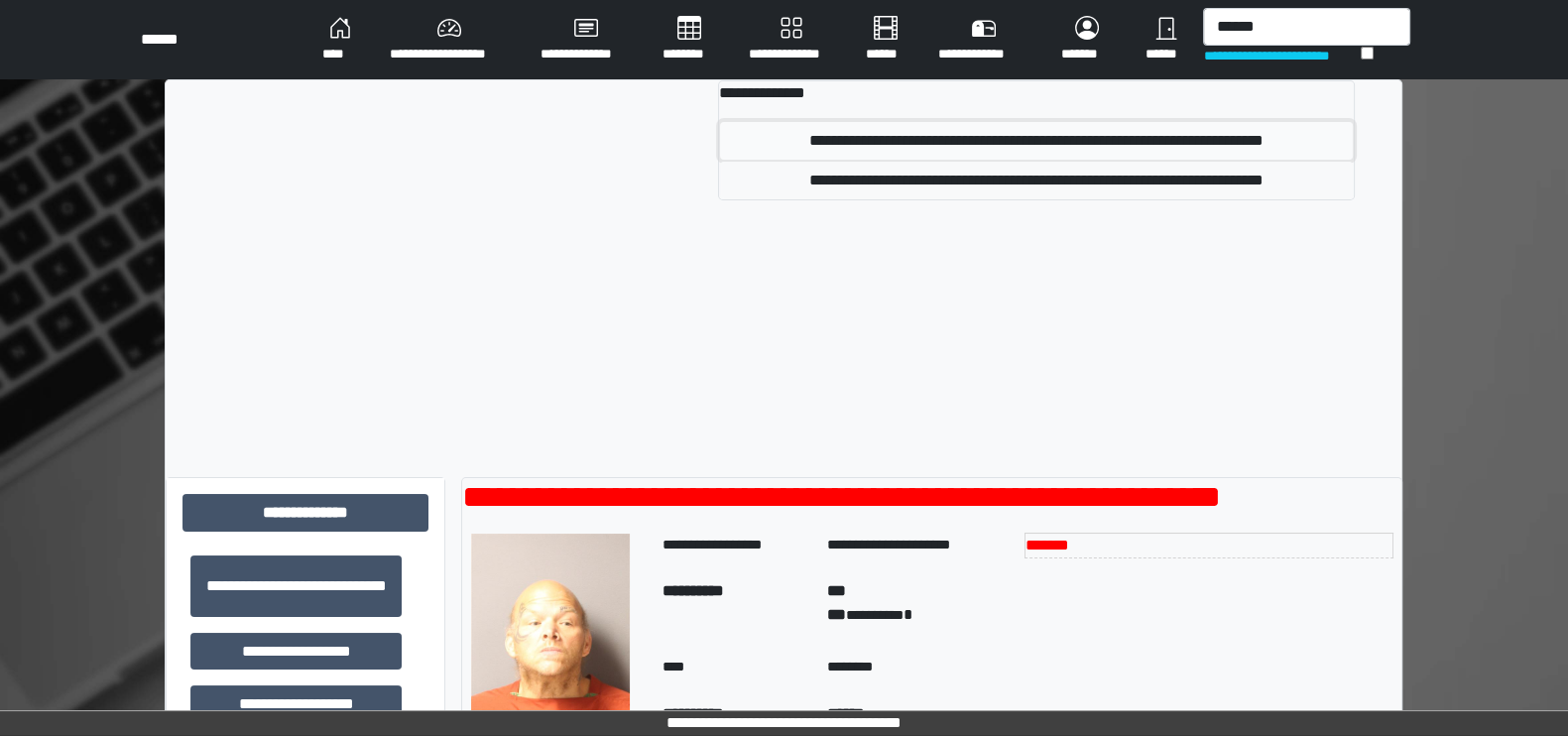 click on "**********" at bounding box center [1035, 141] 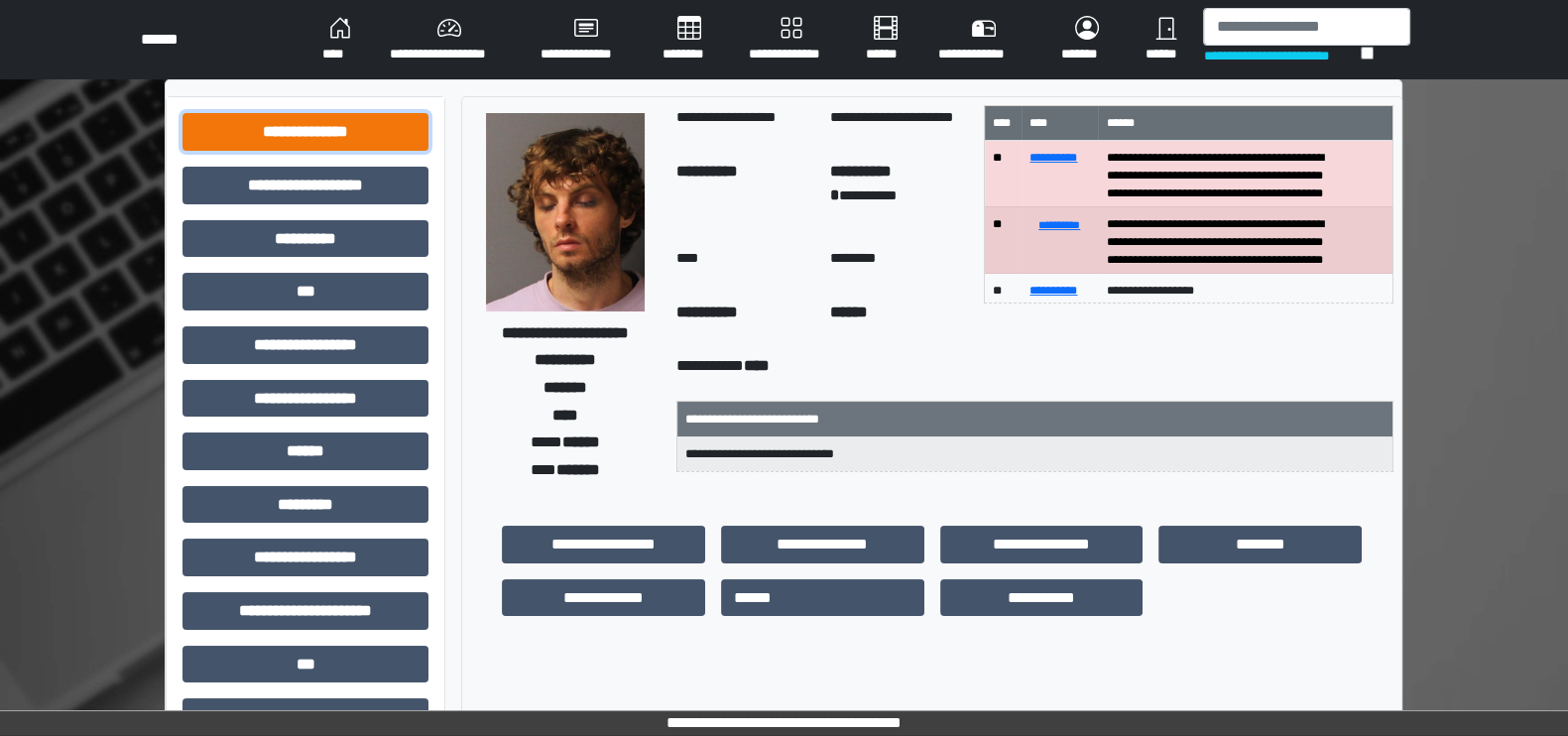 click on "**********" at bounding box center [305, 132] 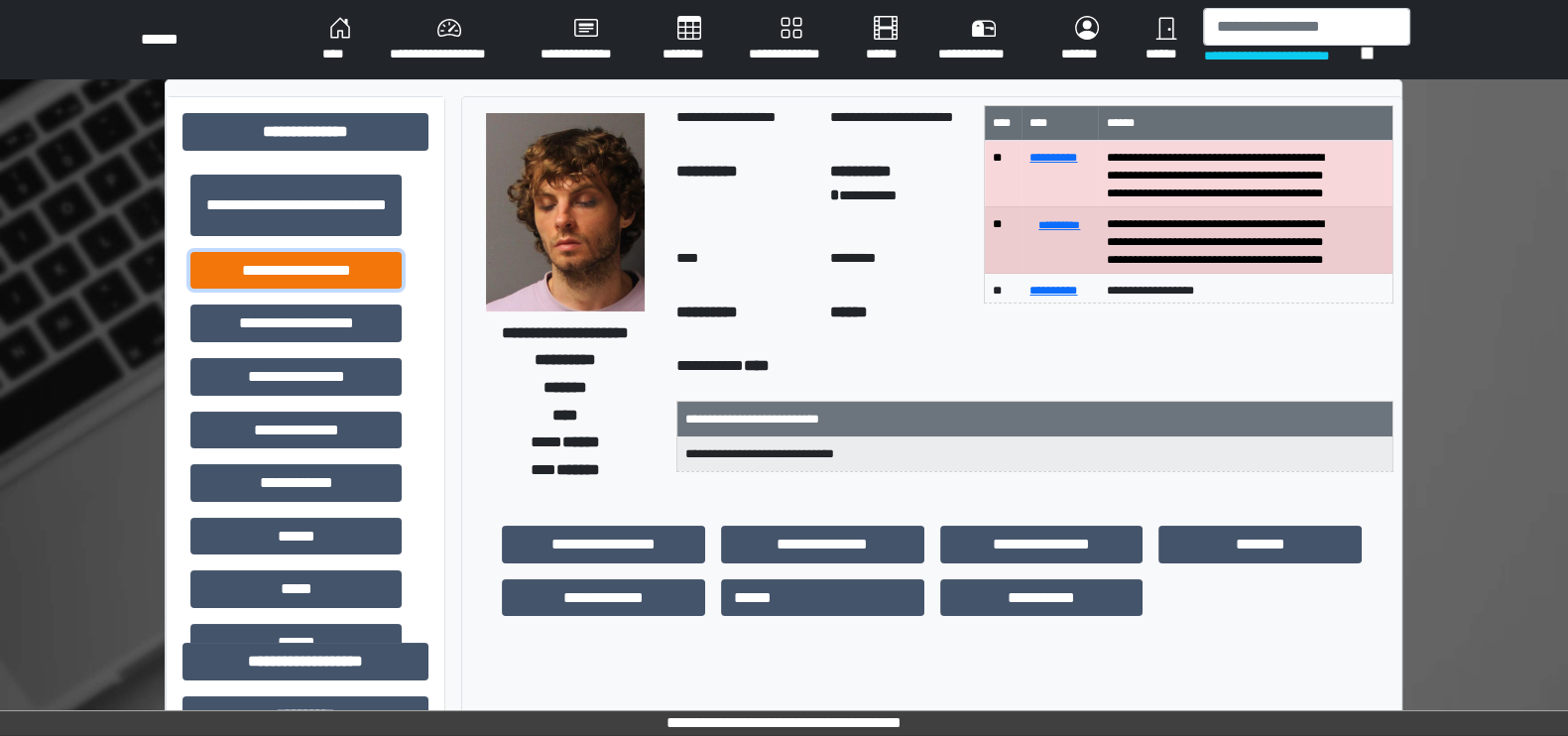 click on "**********" at bounding box center [296, 271] 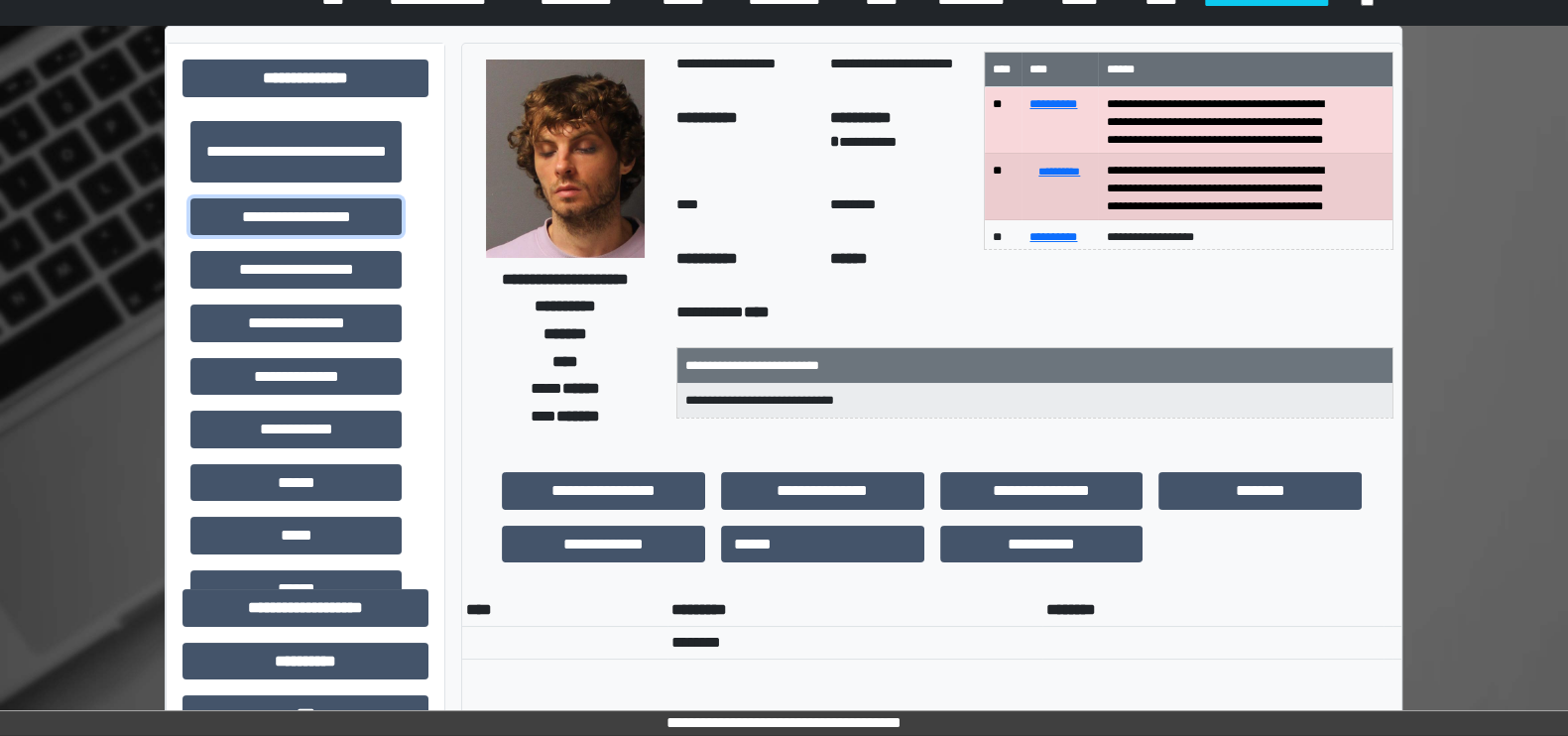 scroll, scrollTop: 49, scrollLeft: 0, axis: vertical 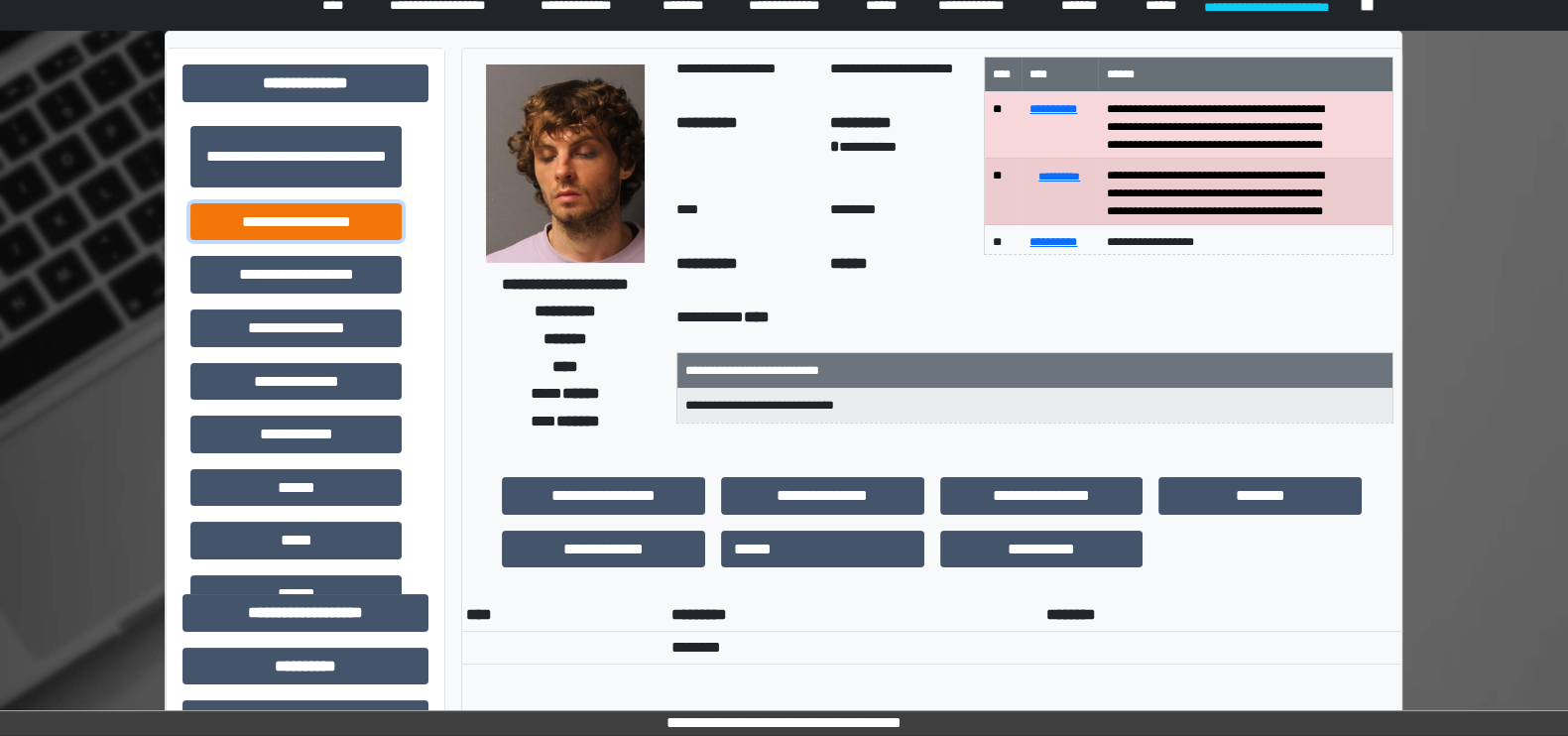 click on "**********" at bounding box center (296, 222) 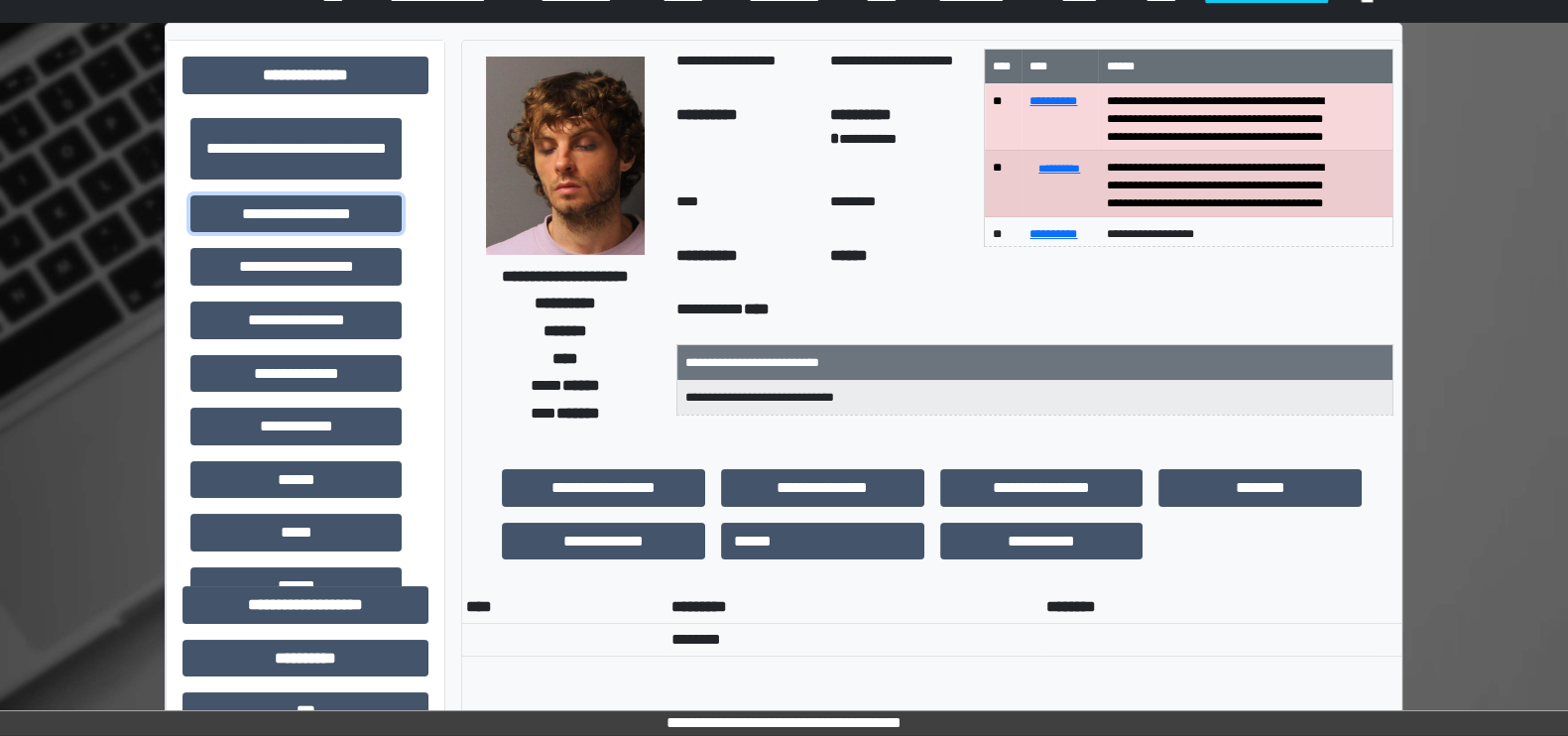 scroll, scrollTop: 56, scrollLeft: 0, axis: vertical 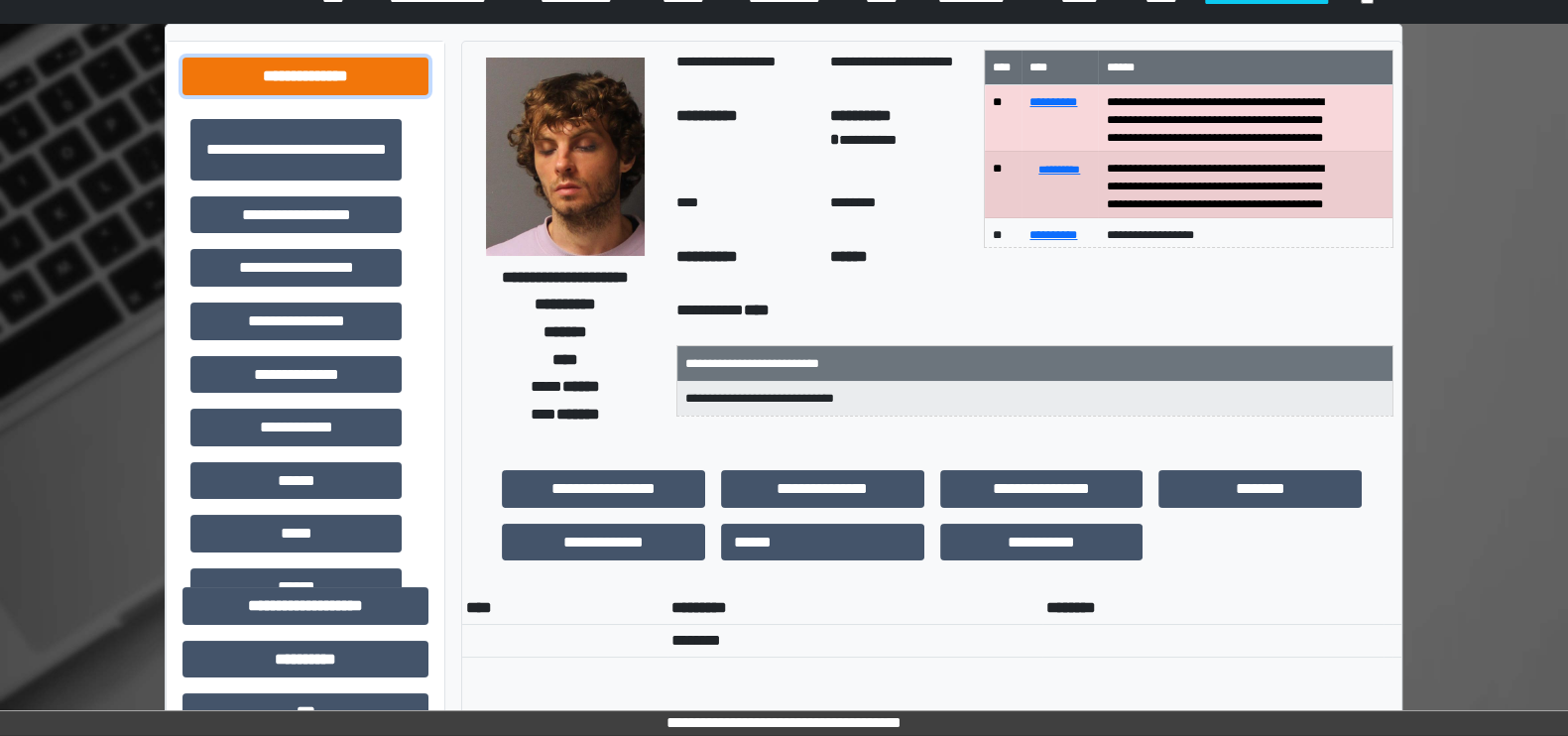 click on "**********" at bounding box center (305, 76) 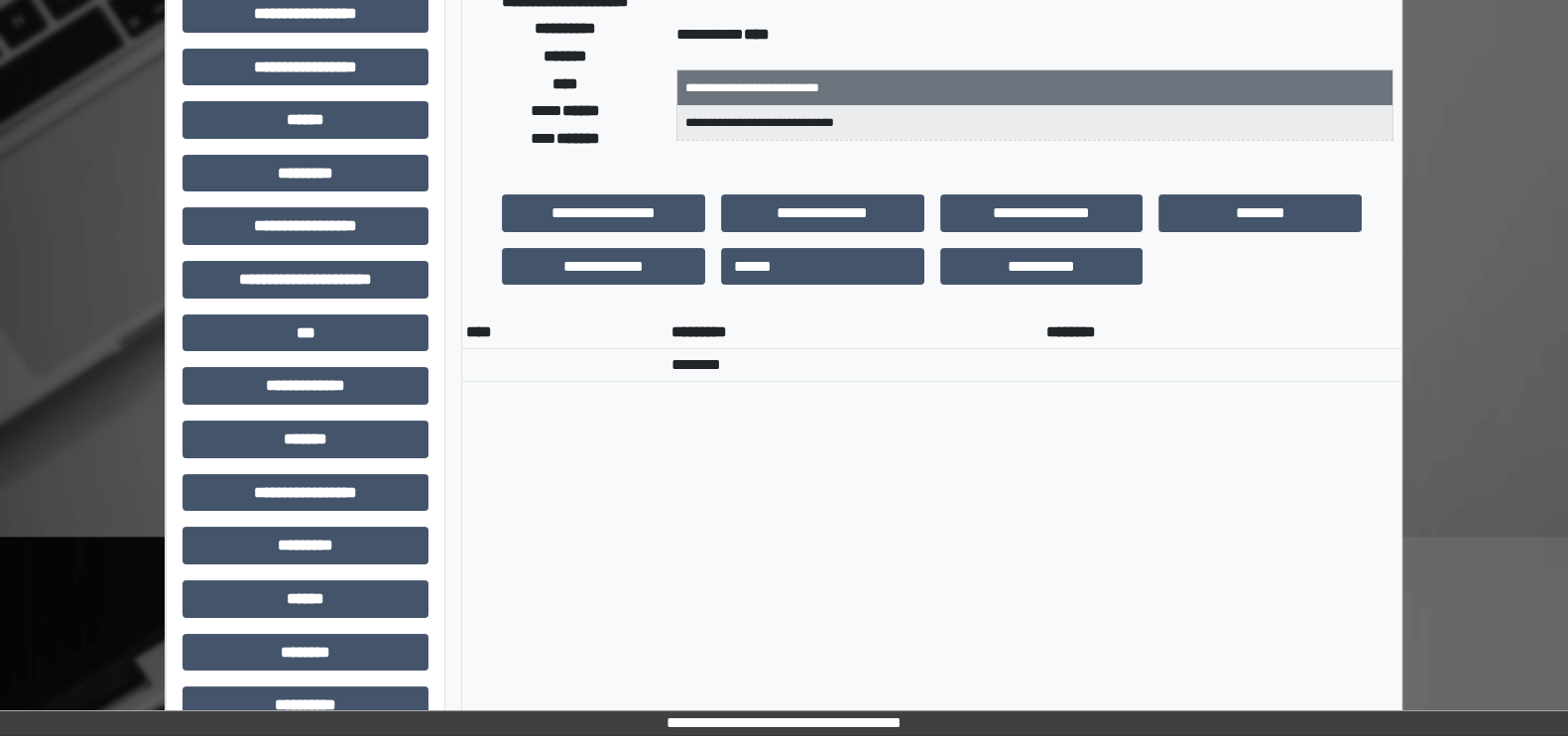 scroll, scrollTop: 332, scrollLeft: 0, axis: vertical 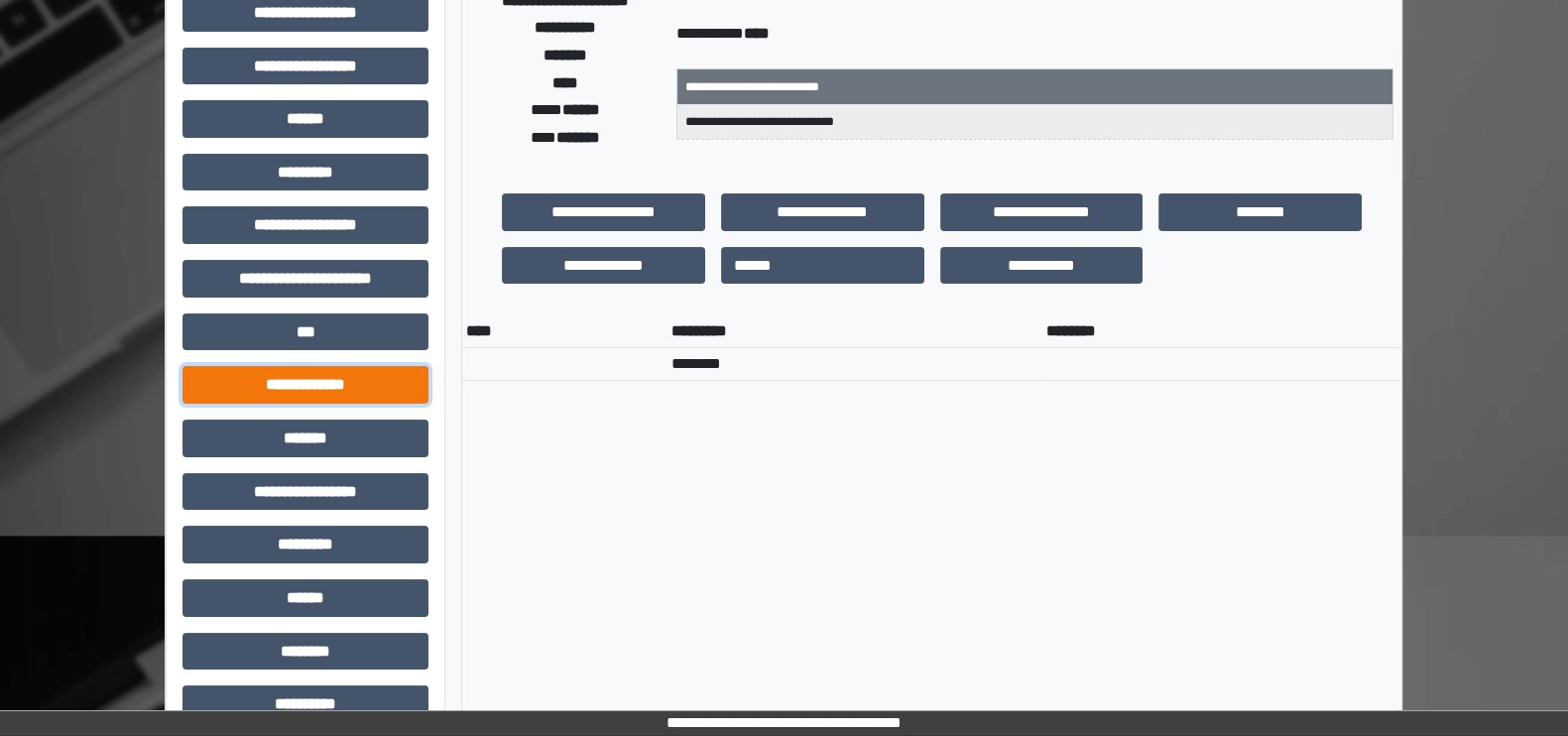 click on "**********" at bounding box center (305, 385) 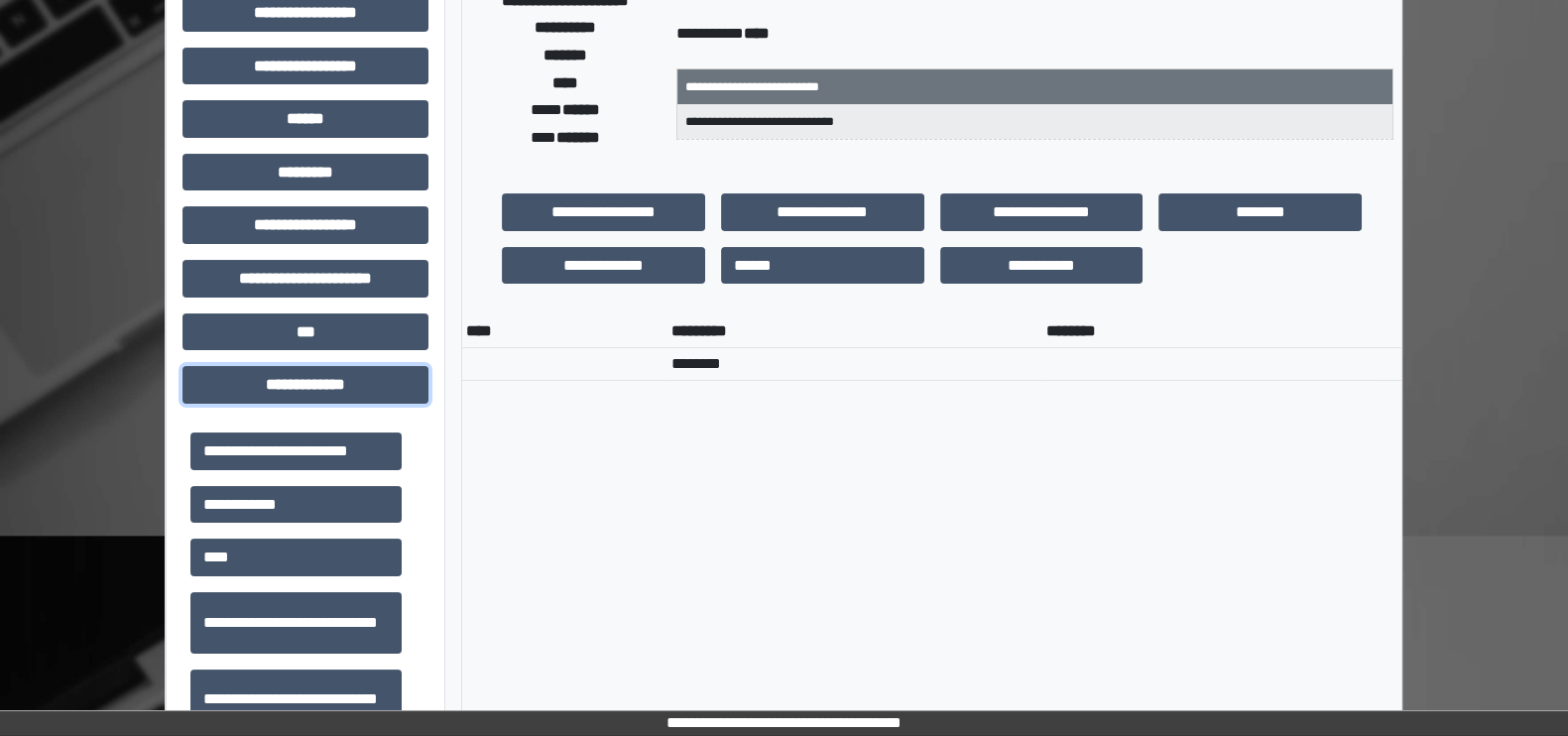scroll, scrollTop: 693, scrollLeft: 0, axis: vertical 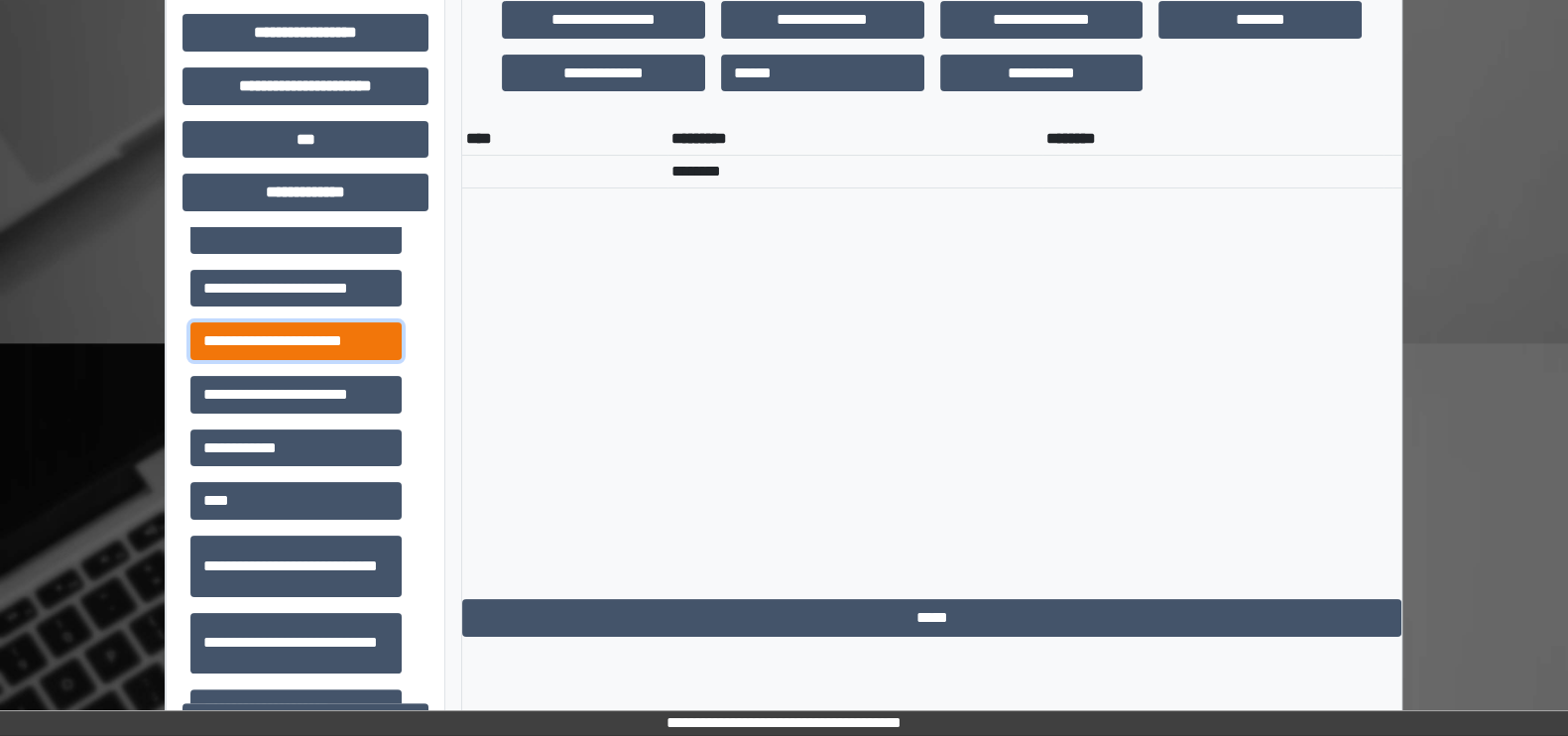 click on "**********" at bounding box center (296, 341) 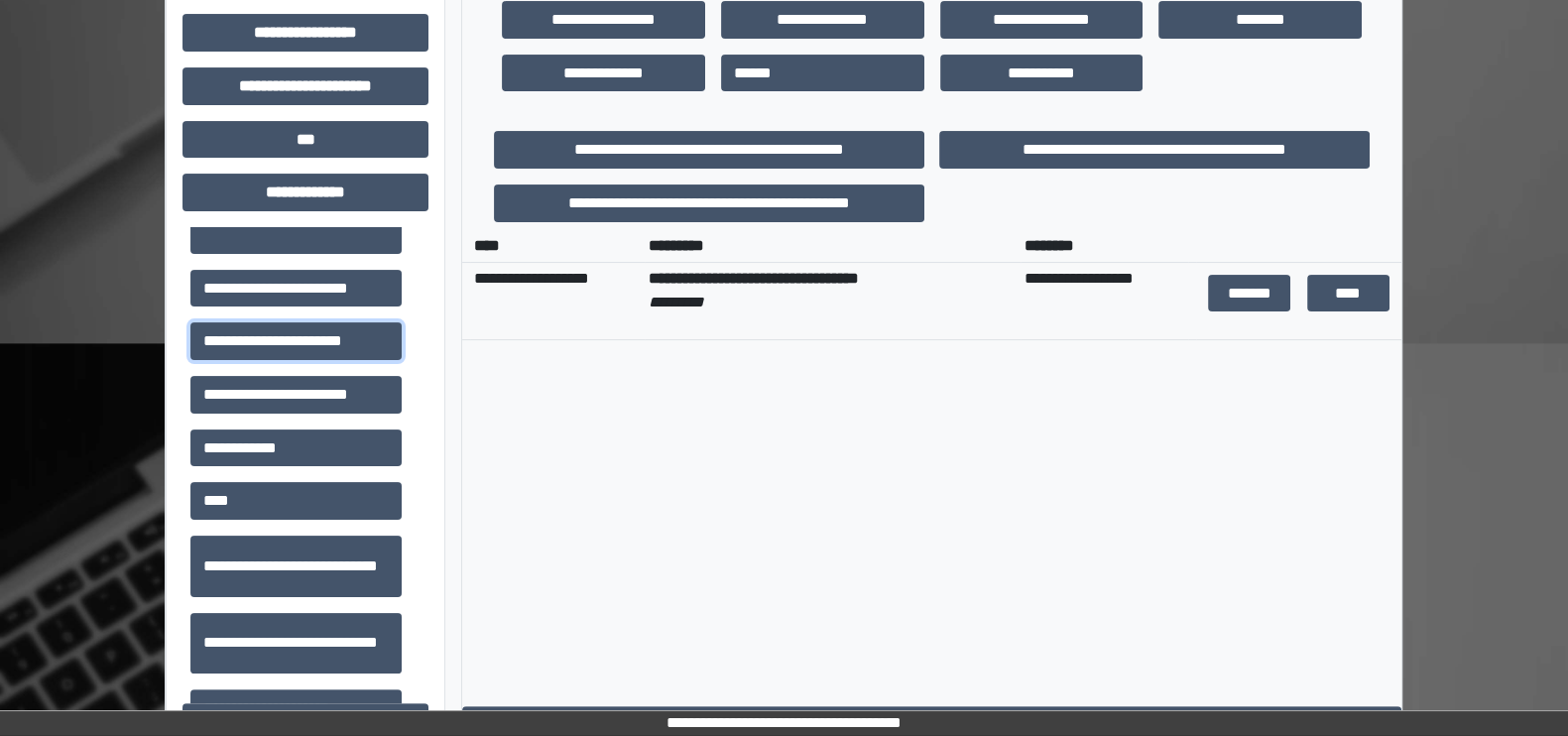 scroll, scrollTop: 0, scrollLeft: 0, axis: both 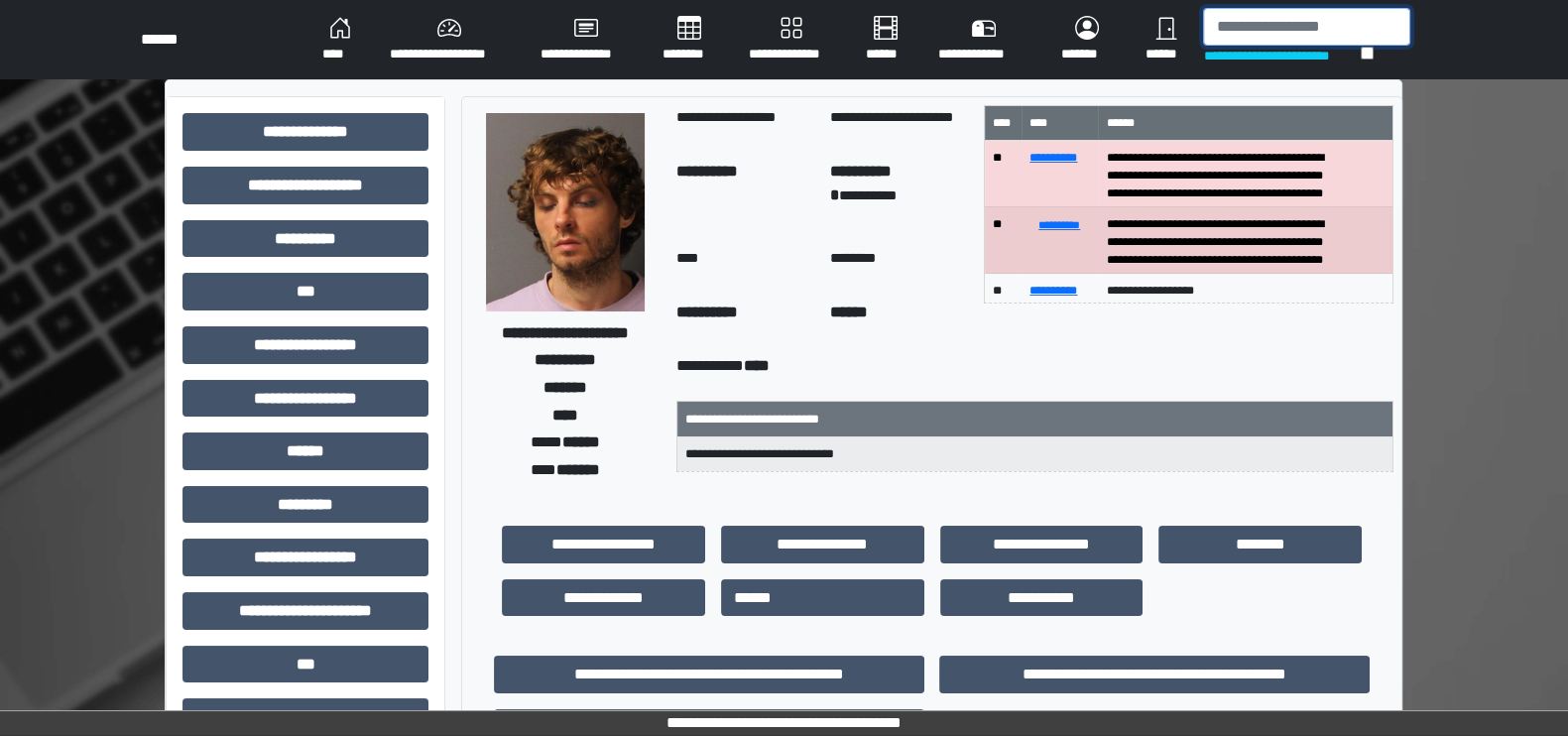 click at bounding box center [1306, 27] 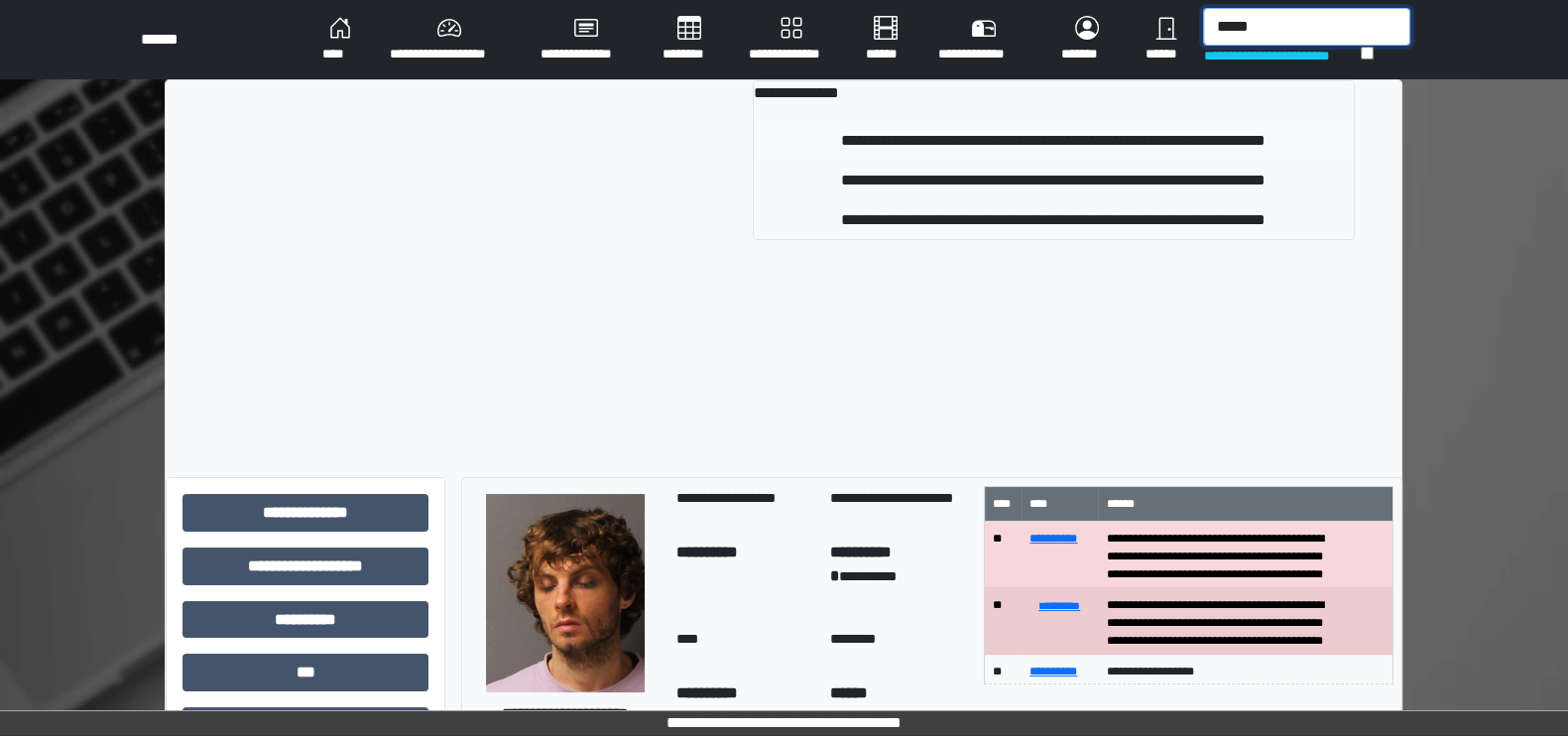 type on "*****" 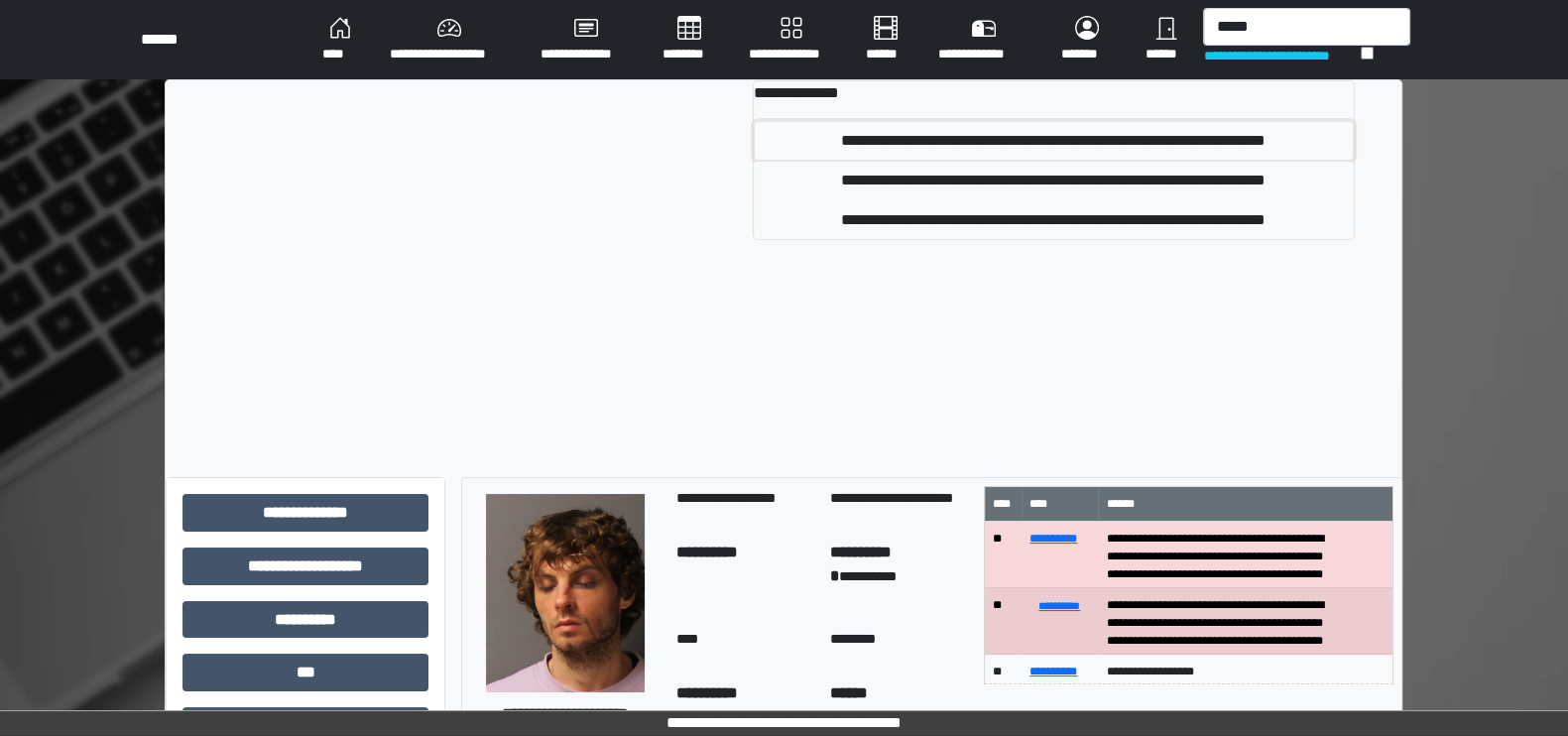 click on "**********" at bounding box center (1053, 141) 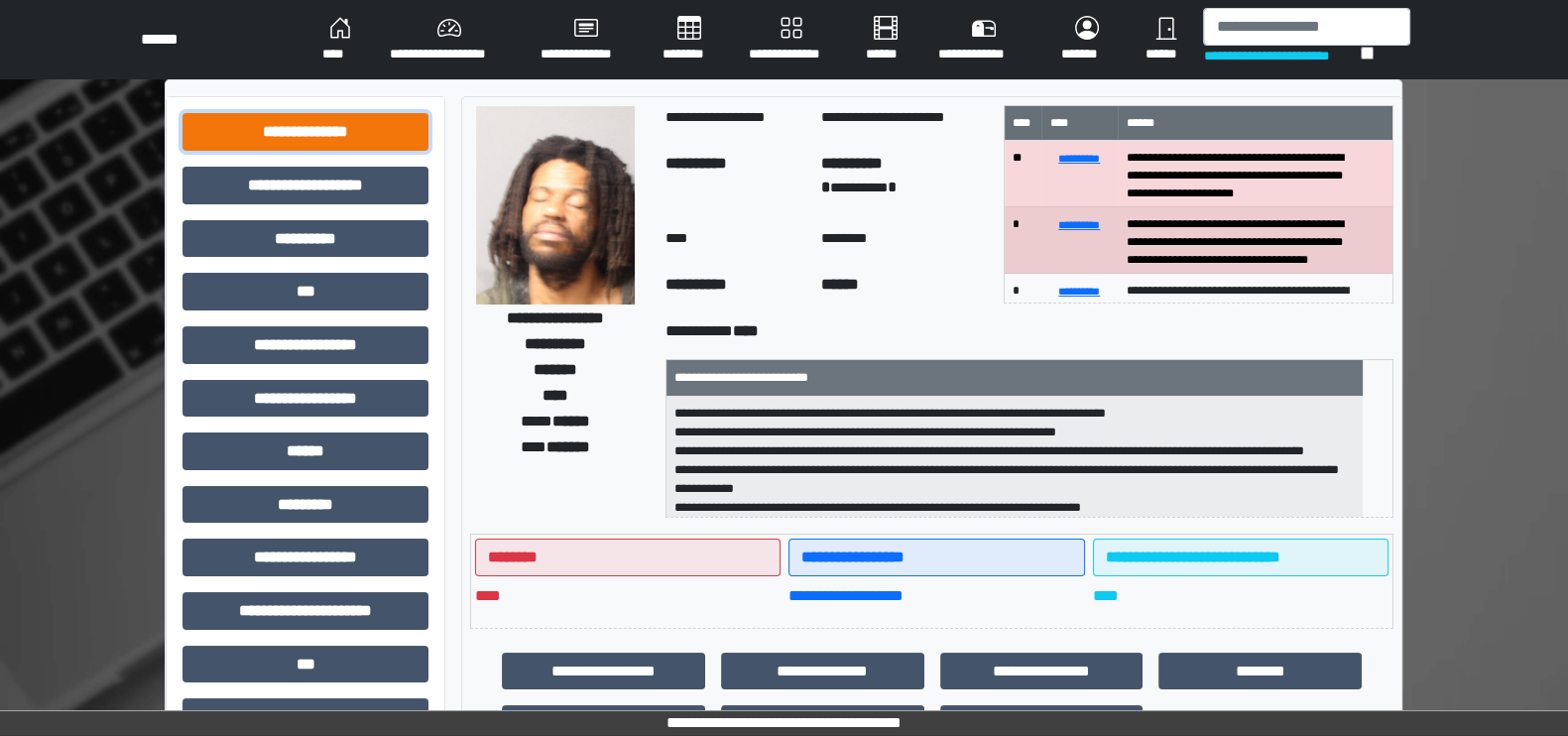 click on "**********" at bounding box center [305, 132] 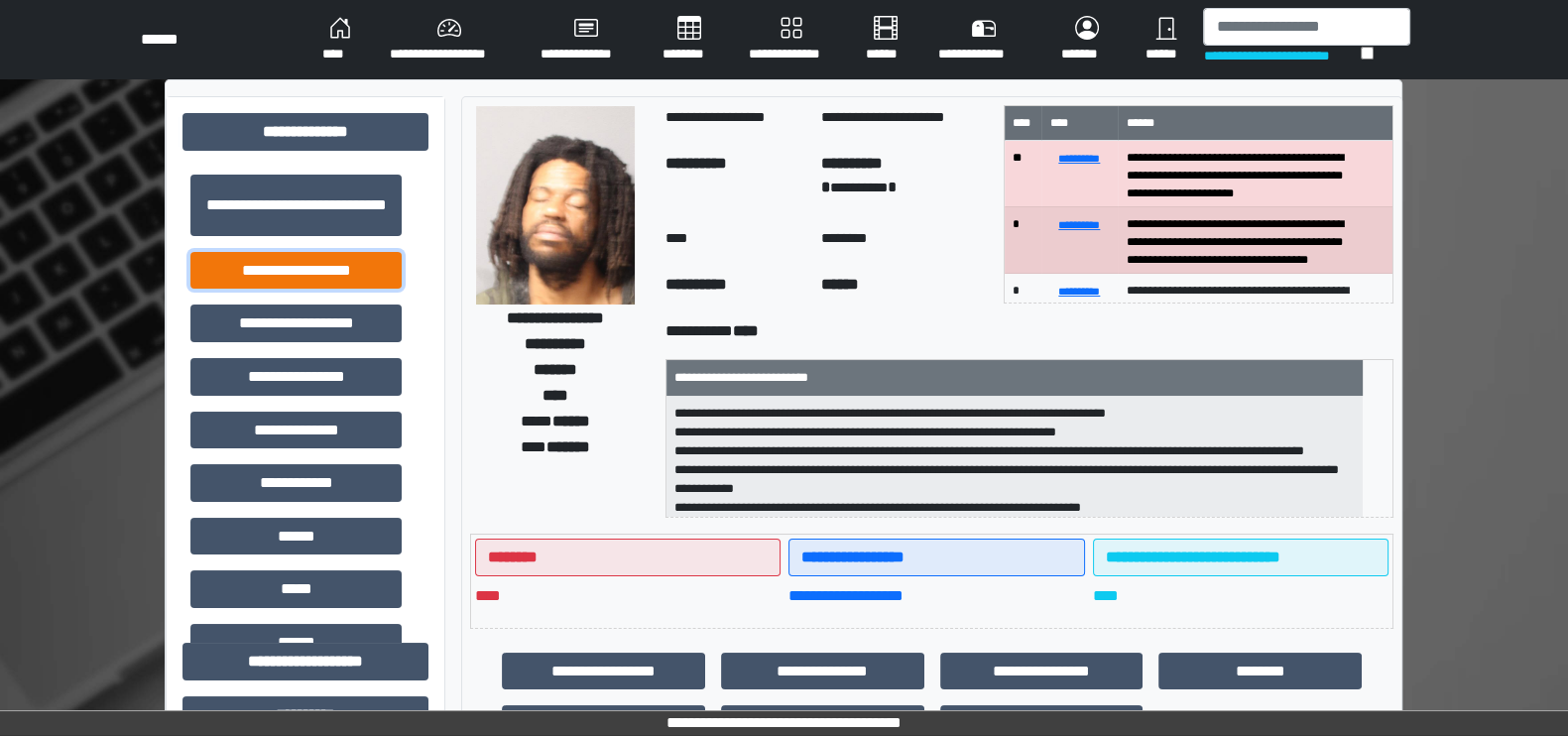 click on "**********" at bounding box center [296, 271] 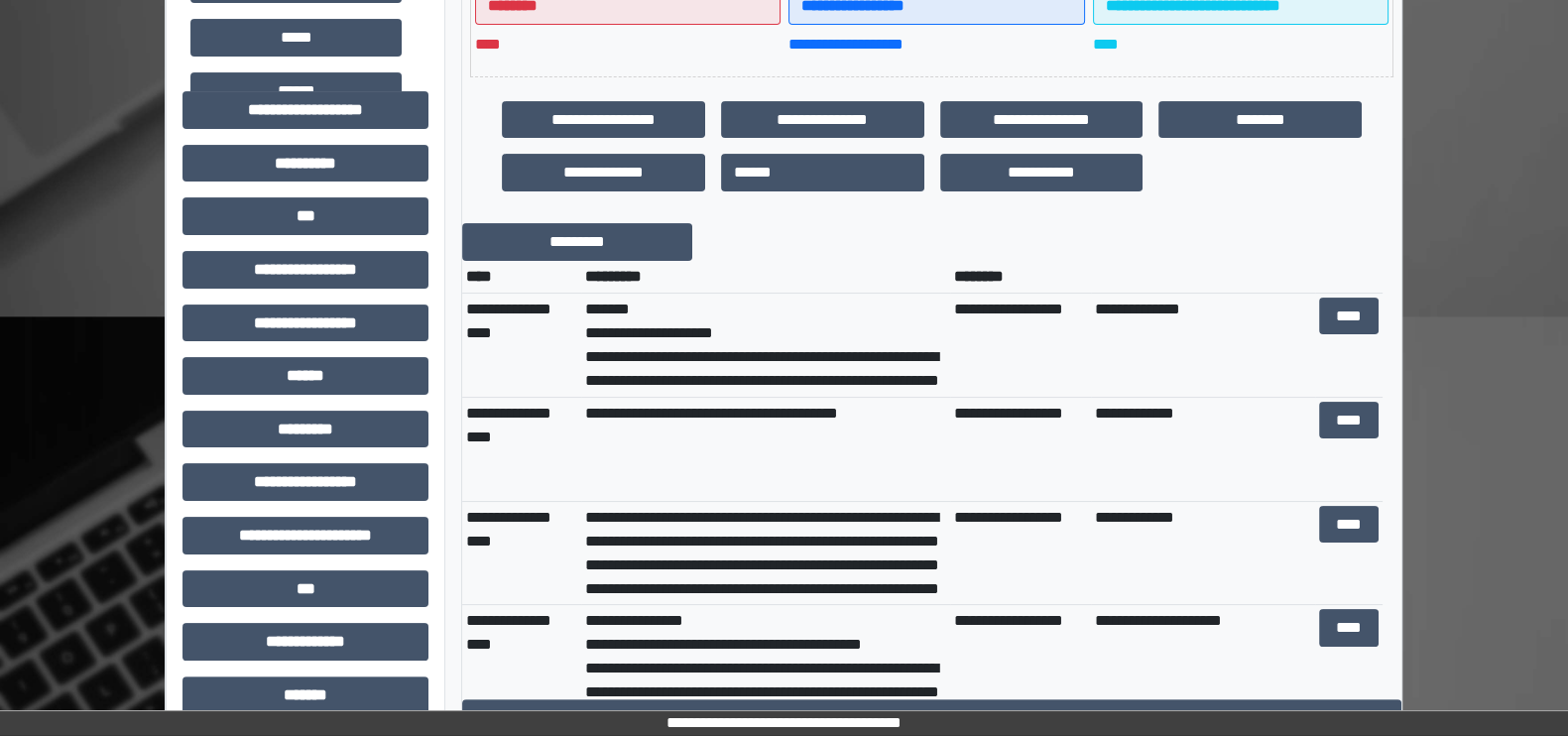 scroll, scrollTop: 561, scrollLeft: 0, axis: vertical 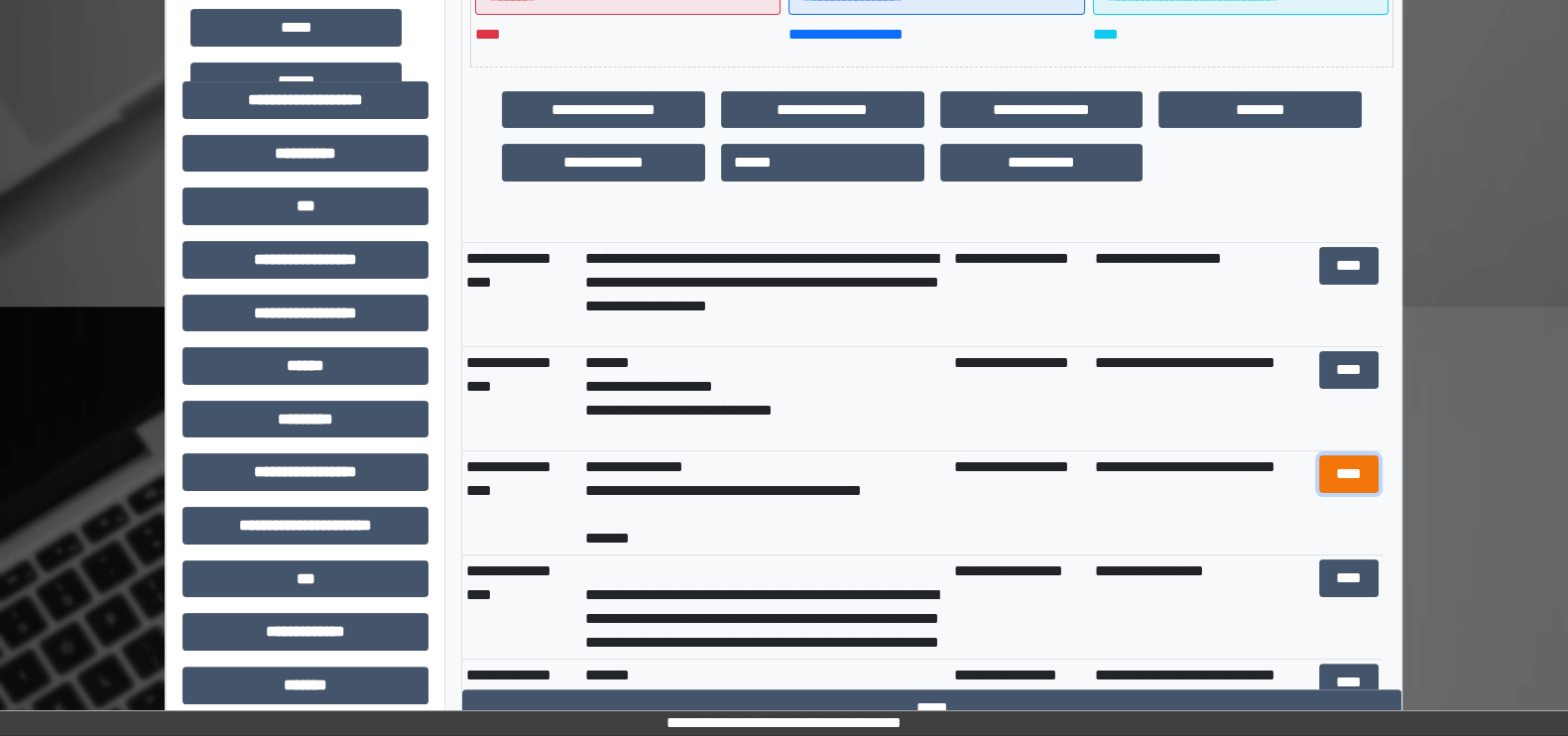 click on "****" at bounding box center [1348, 474] 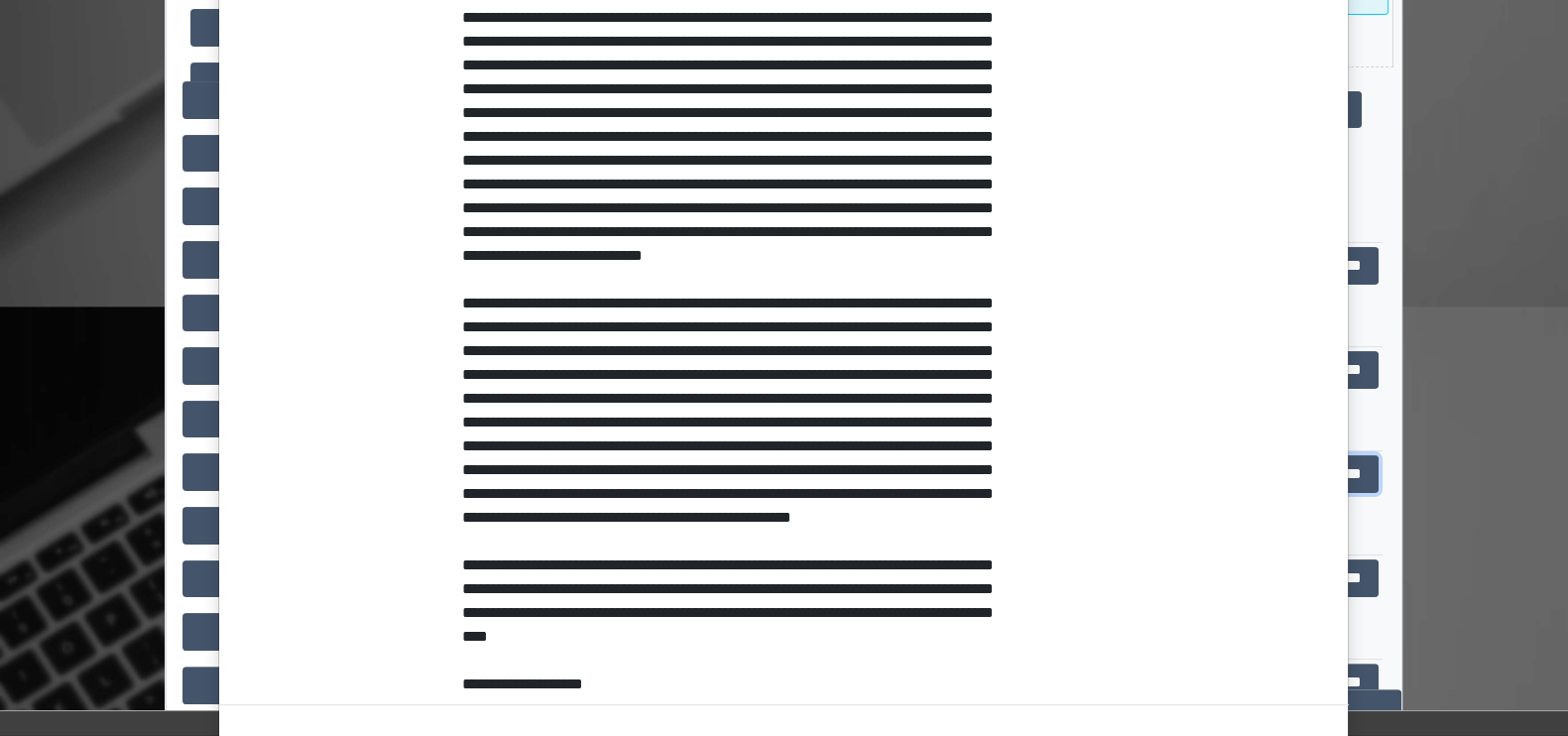 scroll, scrollTop: 0, scrollLeft: 0, axis: both 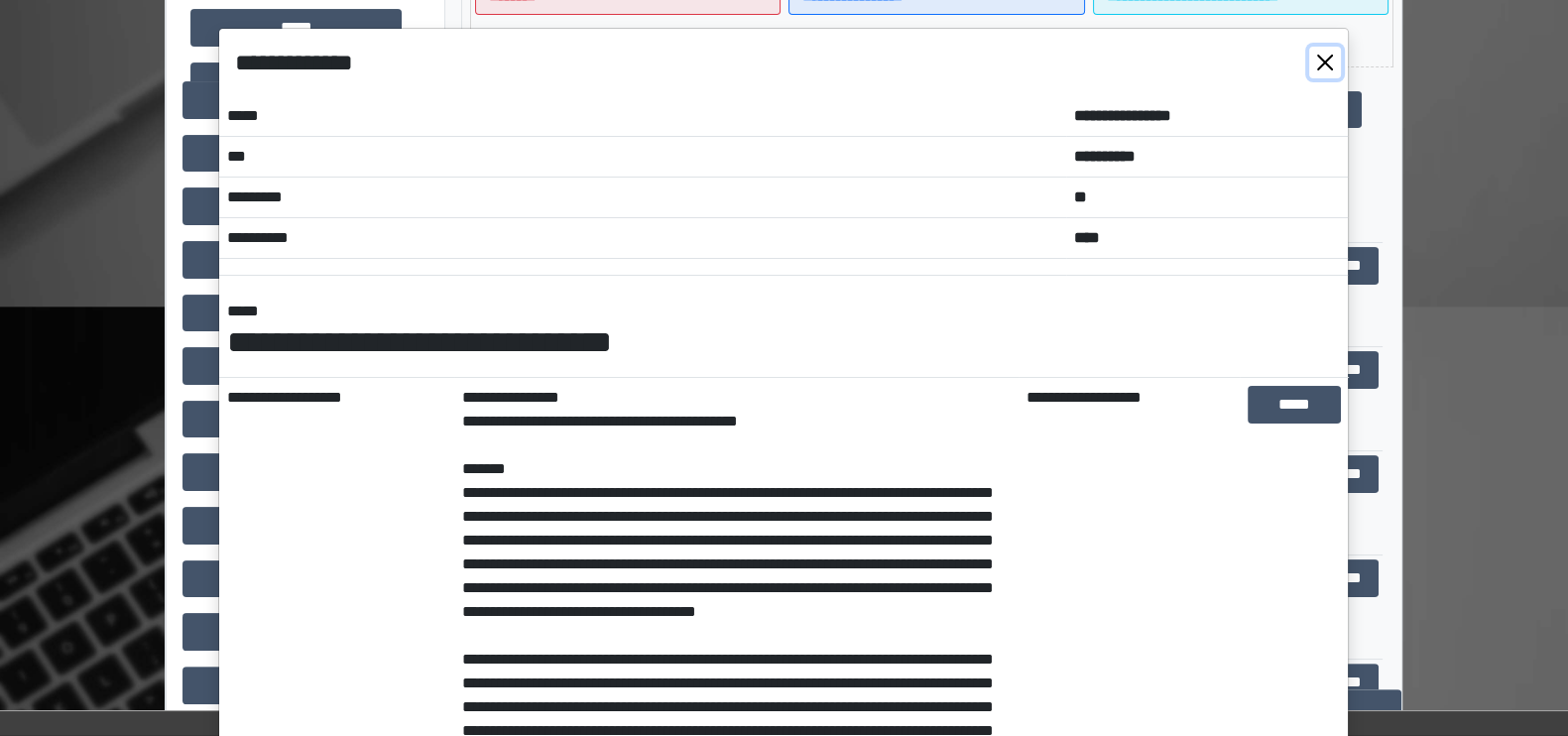 click at bounding box center (1325, 62) 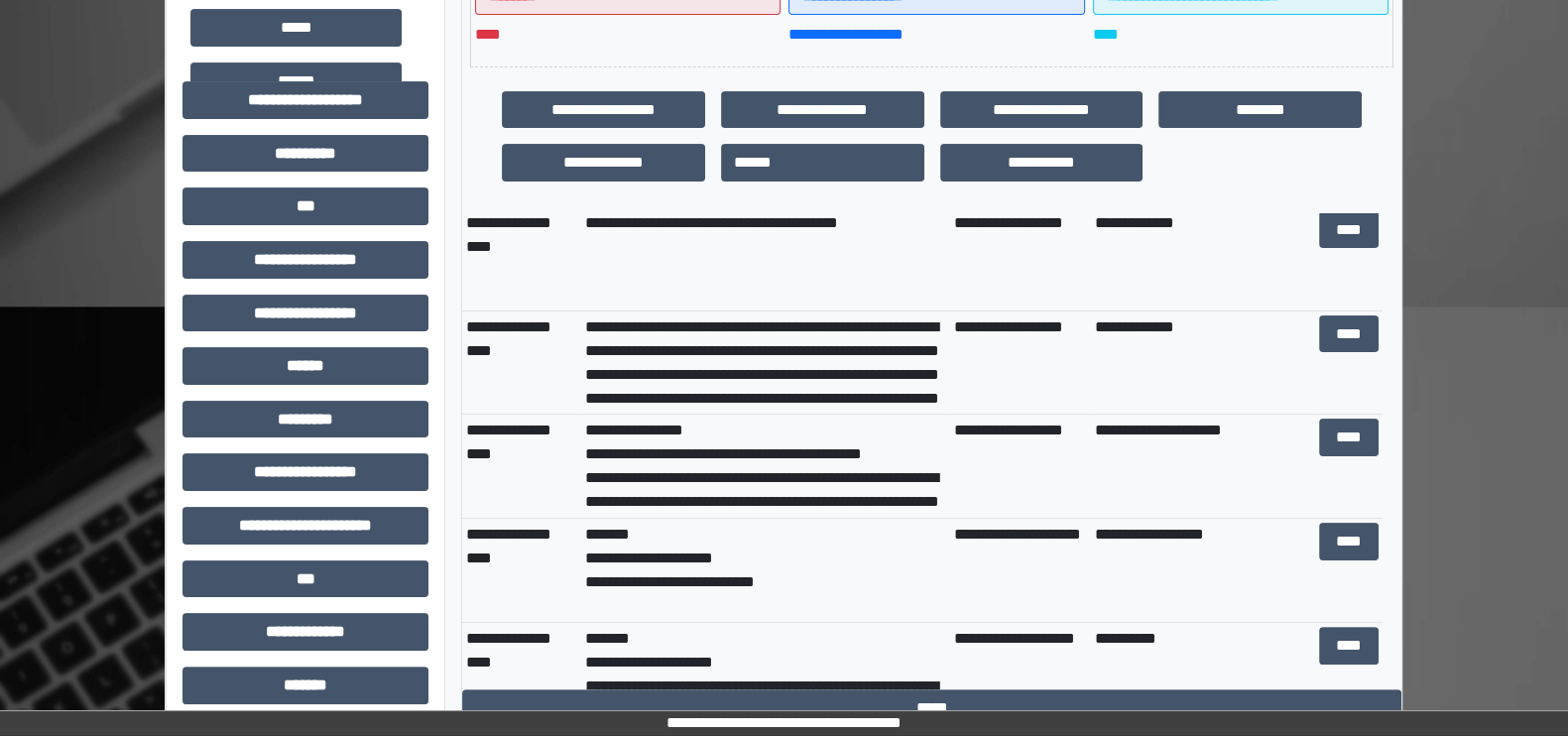 scroll, scrollTop: 175, scrollLeft: 0, axis: vertical 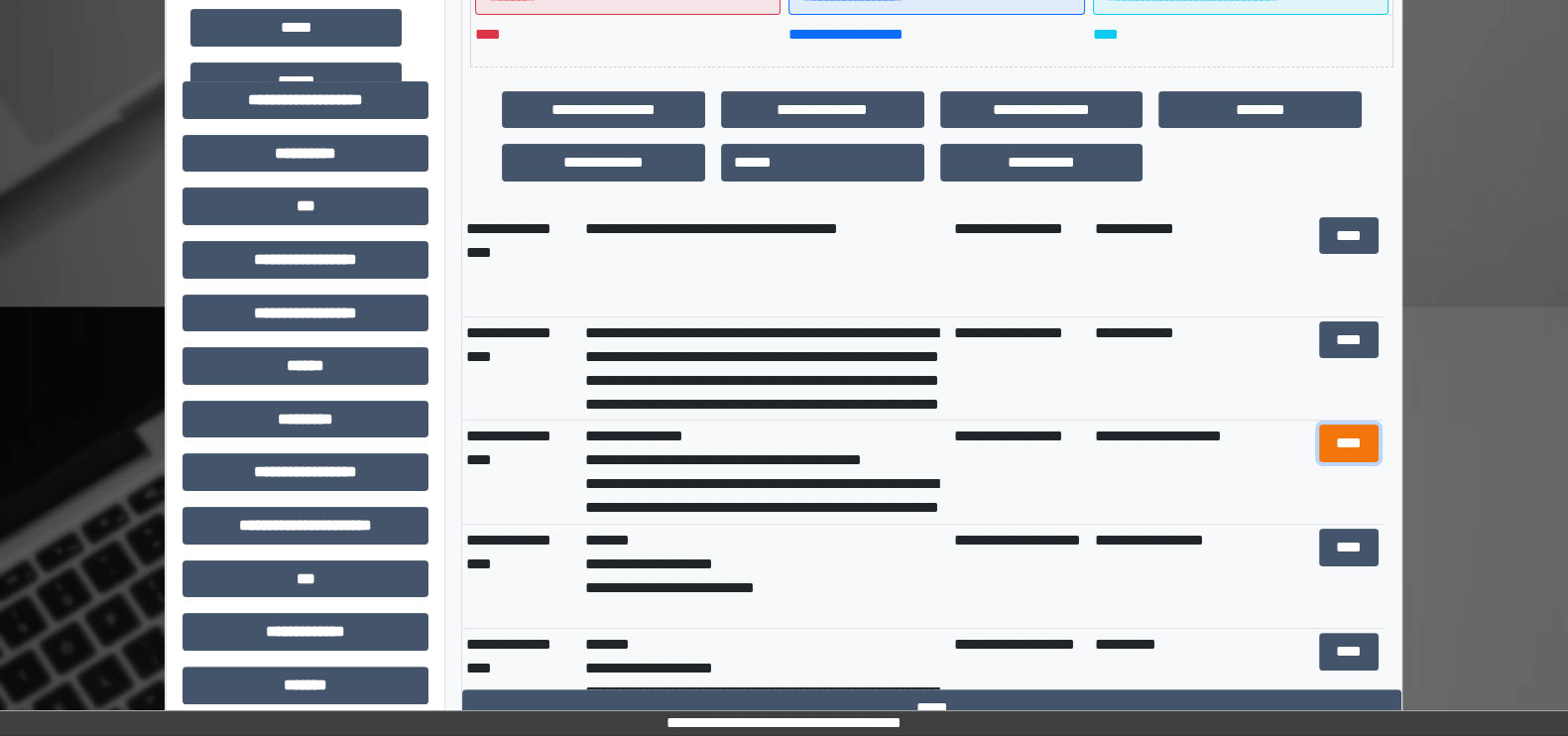 click on "****" at bounding box center [1348, 443] 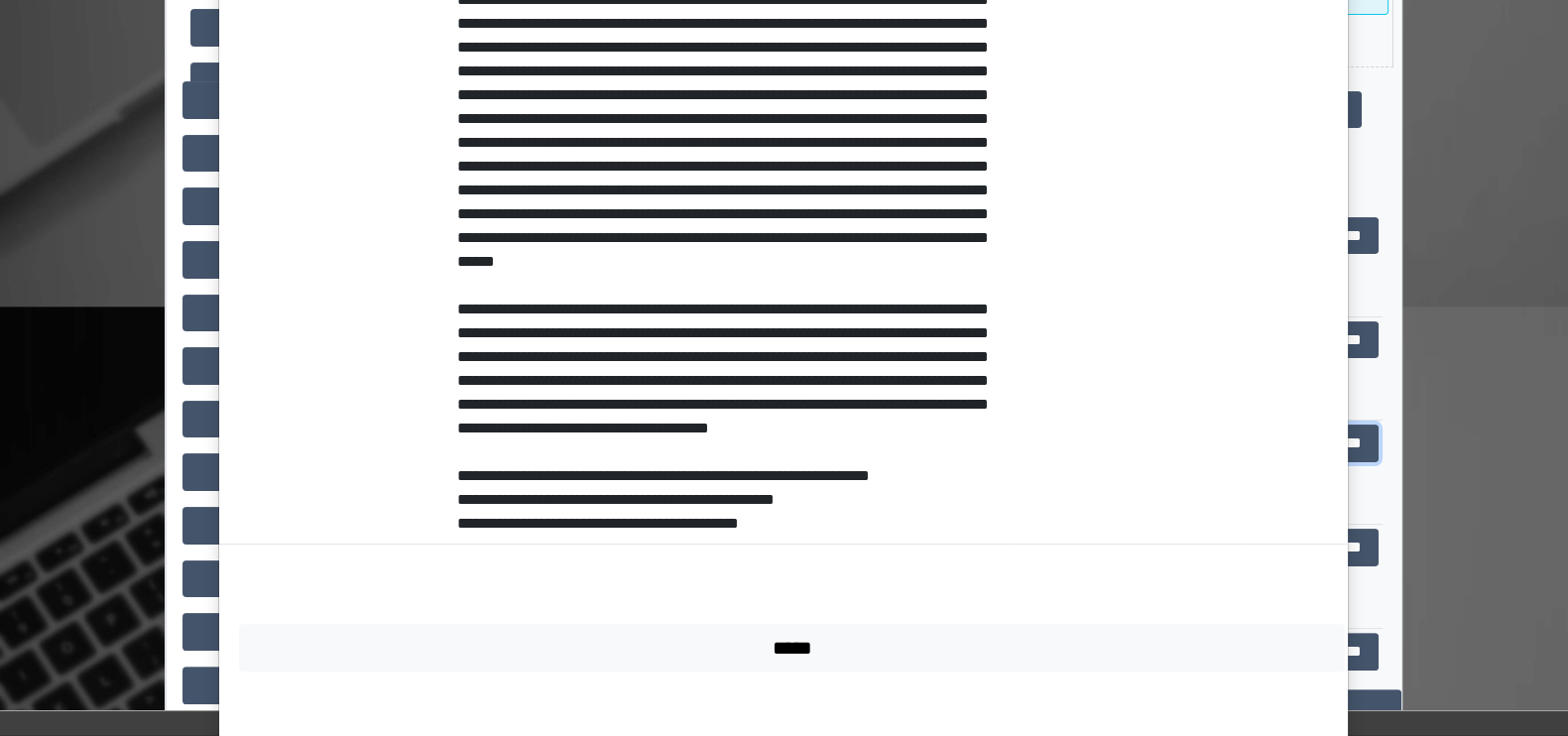scroll, scrollTop: 685, scrollLeft: 0, axis: vertical 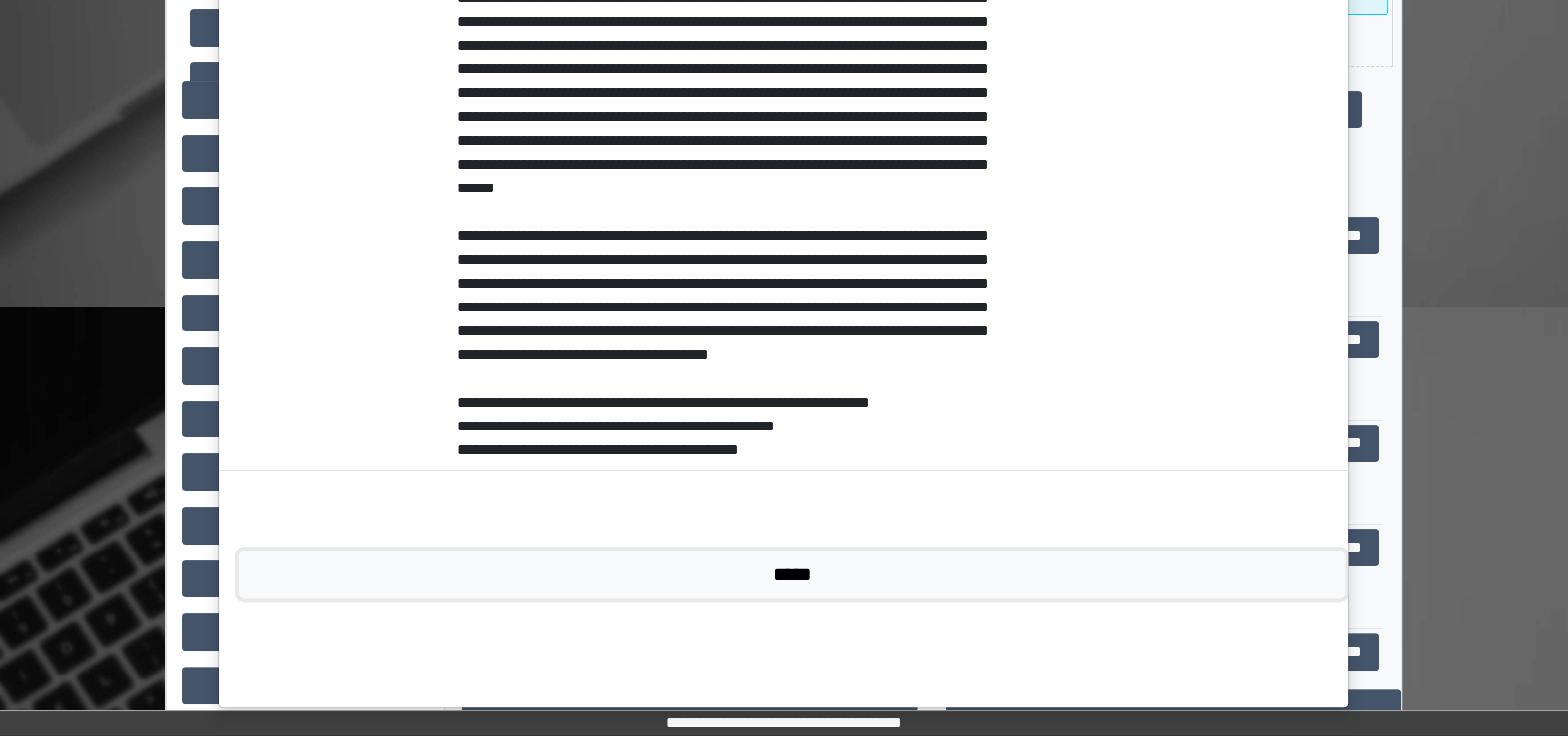 click on "*****" at bounding box center [791, 574] 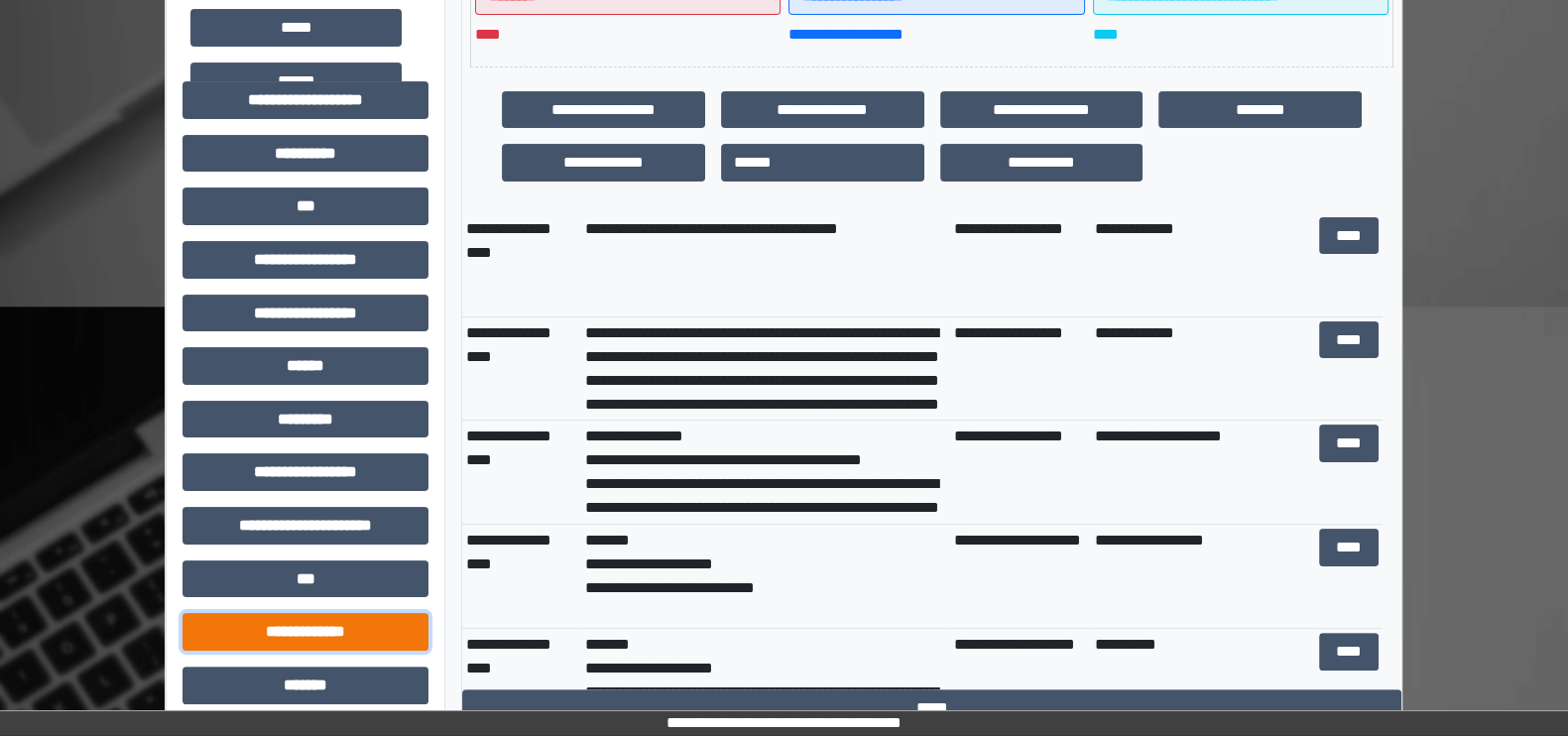 click on "**********" at bounding box center [305, 632] 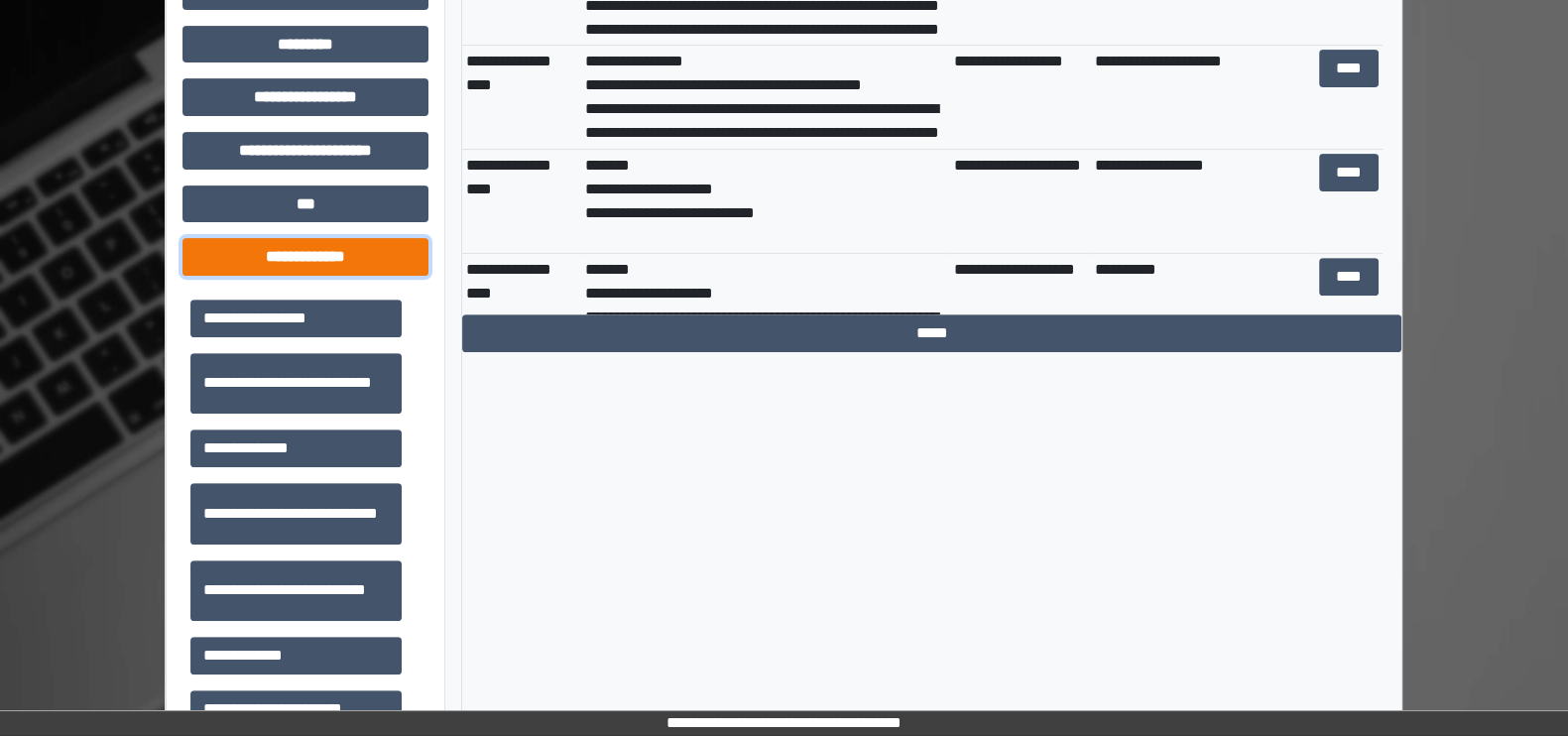 scroll, scrollTop: 941, scrollLeft: 0, axis: vertical 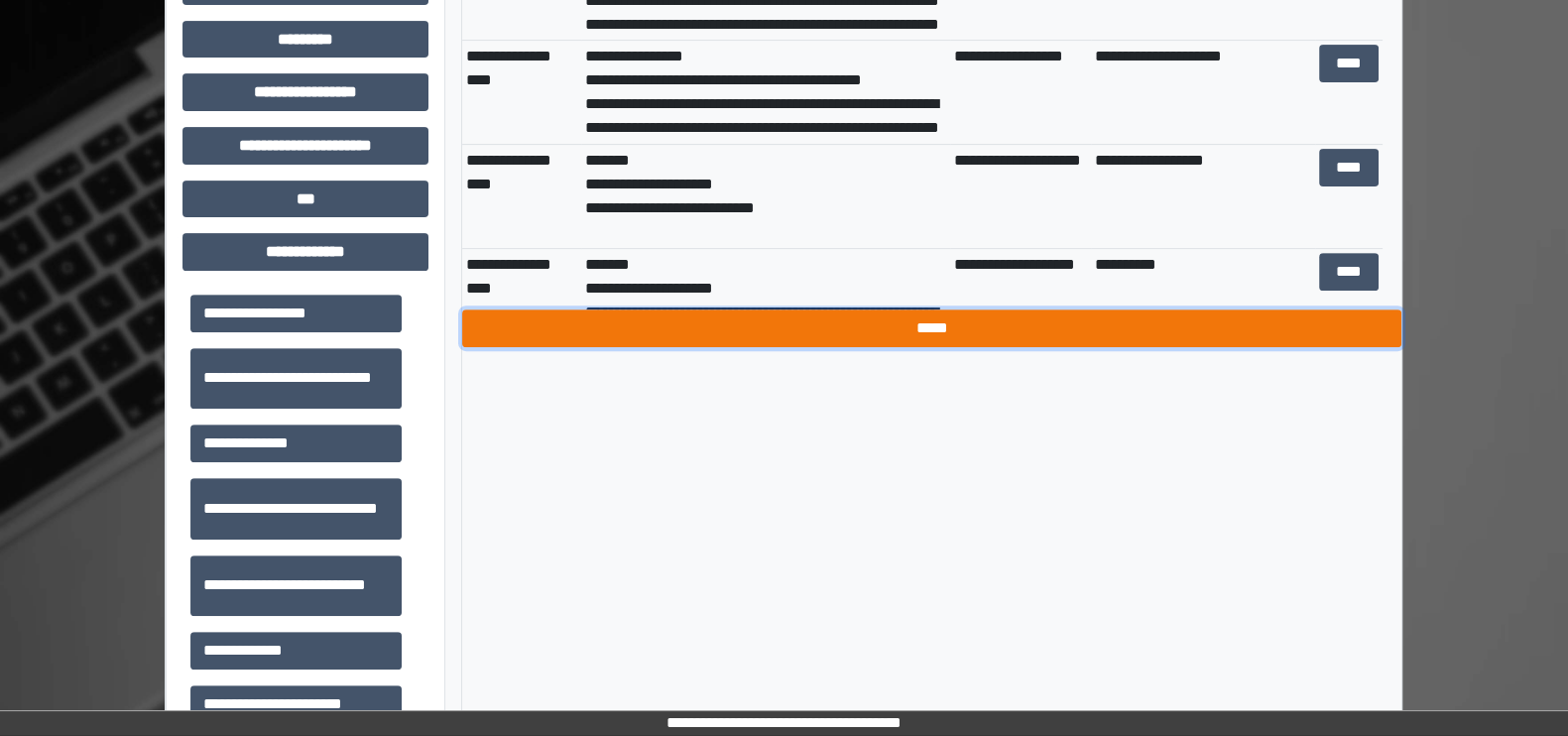 click on "*****" at bounding box center (931, 328) 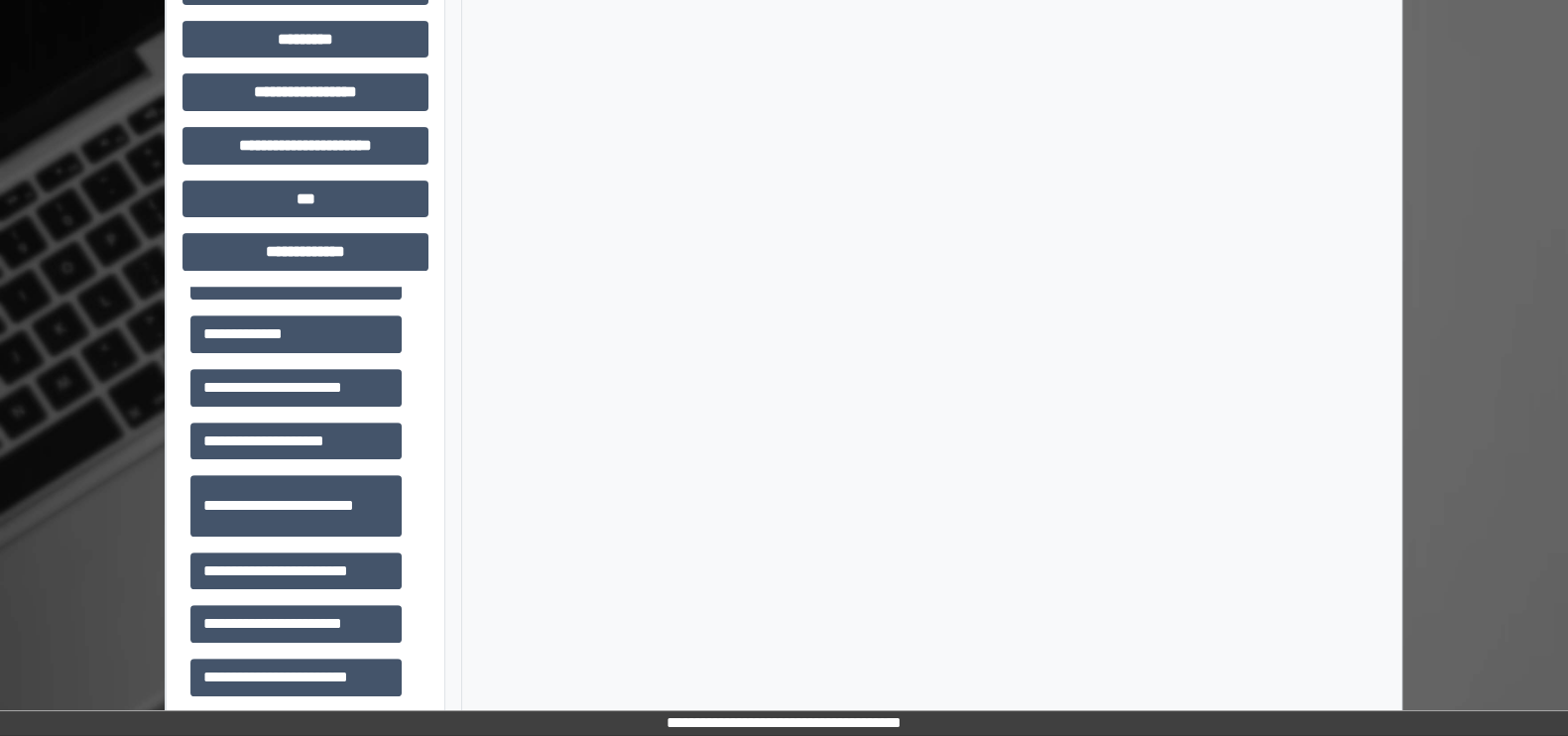 scroll, scrollTop: 319, scrollLeft: 0, axis: vertical 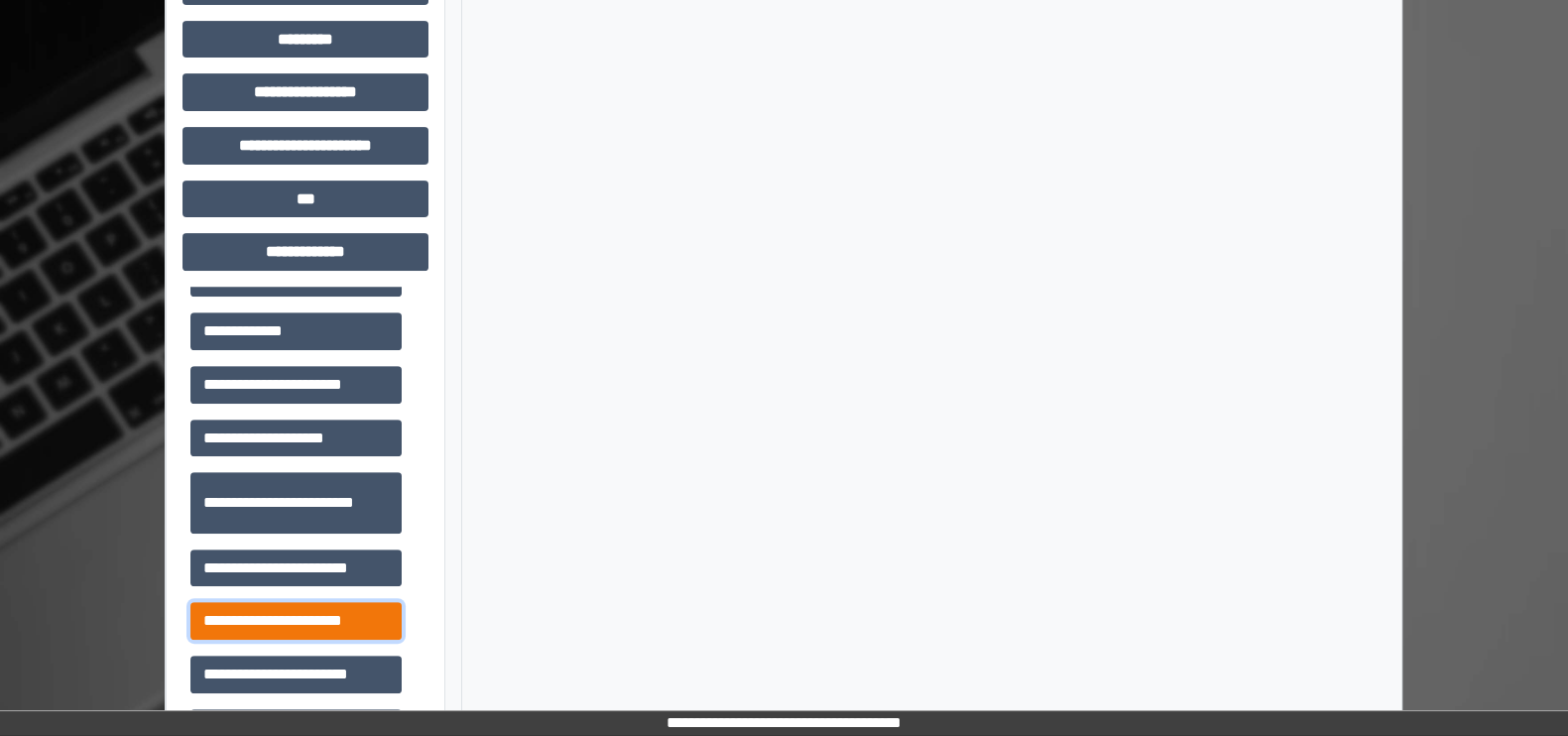 click on "**********" at bounding box center (296, 621) 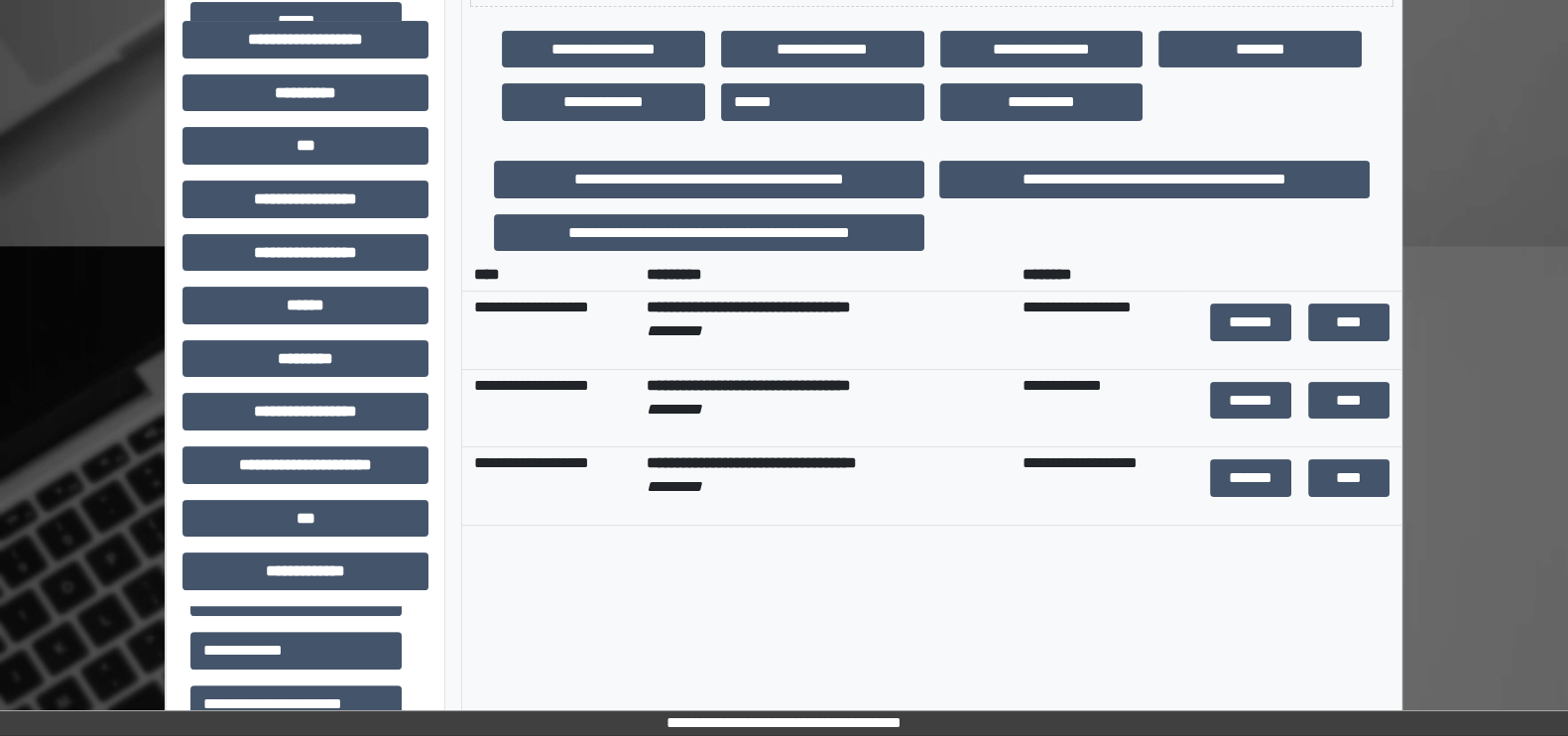 scroll, scrollTop: 621, scrollLeft: 0, axis: vertical 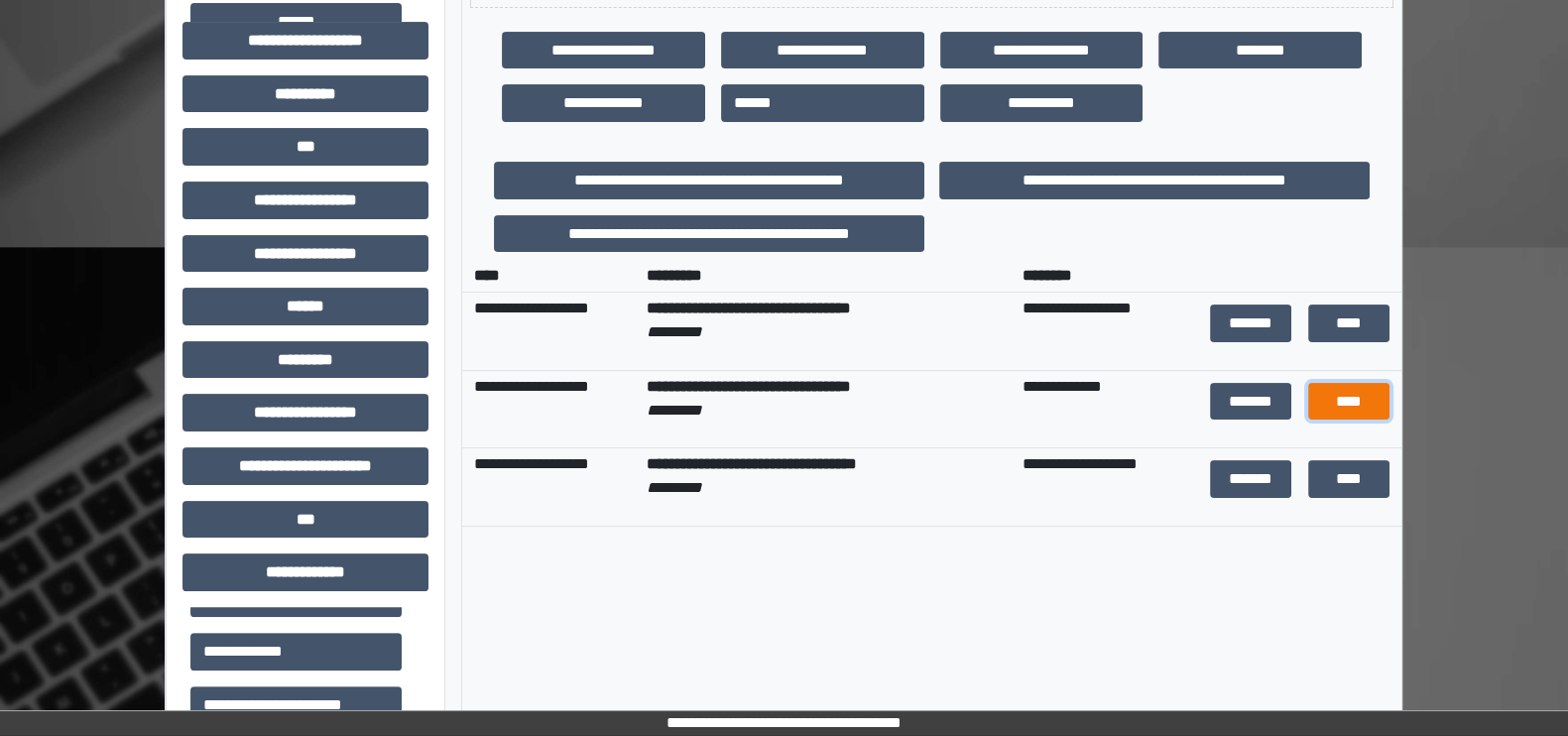 click on "****" at bounding box center (1349, 402) 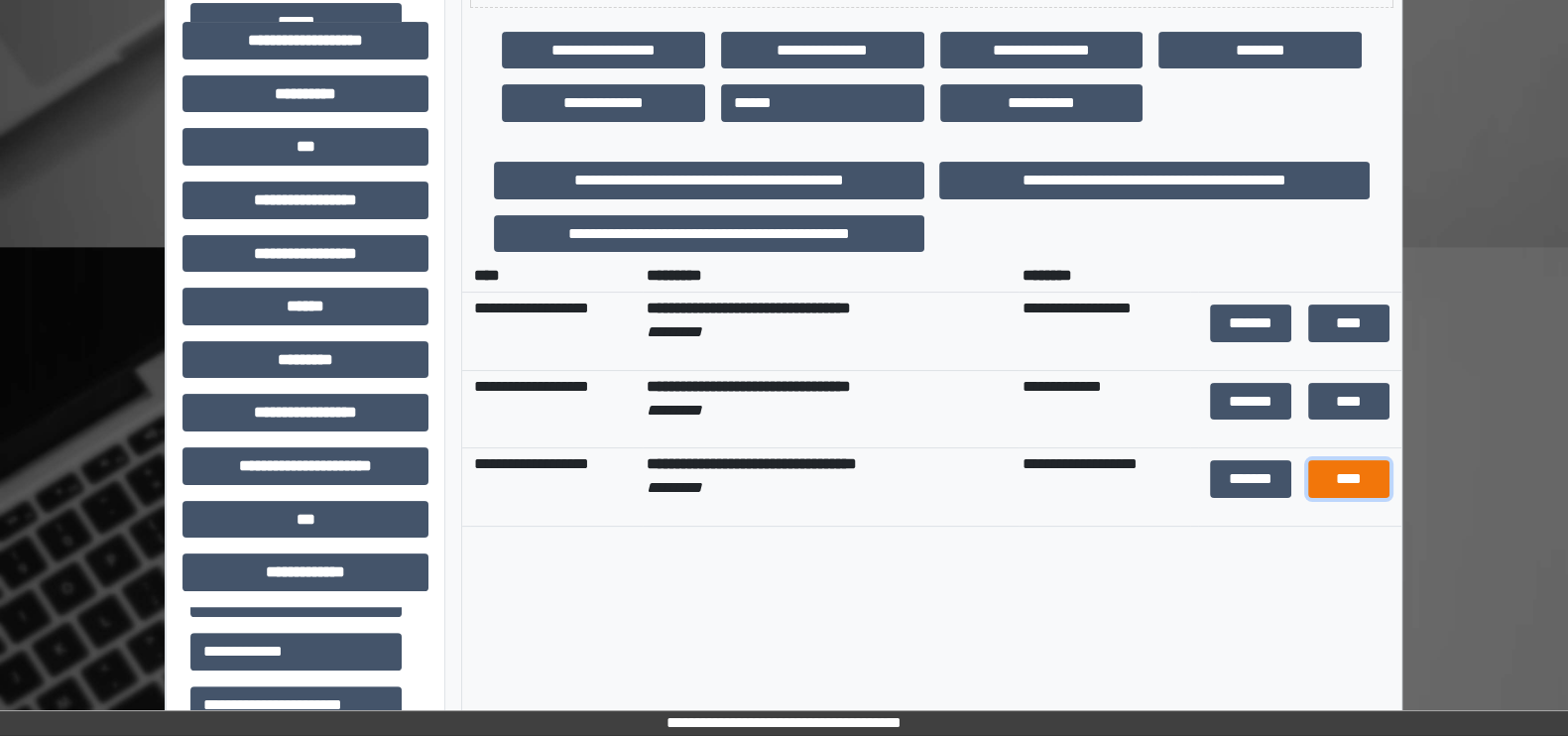 click on "****" at bounding box center [1349, 479] 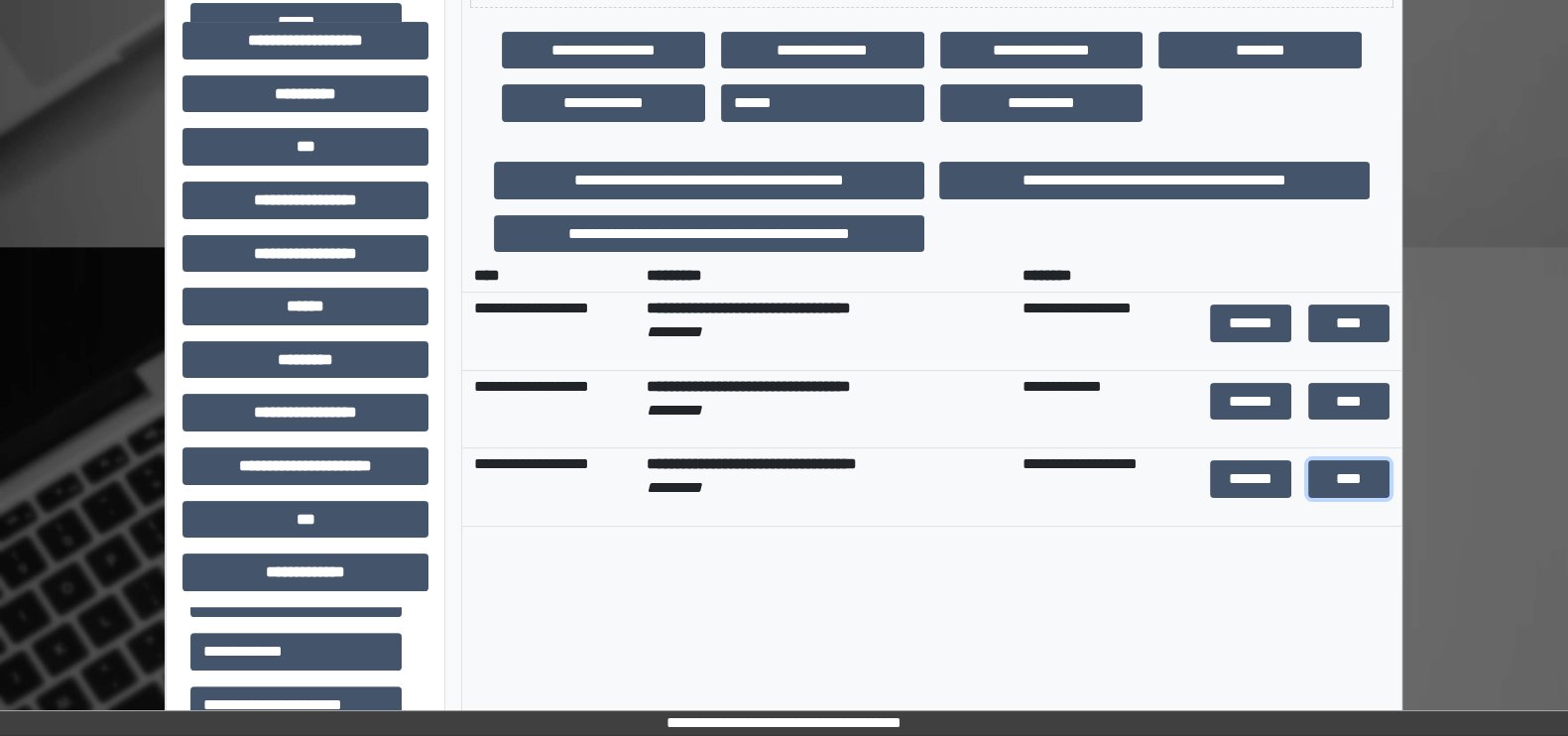 scroll, scrollTop: 0, scrollLeft: 0, axis: both 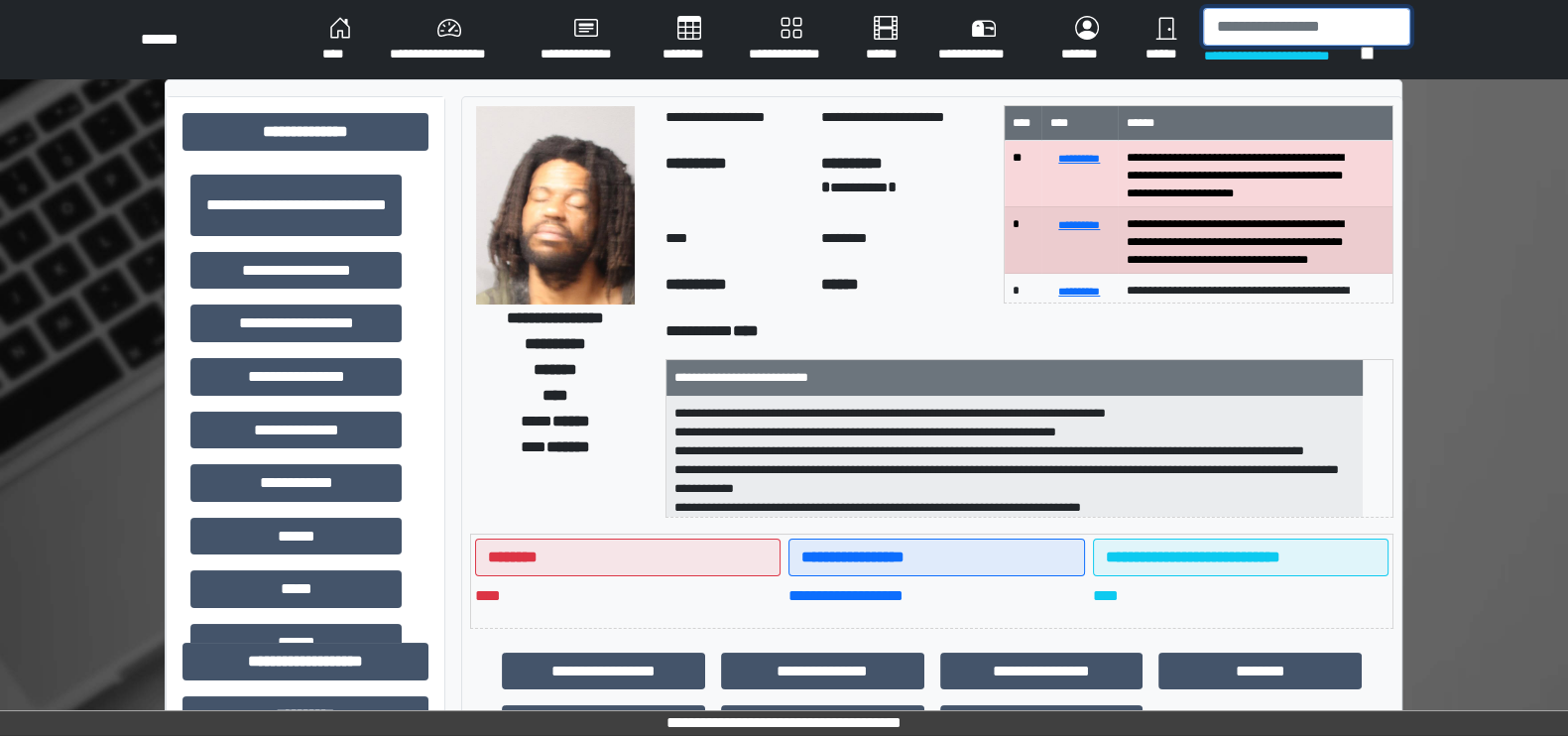 click at bounding box center [1306, 27] 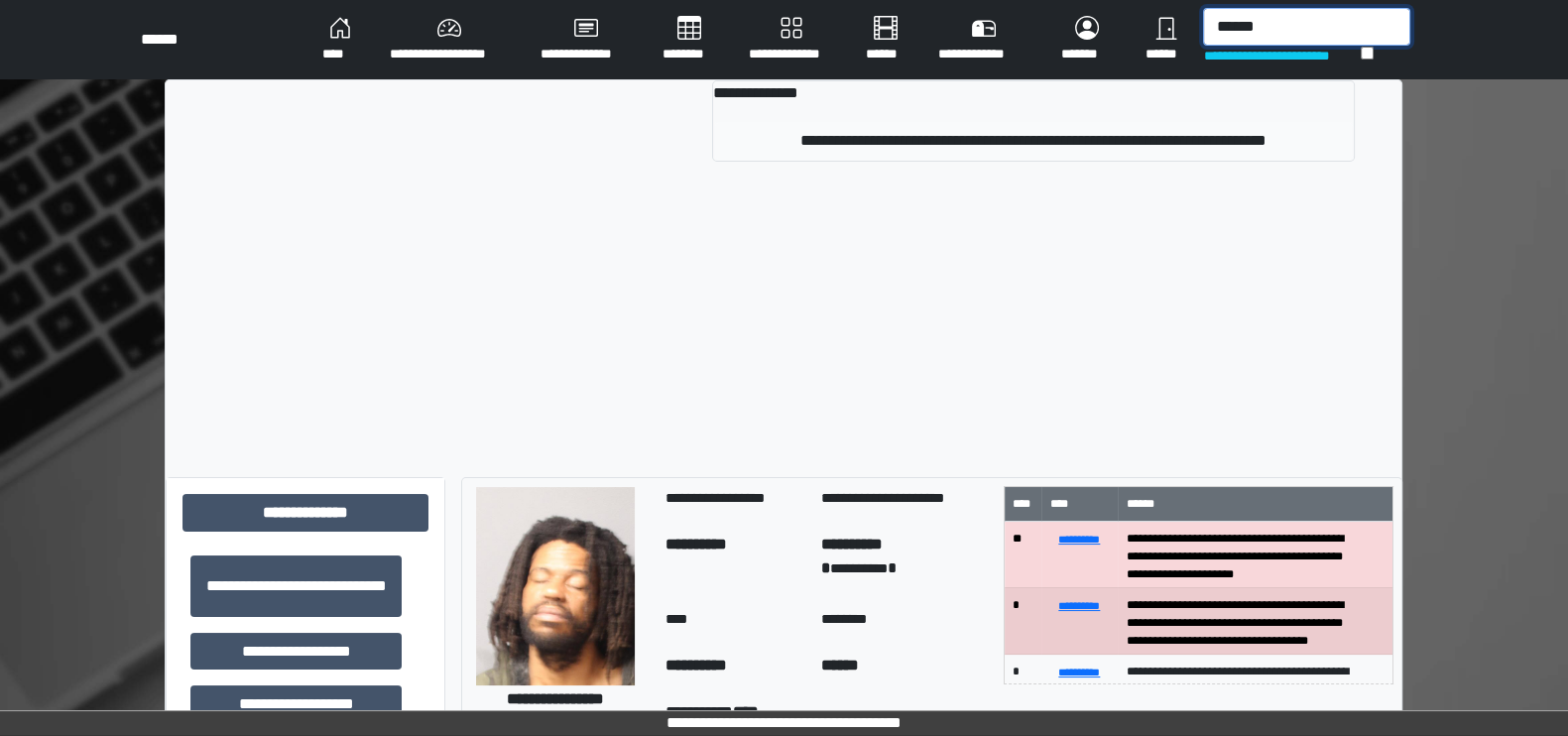 type on "******" 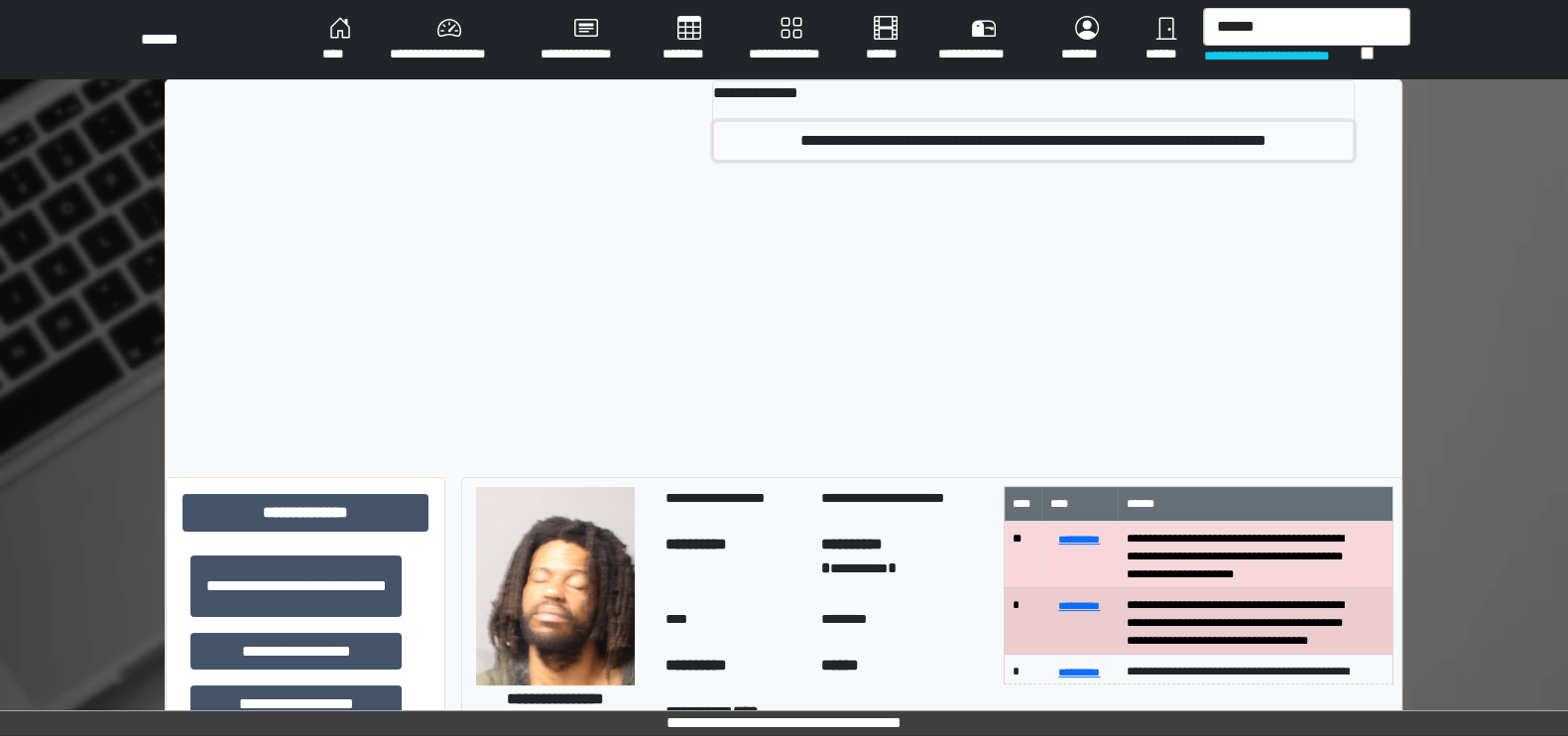 click on "**********" at bounding box center (1033, 141) 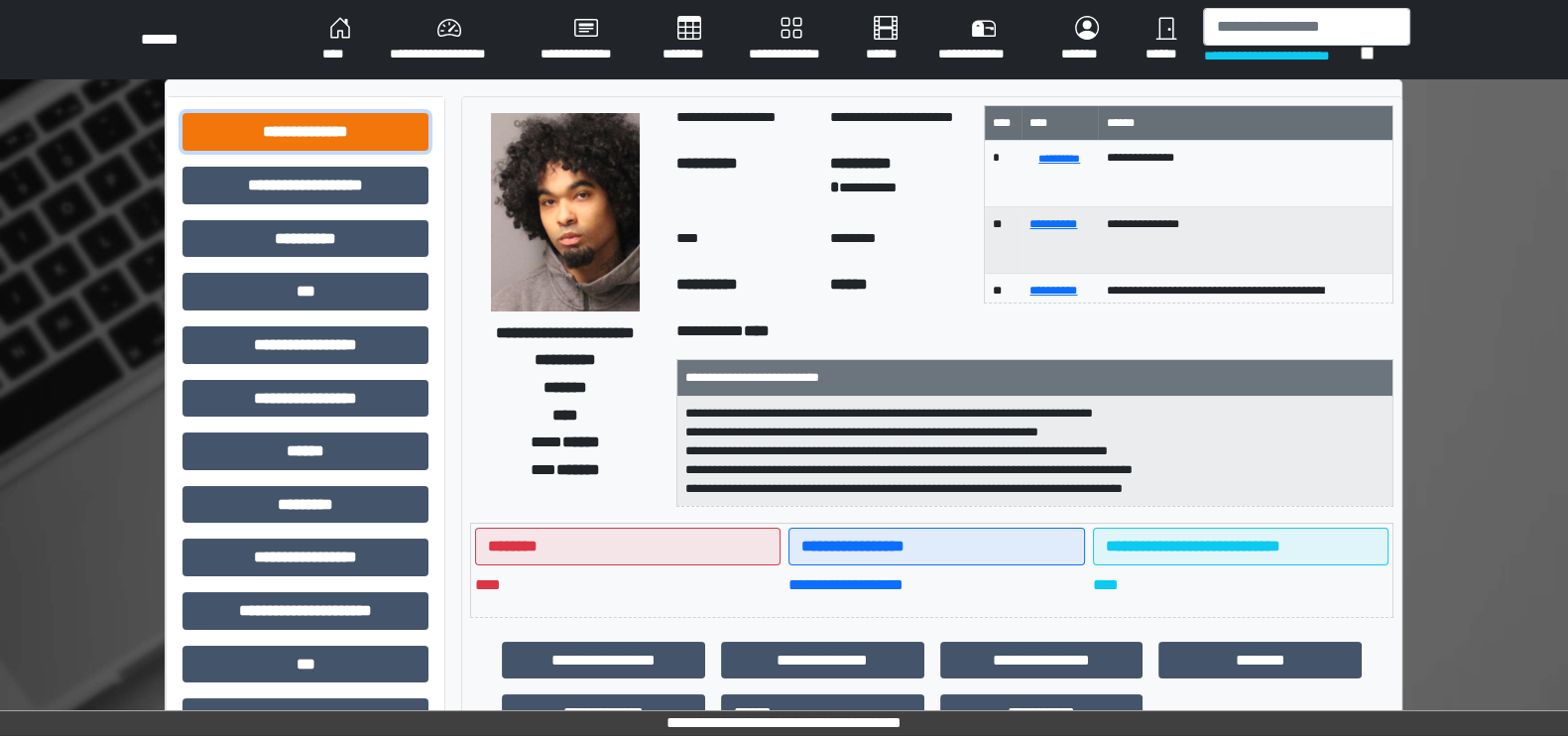 click on "**********" at bounding box center (305, 132) 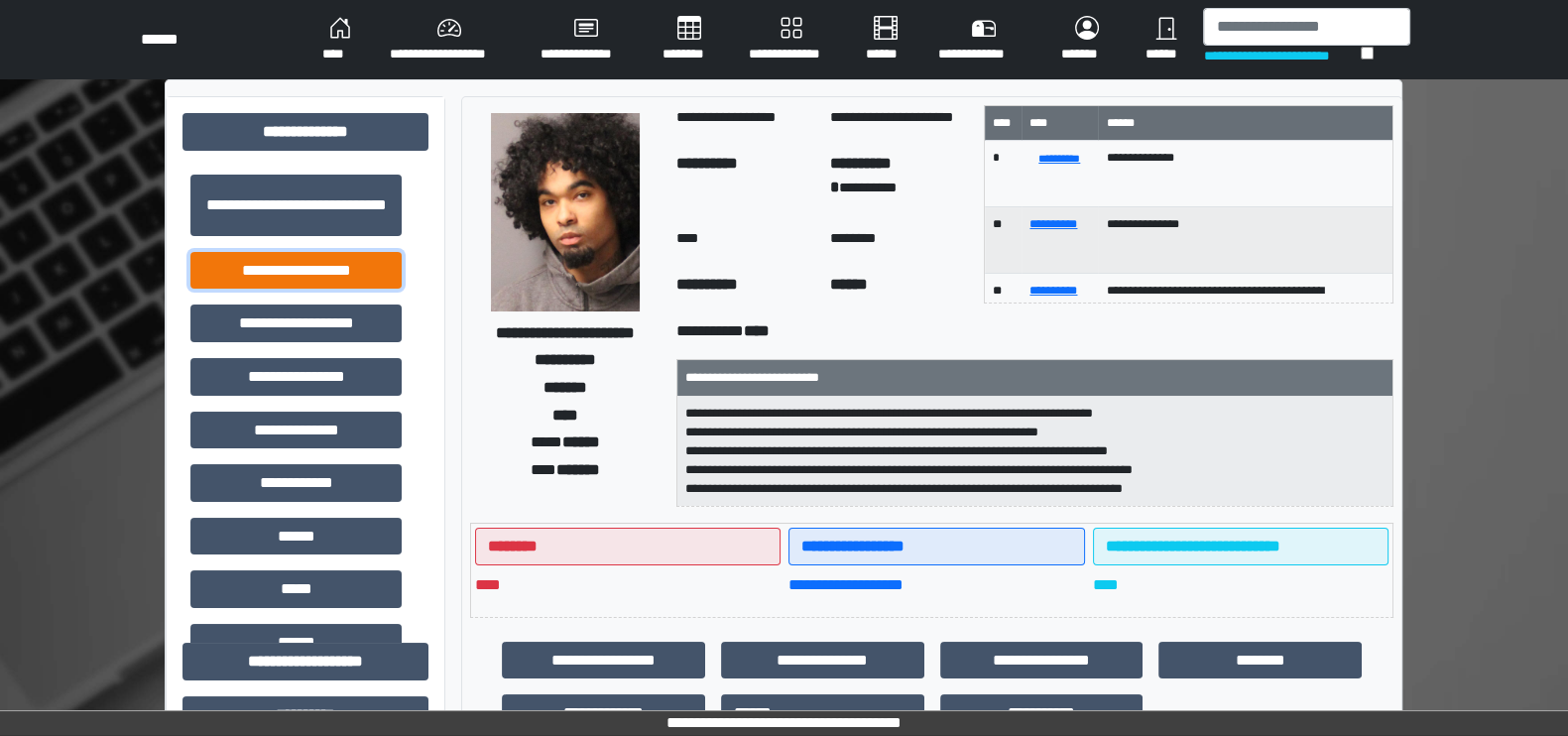 click on "**********" at bounding box center [296, 271] 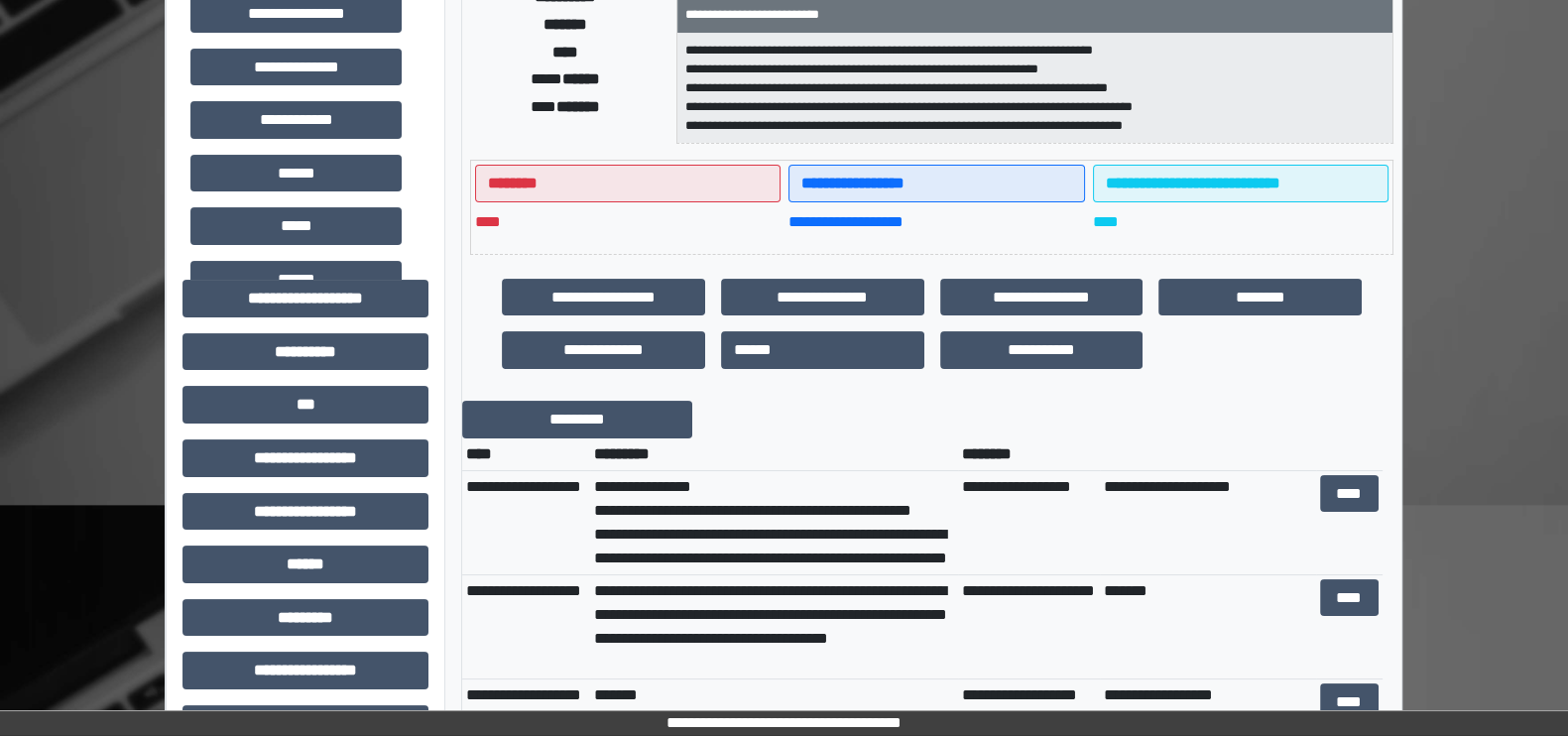 scroll, scrollTop: 366, scrollLeft: 0, axis: vertical 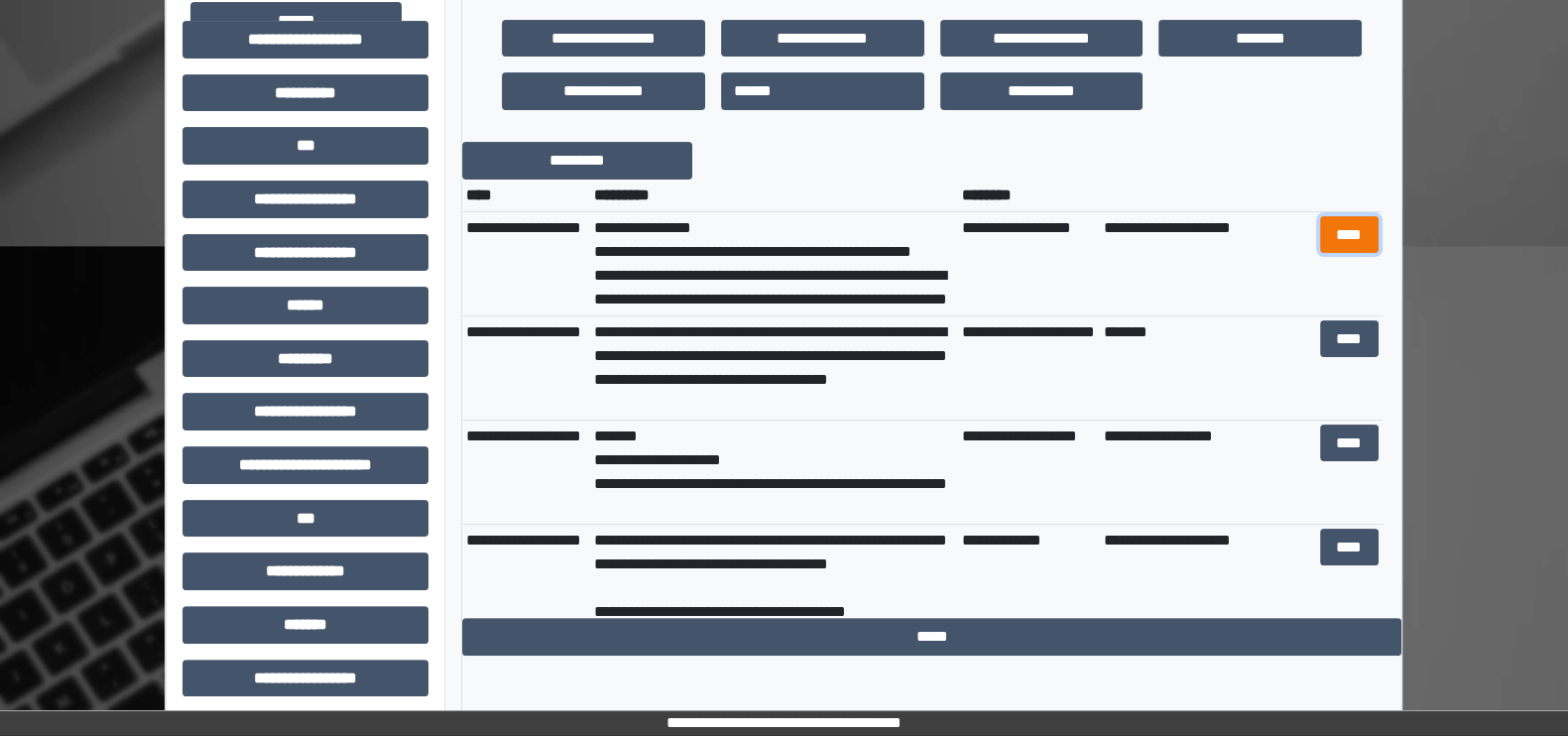 click on "****" at bounding box center (1349, 235) 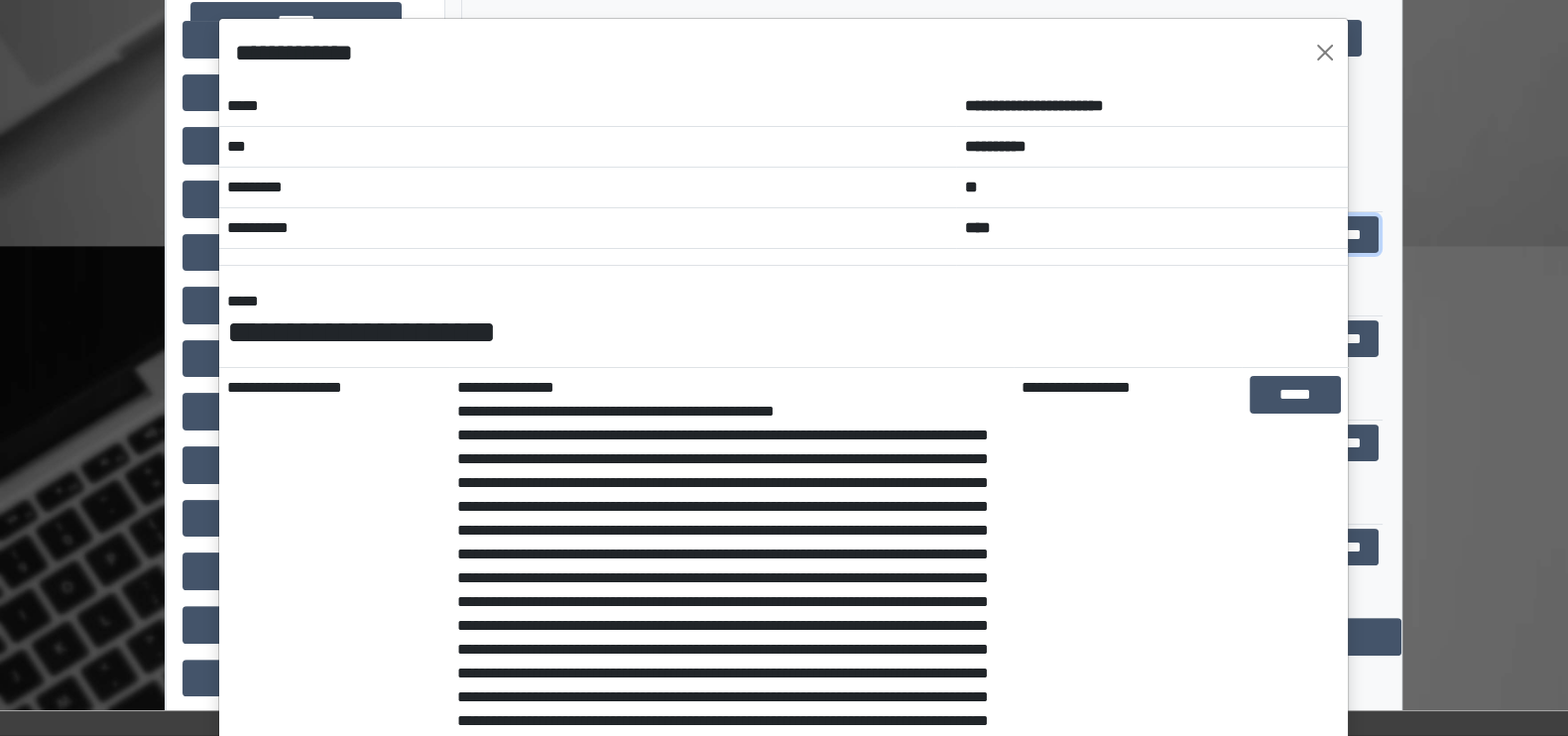 scroll, scrollTop: 0, scrollLeft: 0, axis: both 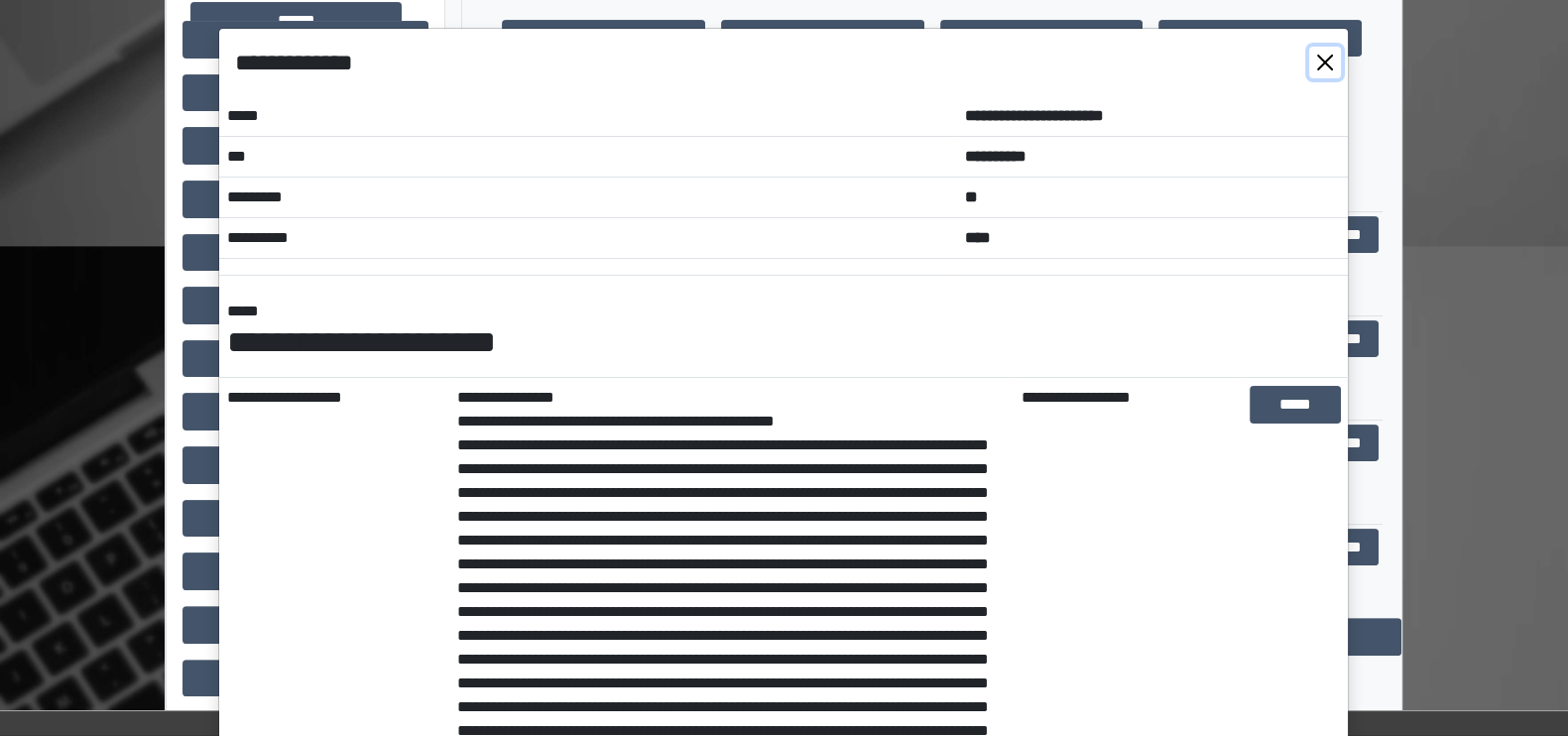 click at bounding box center [1325, 62] 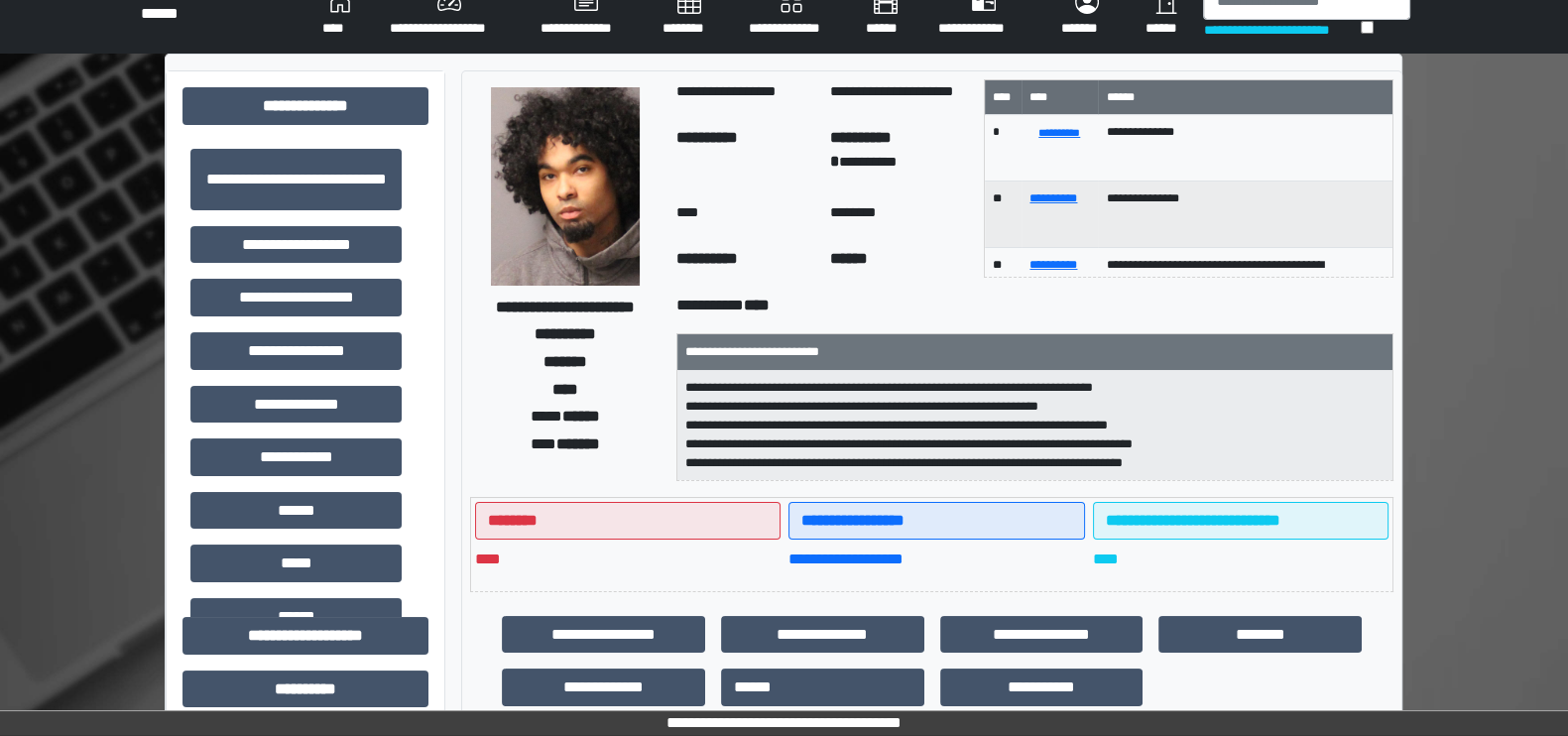 scroll, scrollTop: 0, scrollLeft: 0, axis: both 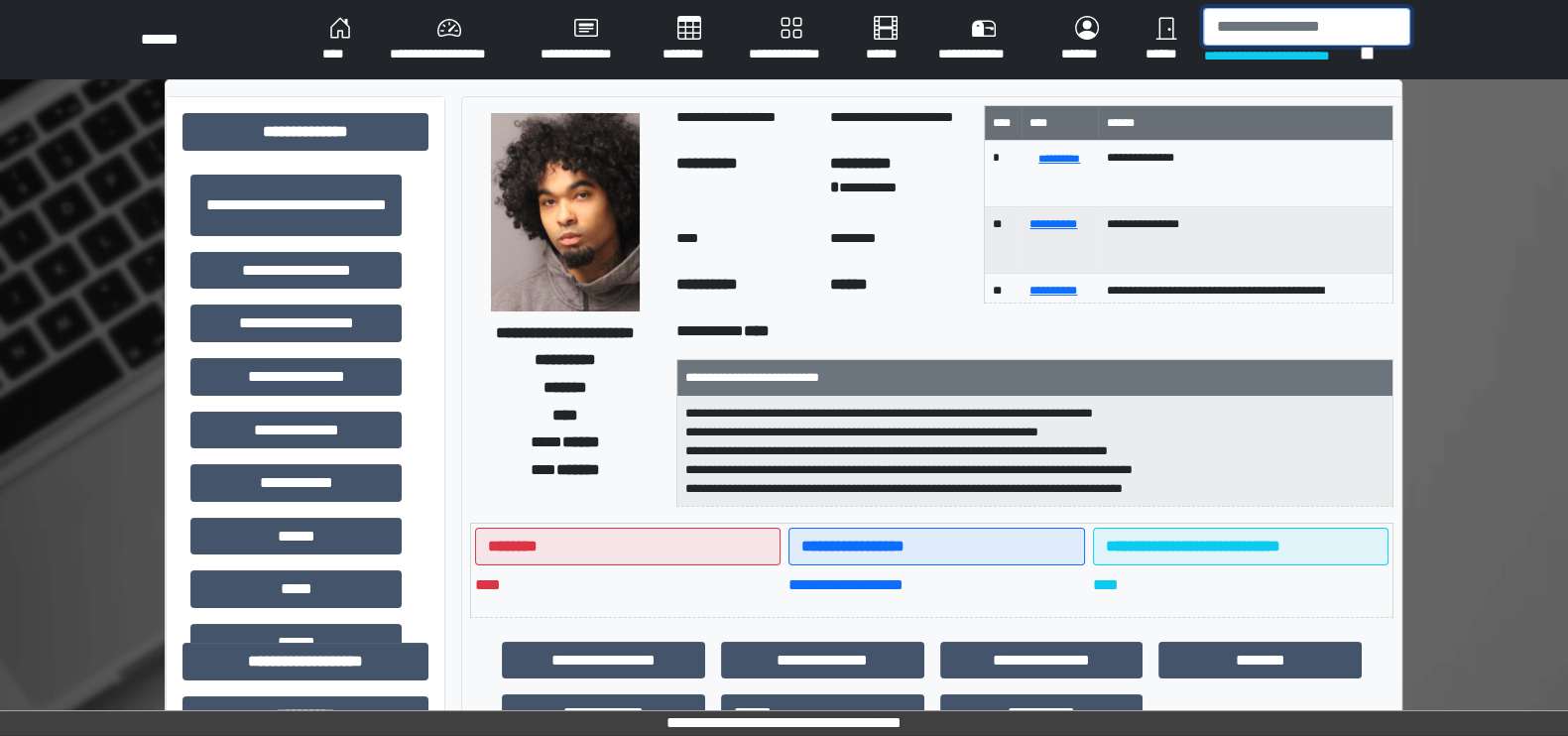click at bounding box center [1306, 27] 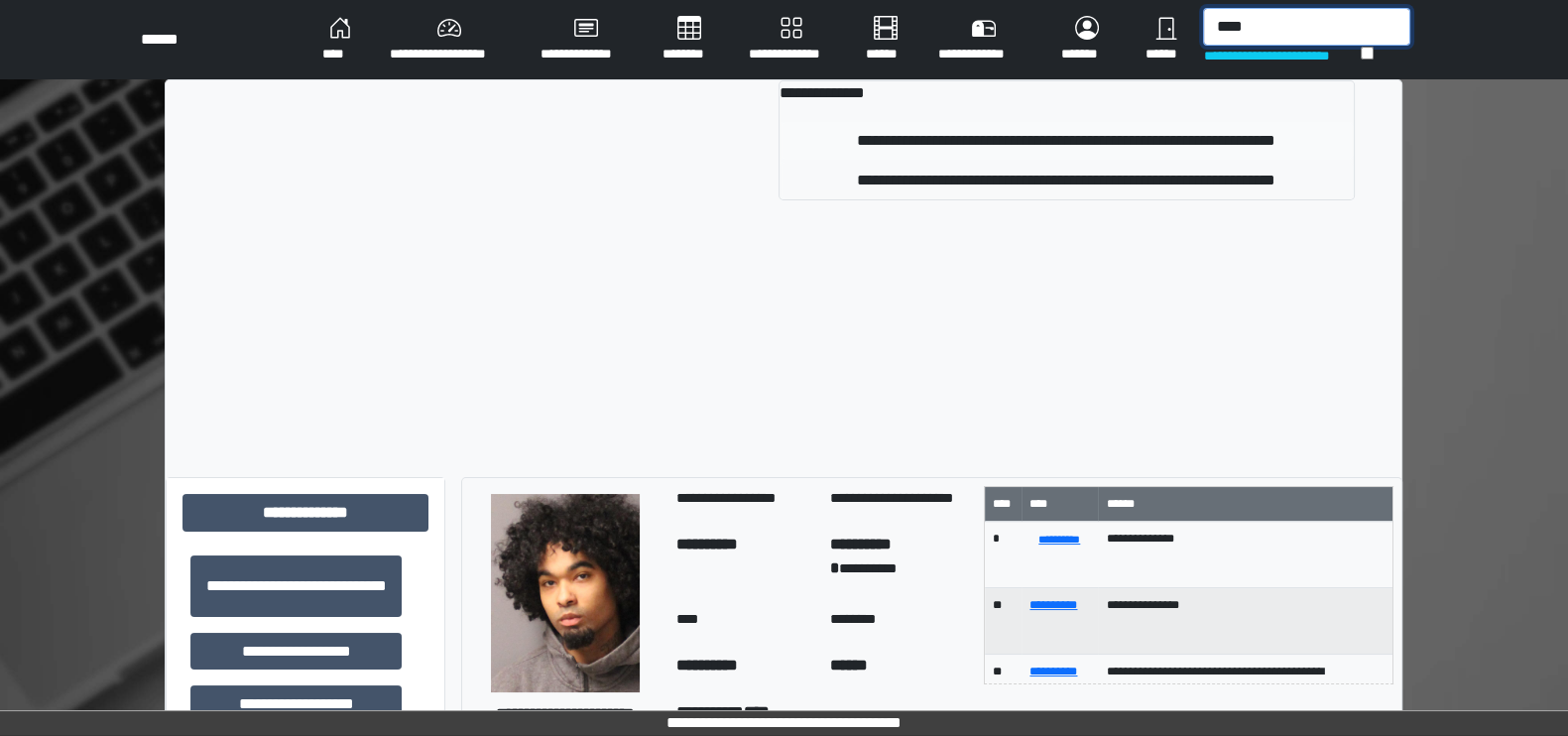 type on "****" 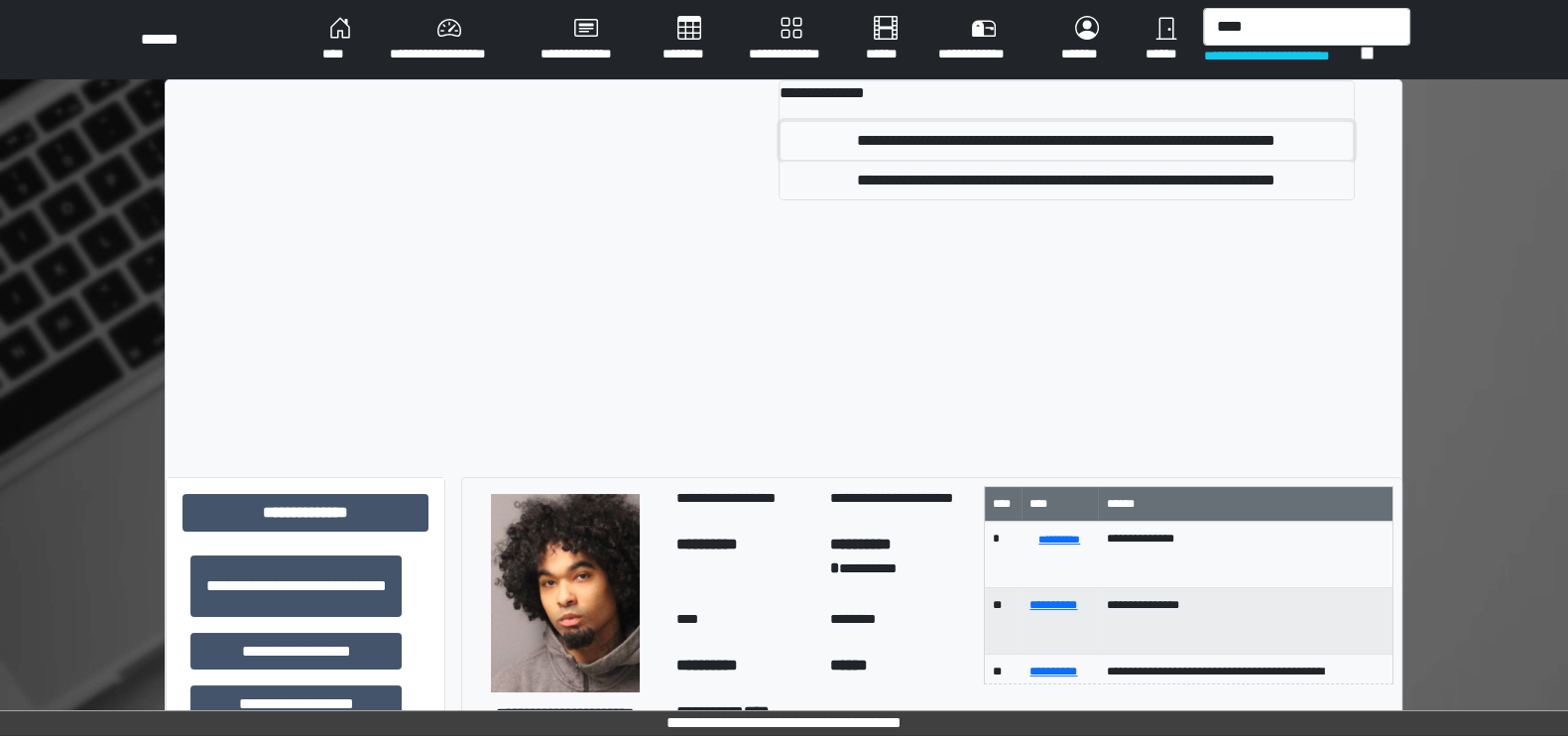 click on "**********" at bounding box center [1066, 141] 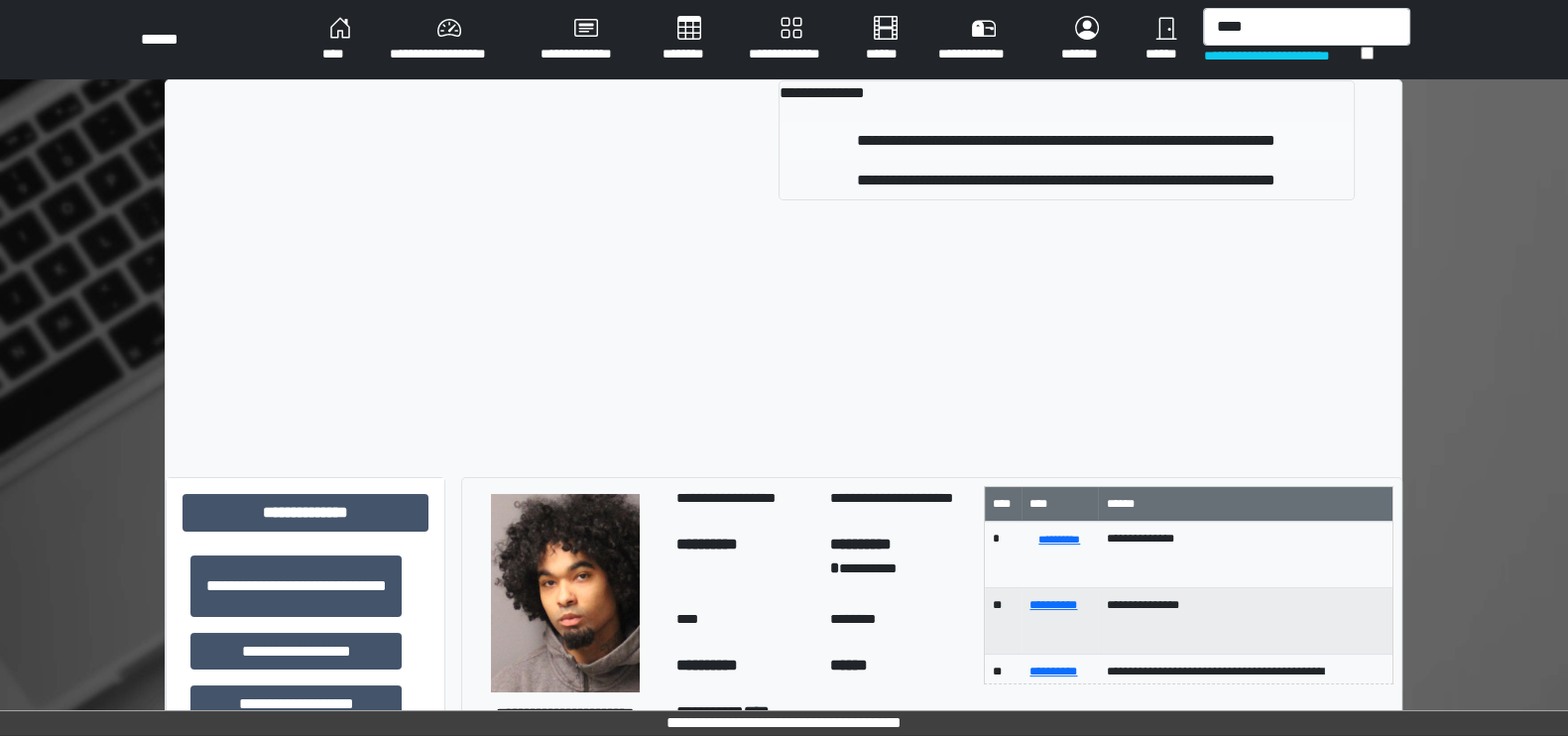 type 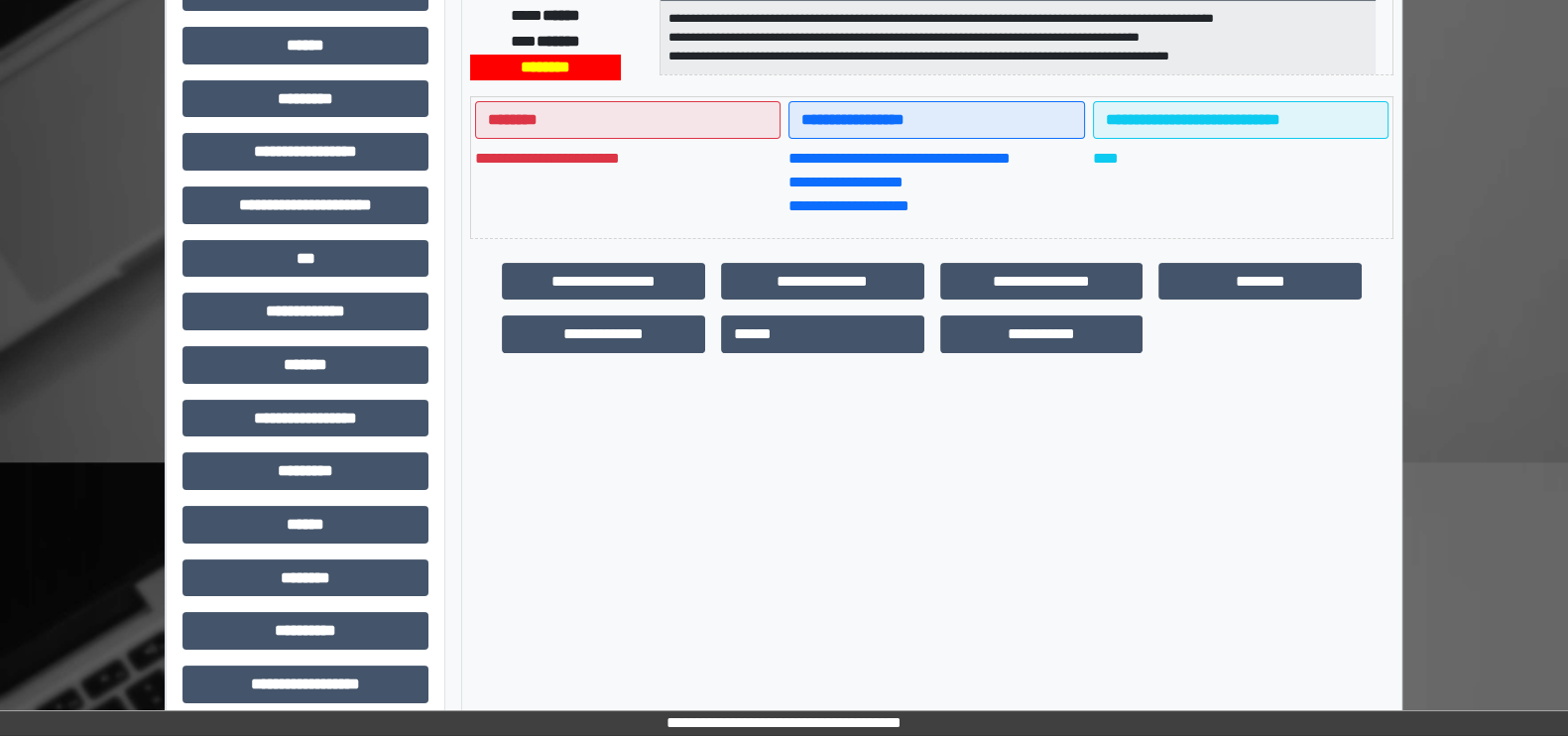 scroll, scrollTop: 406, scrollLeft: 0, axis: vertical 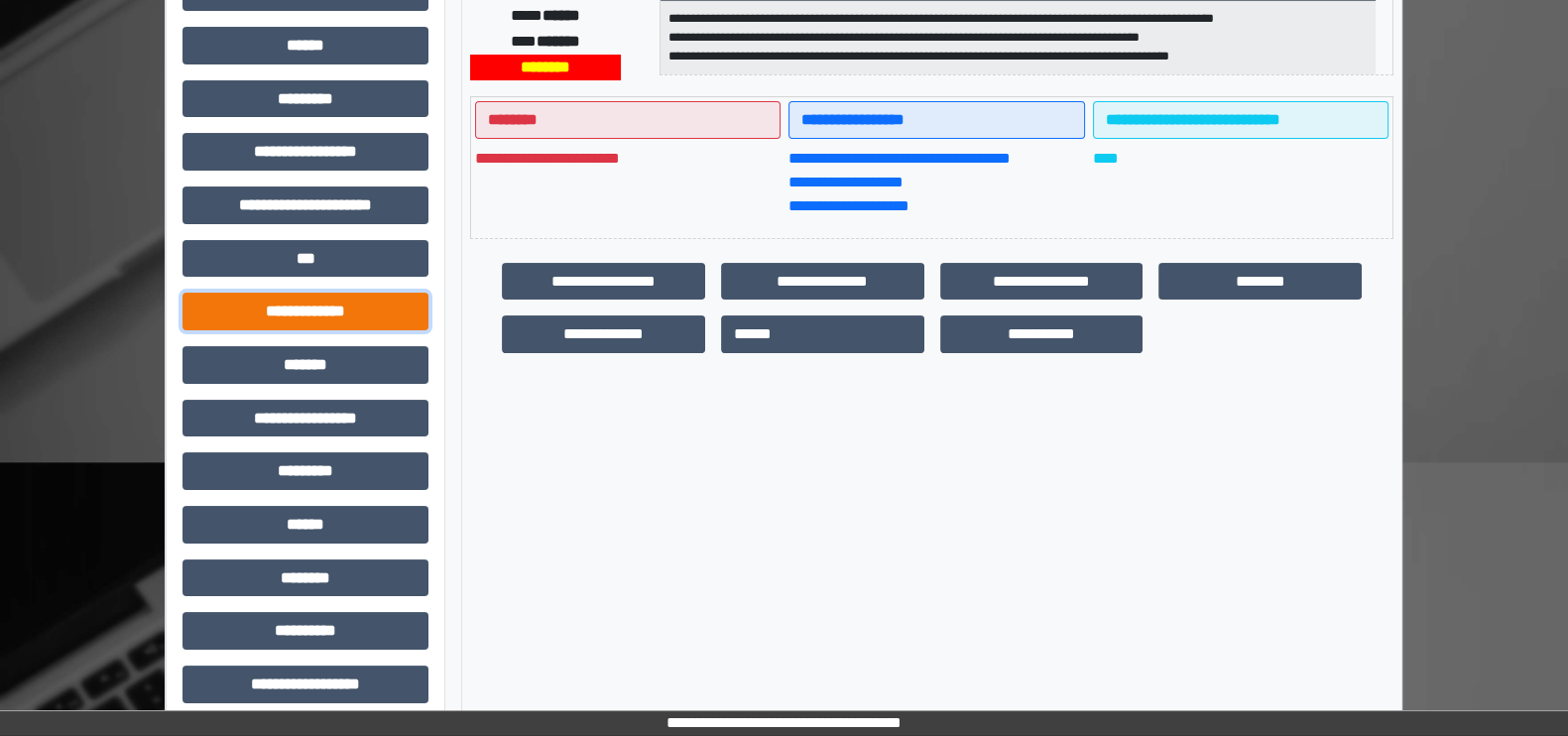 click on "**********" at bounding box center (305, 311) 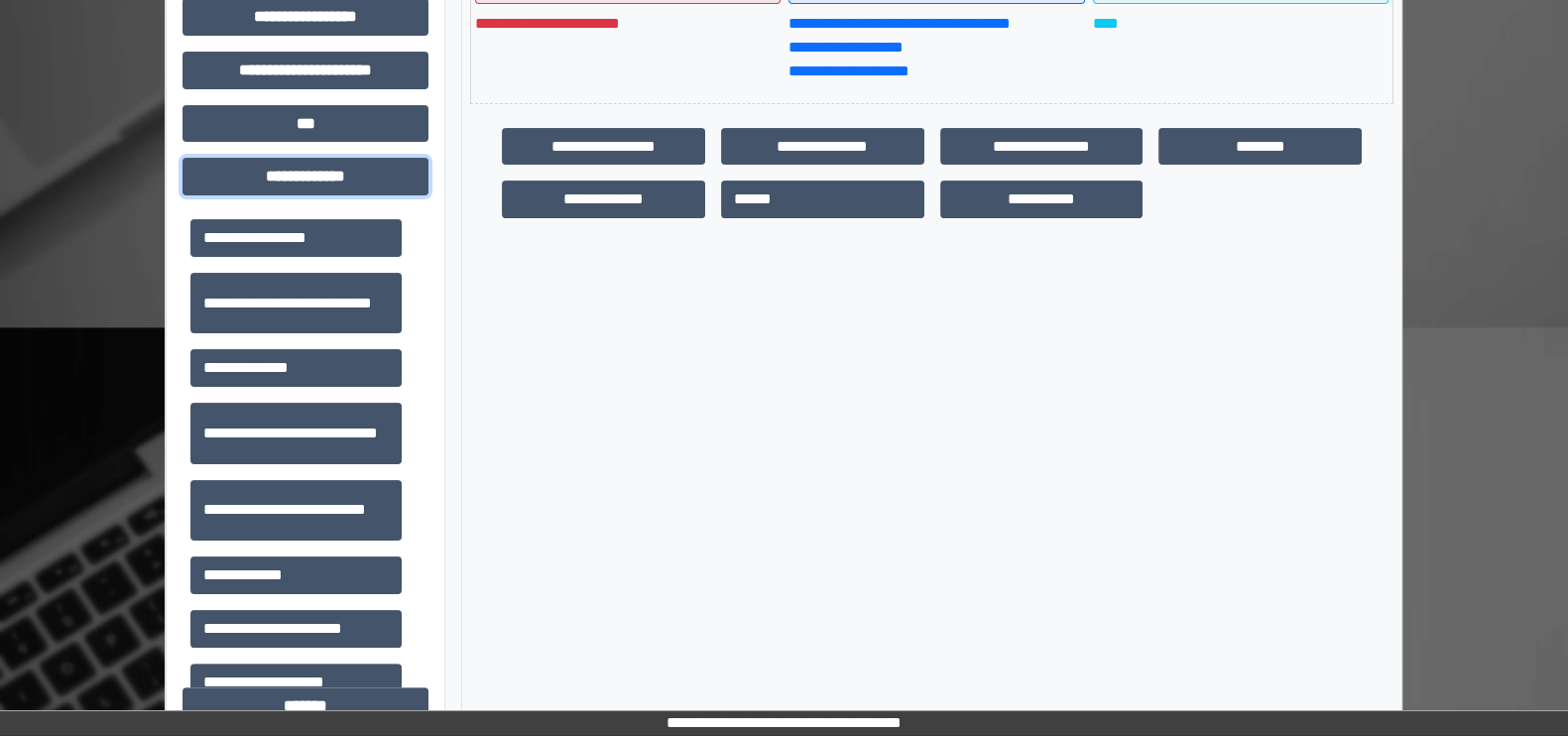 scroll, scrollTop: 576, scrollLeft: 0, axis: vertical 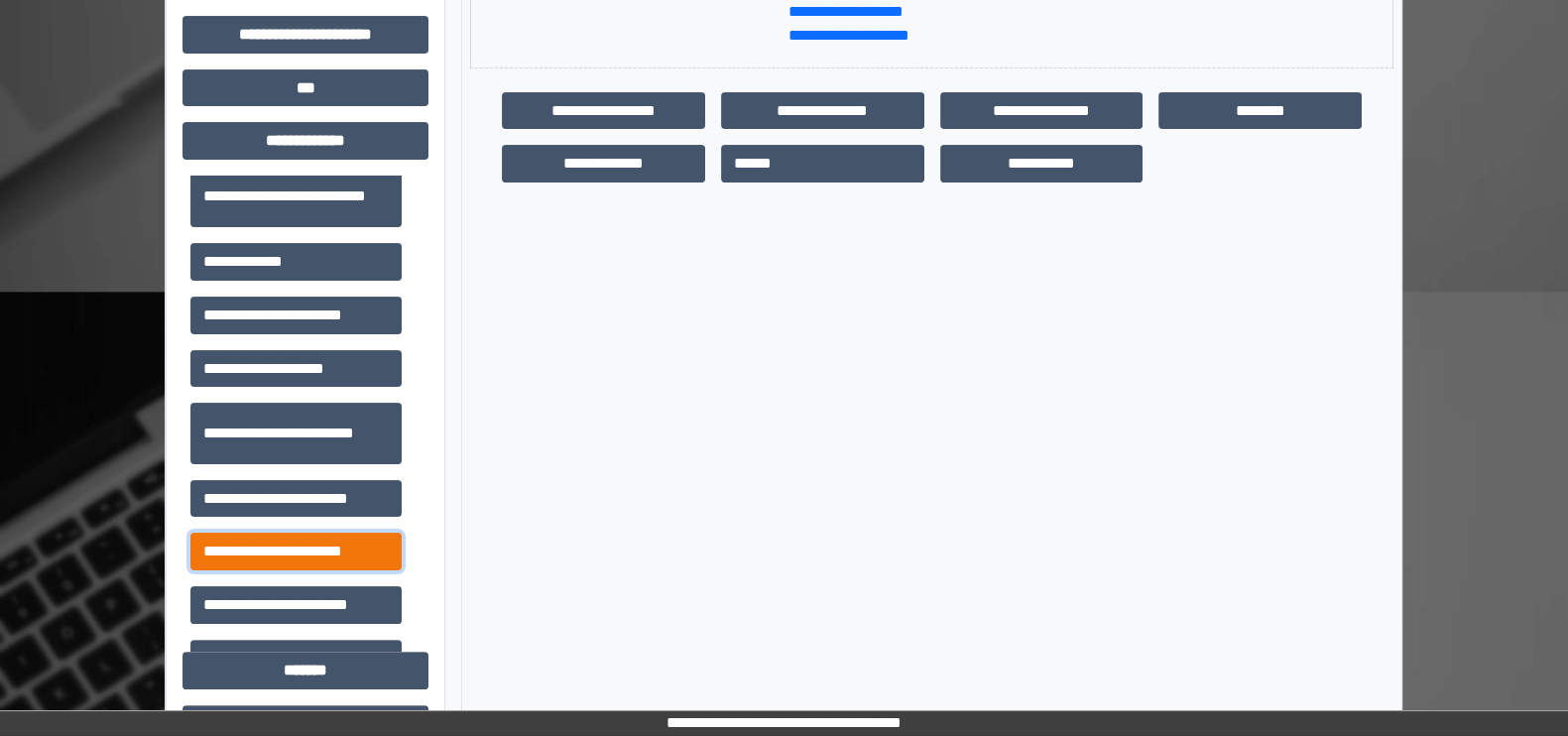 click on "**********" at bounding box center (296, 552) 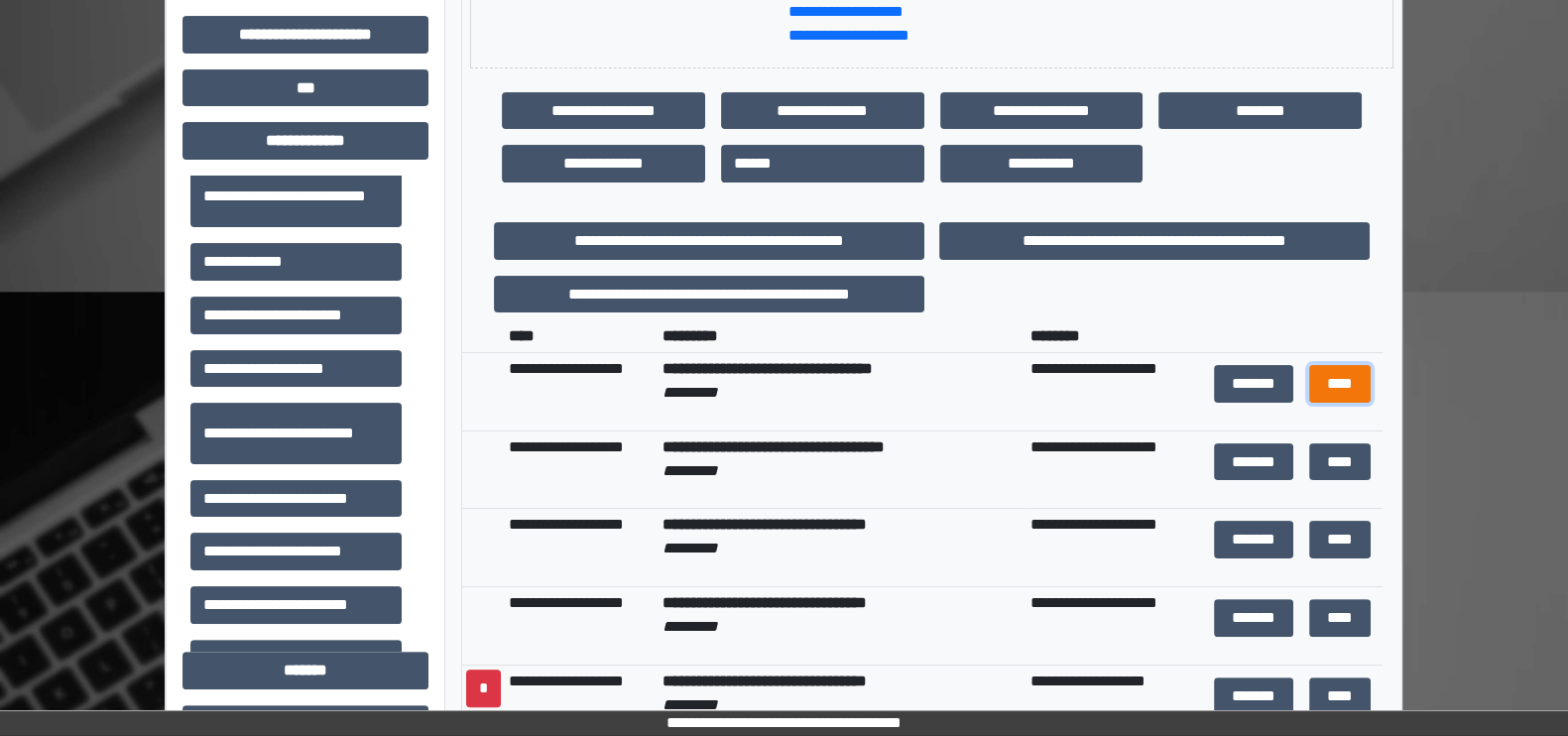 click on "****" at bounding box center (1340, 384) 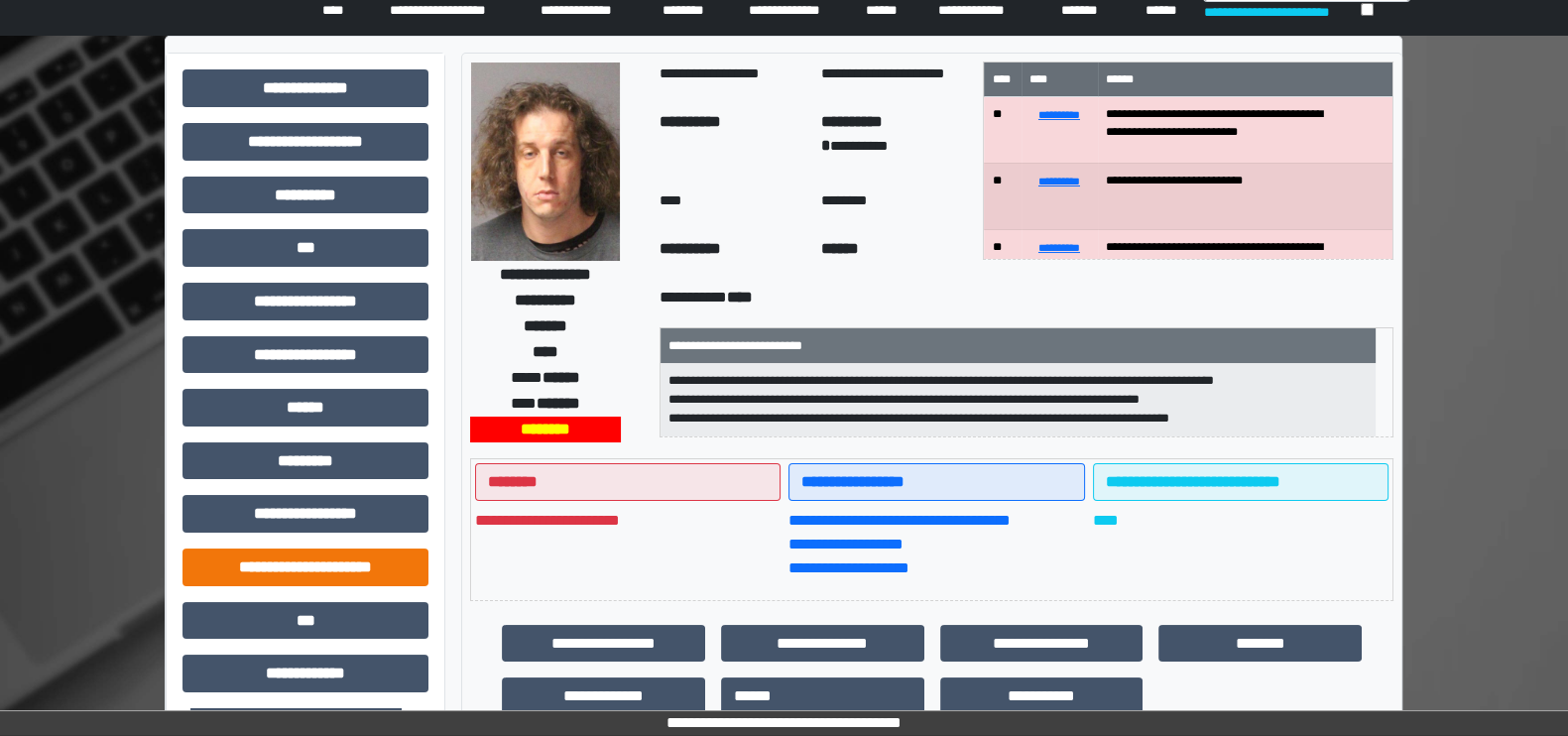 scroll, scrollTop: 0, scrollLeft: 0, axis: both 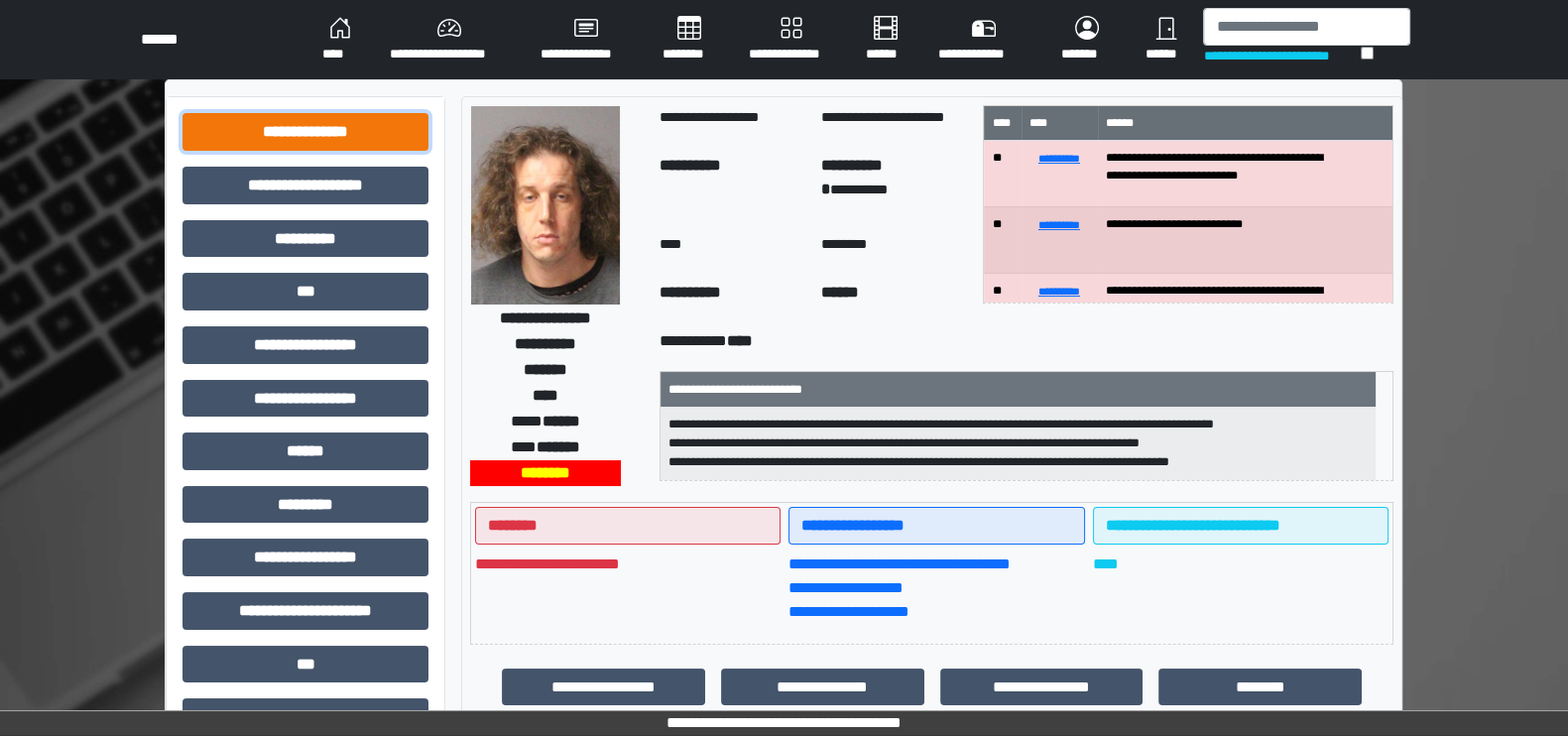 click on "**********" at bounding box center (305, 132) 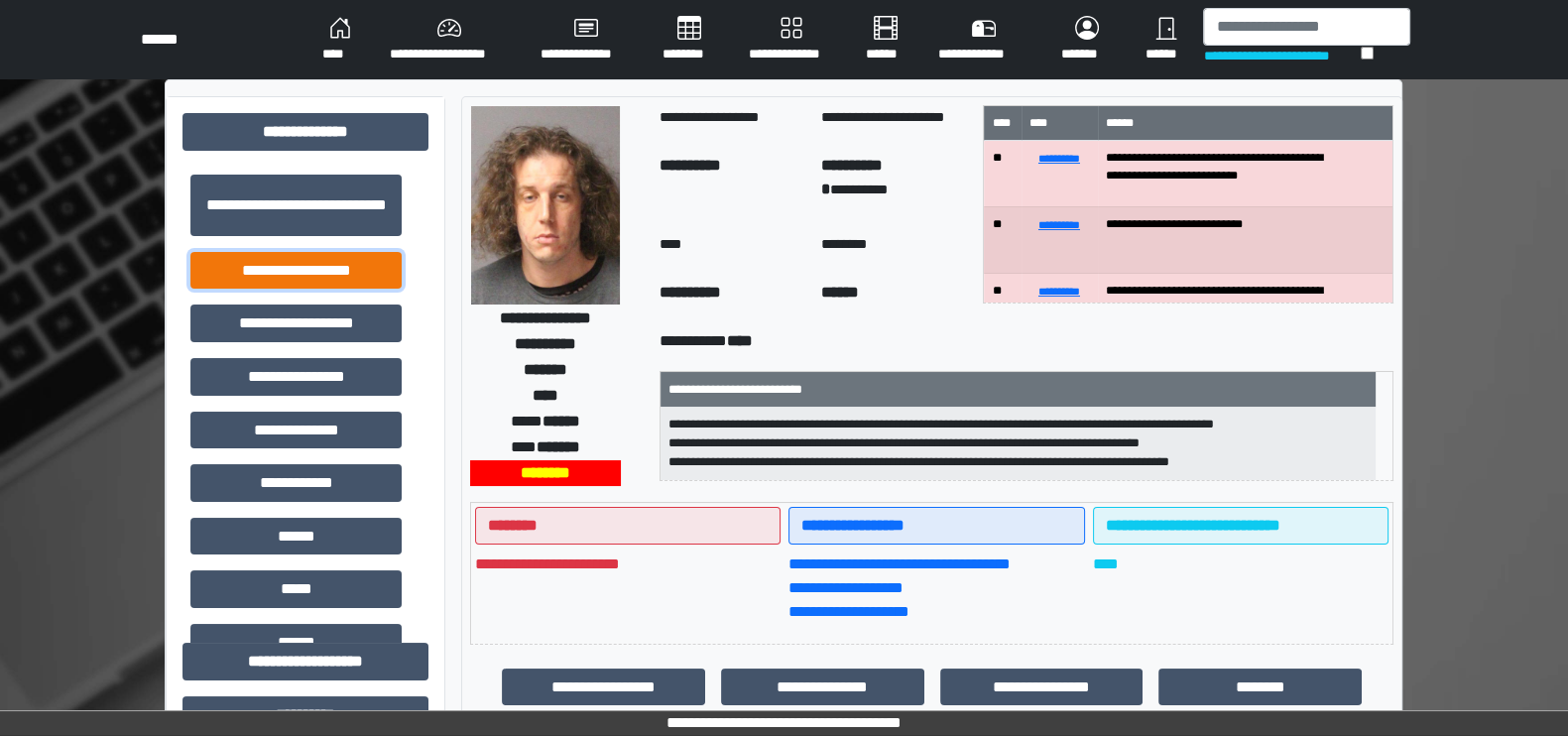 click on "**********" at bounding box center (296, 271) 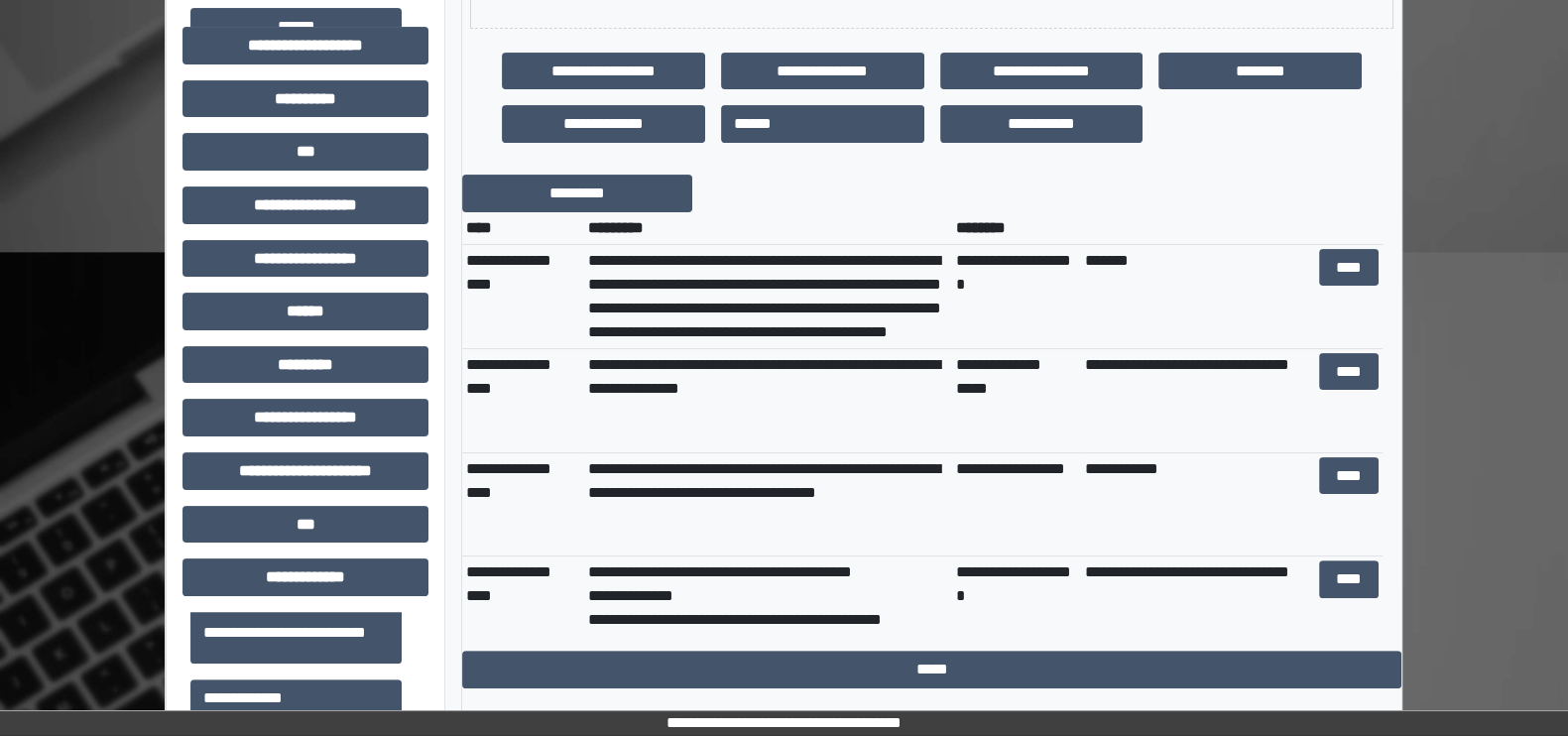 scroll, scrollTop: 617, scrollLeft: 0, axis: vertical 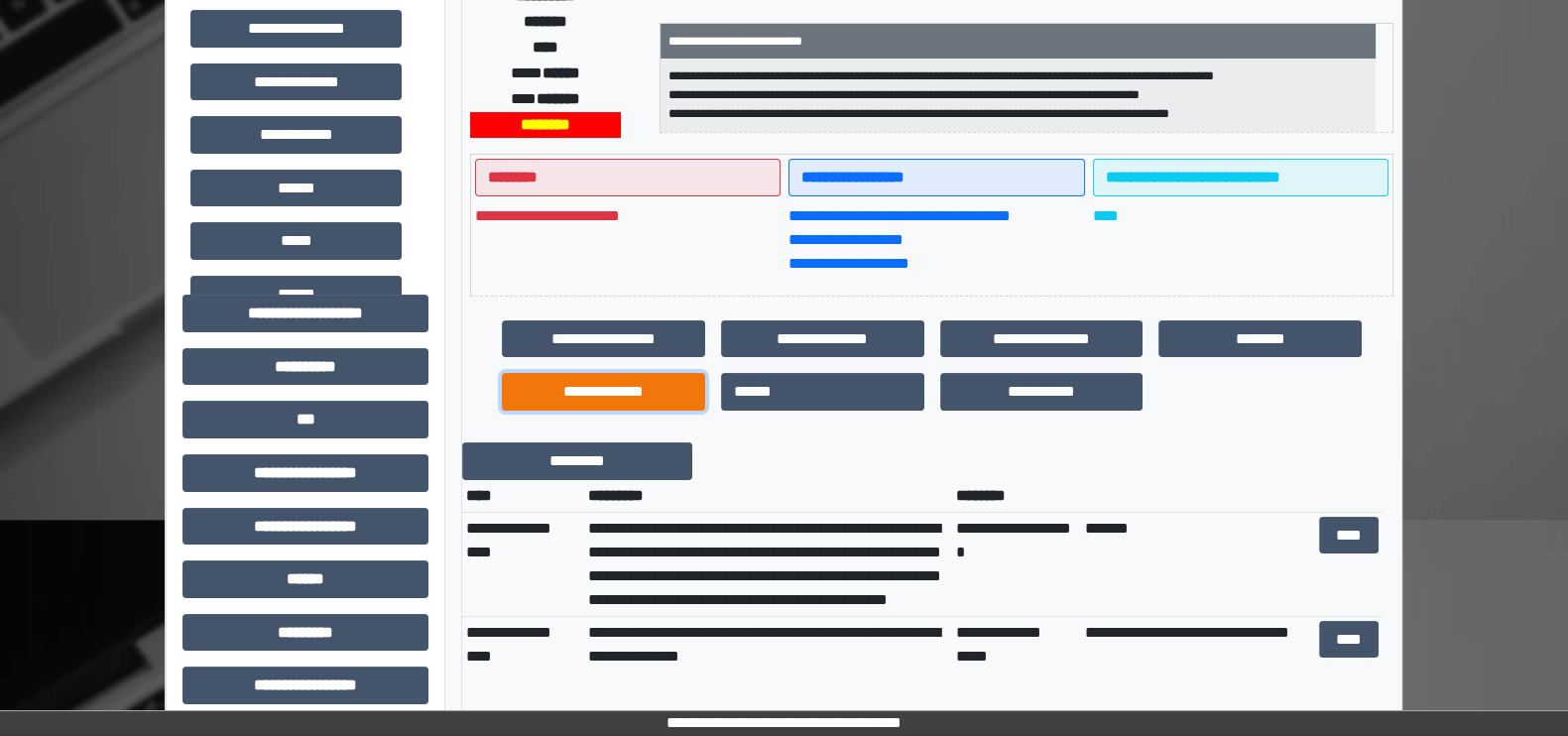 click on "**********" at bounding box center (603, 392) 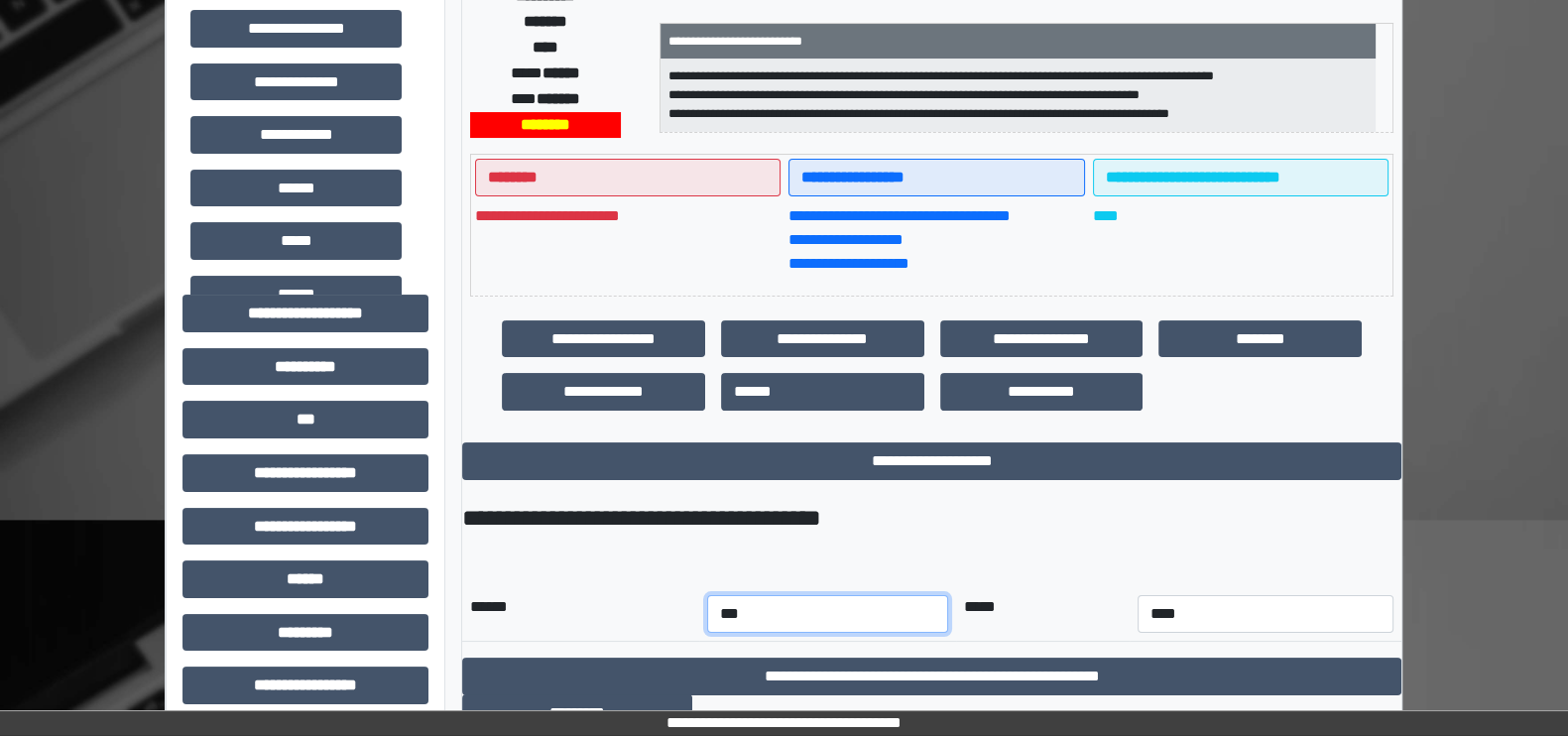 click on "***
***
***
***
***
***
***
***
***
***
***
***" at bounding box center (827, 614) 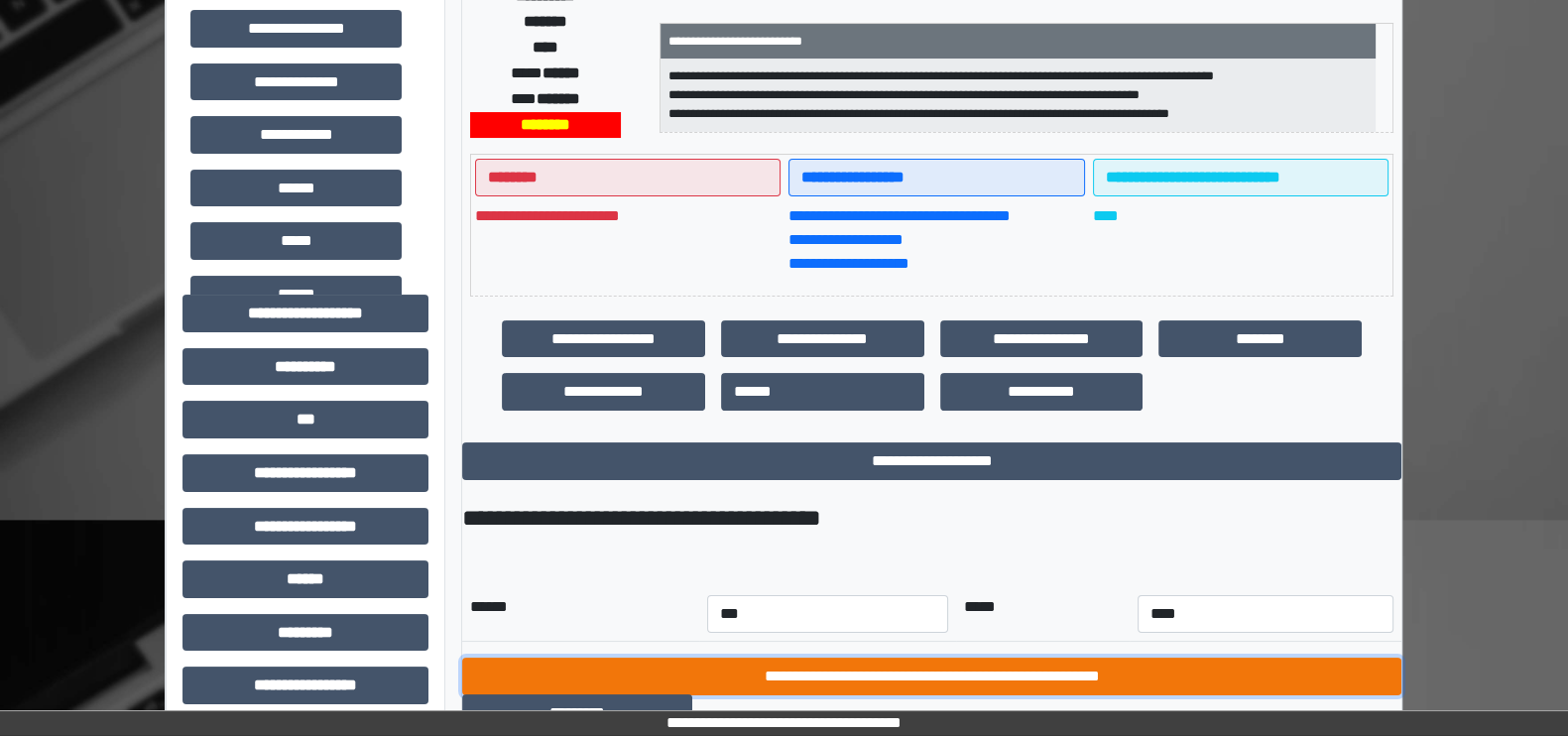 click on "**********" at bounding box center [931, 676] 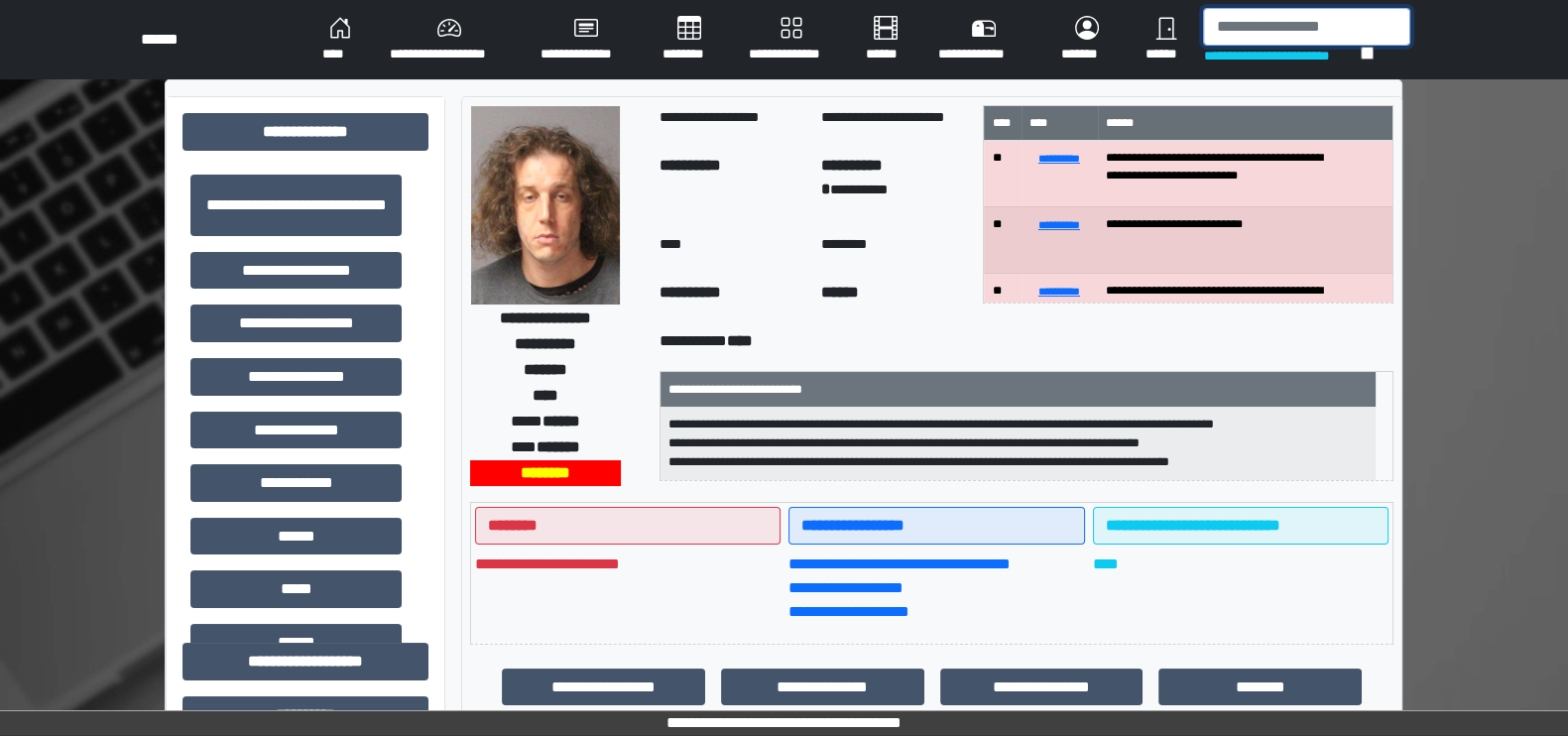 click at bounding box center [1306, 27] 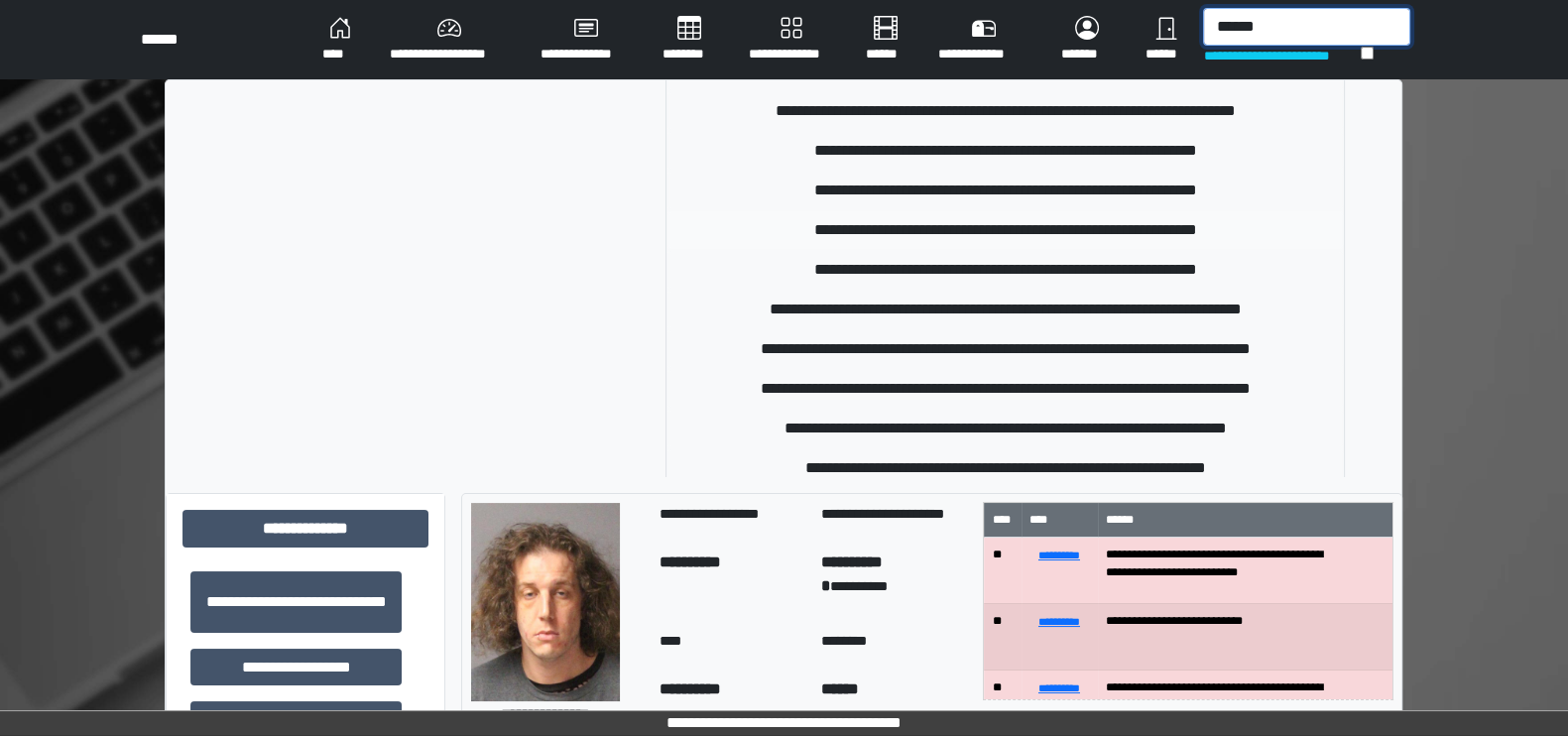 scroll, scrollTop: 155, scrollLeft: 0, axis: vertical 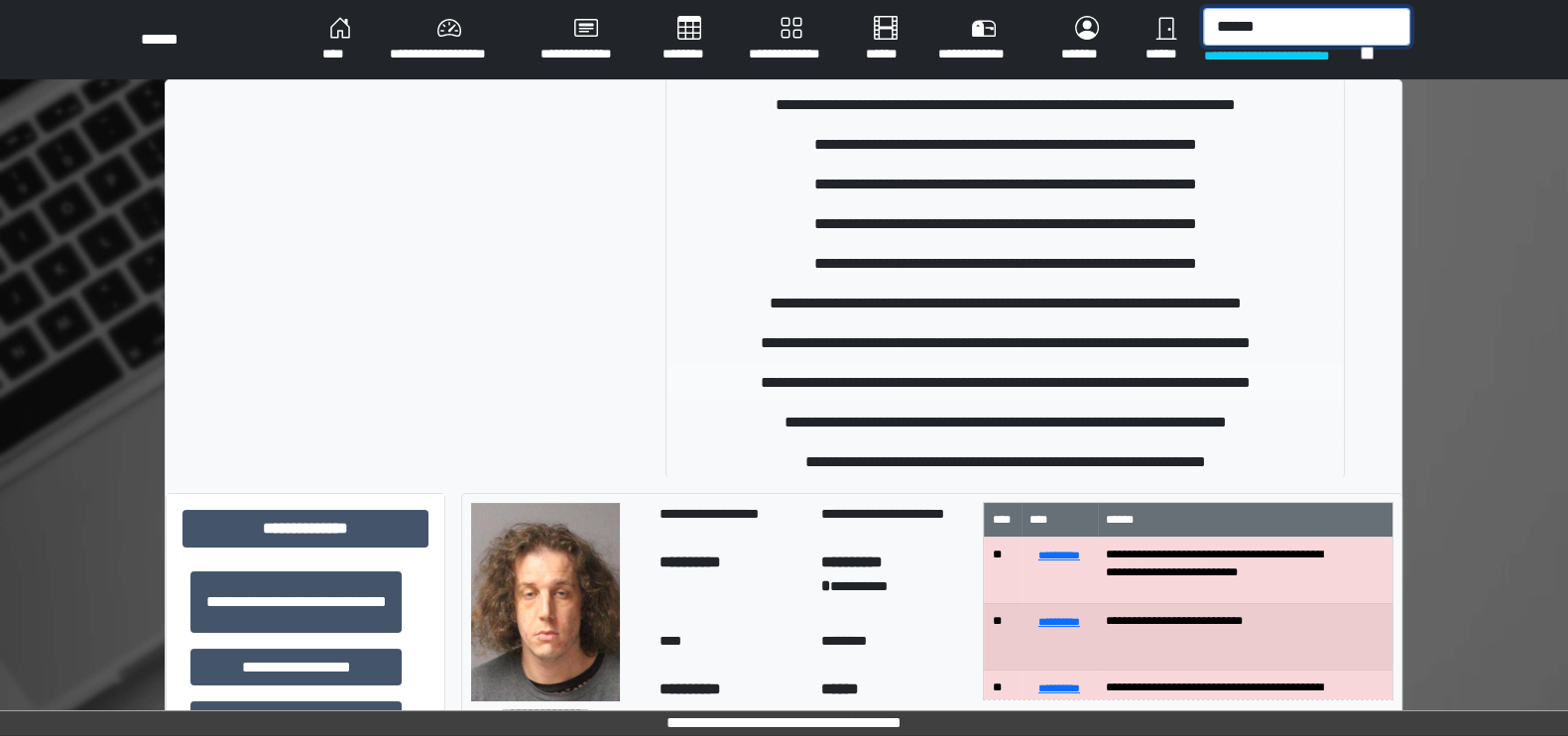 type on "******" 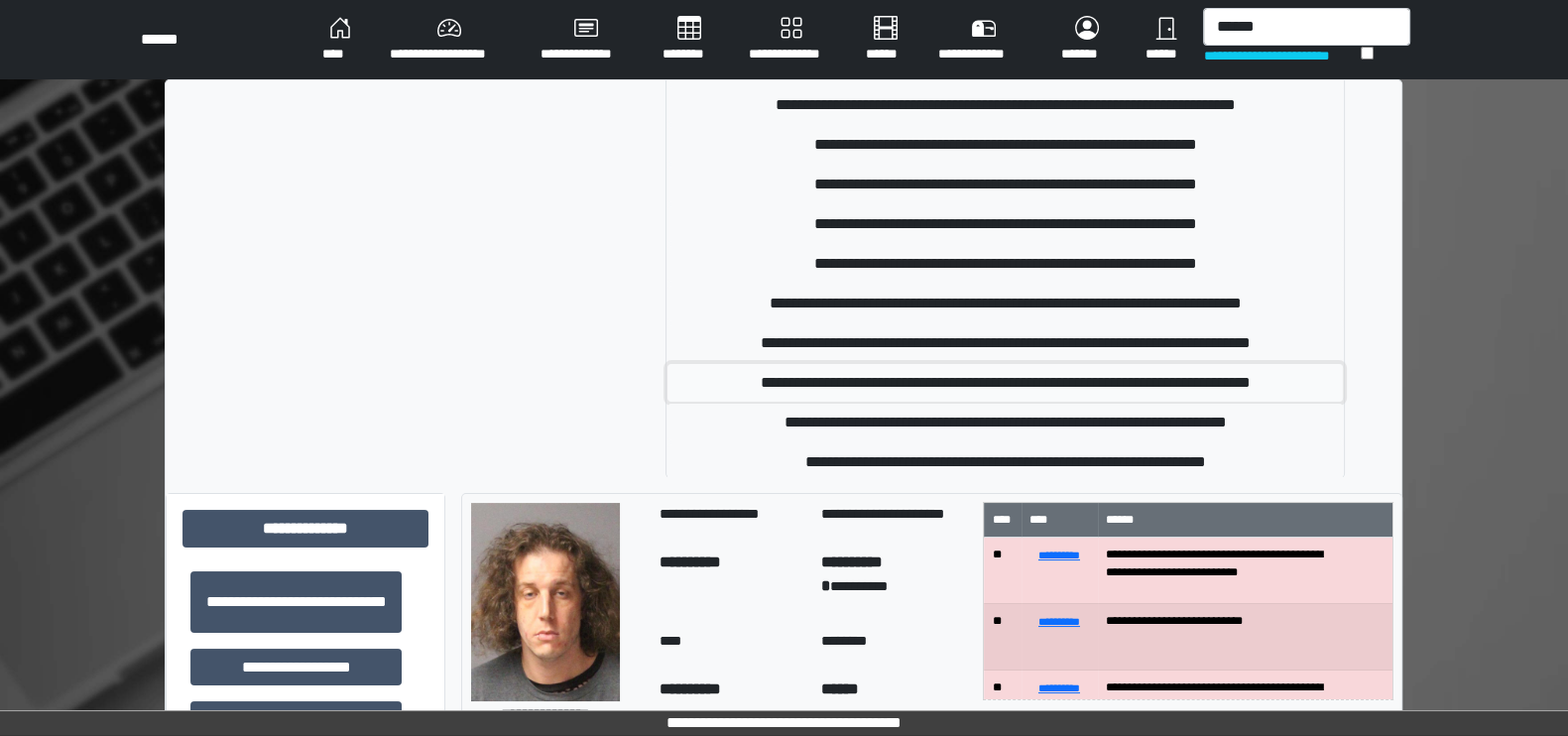 click on "**********" at bounding box center (1005, 383) 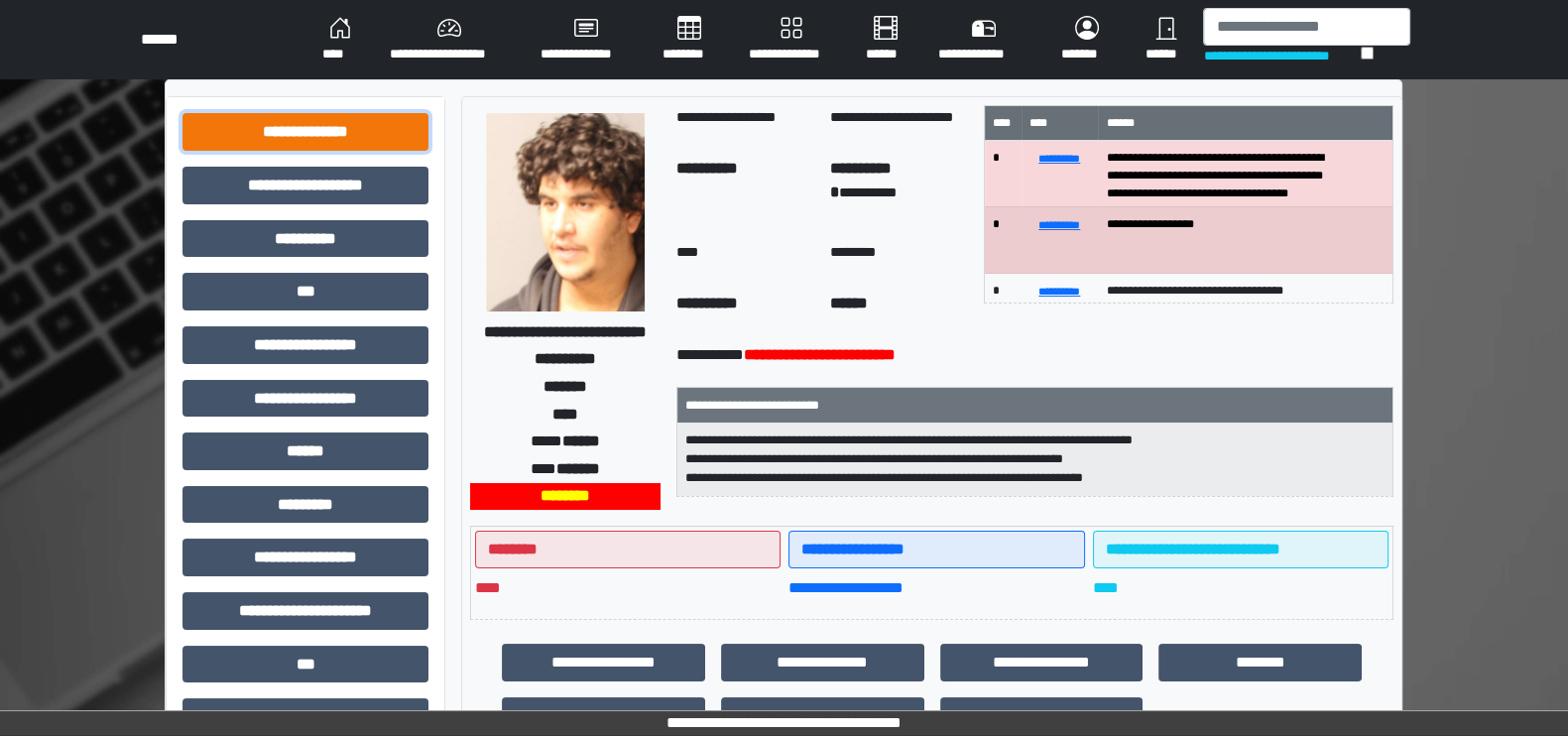 click on "**********" at bounding box center [305, 132] 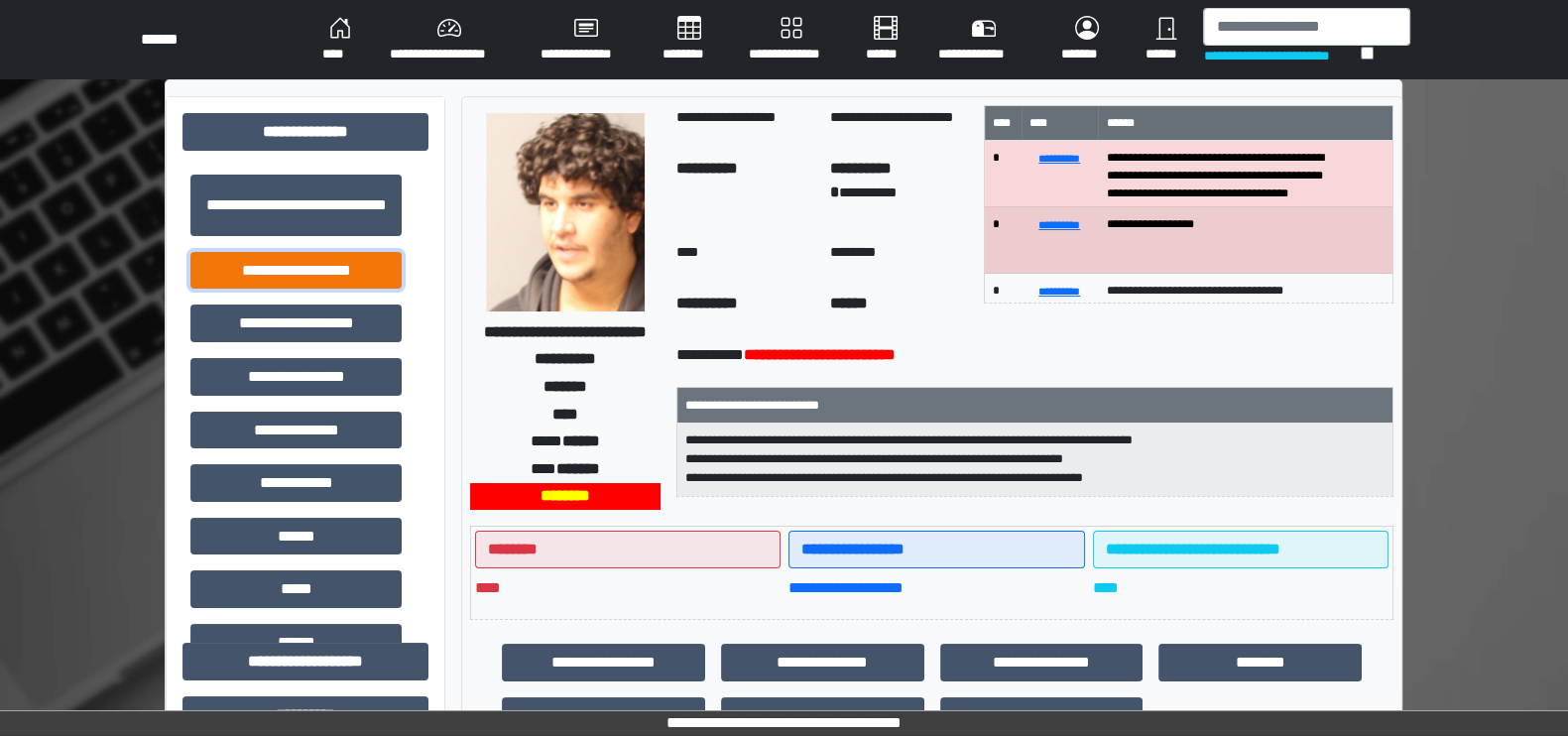 click on "**********" at bounding box center (296, 271) 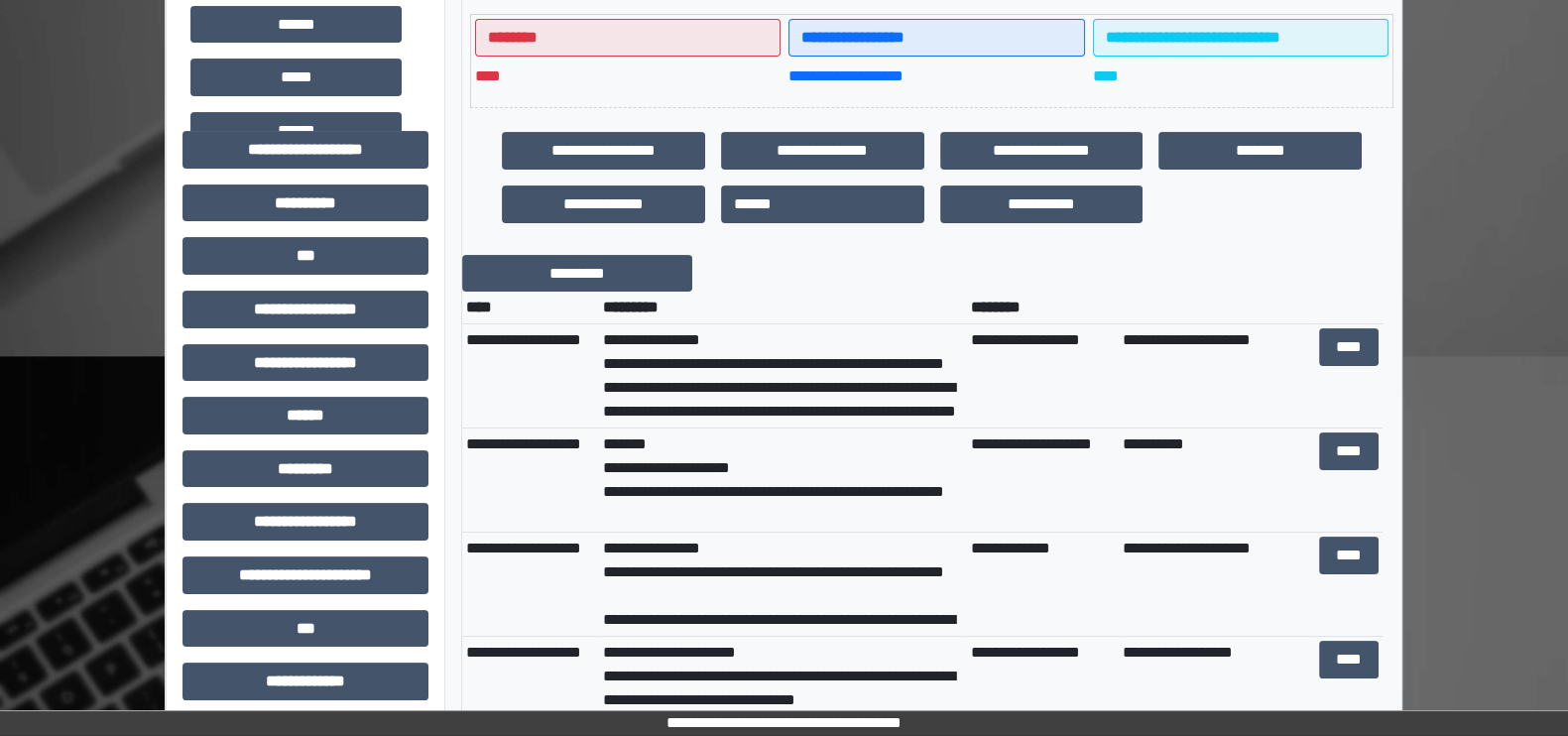 scroll, scrollTop: 572, scrollLeft: 0, axis: vertical 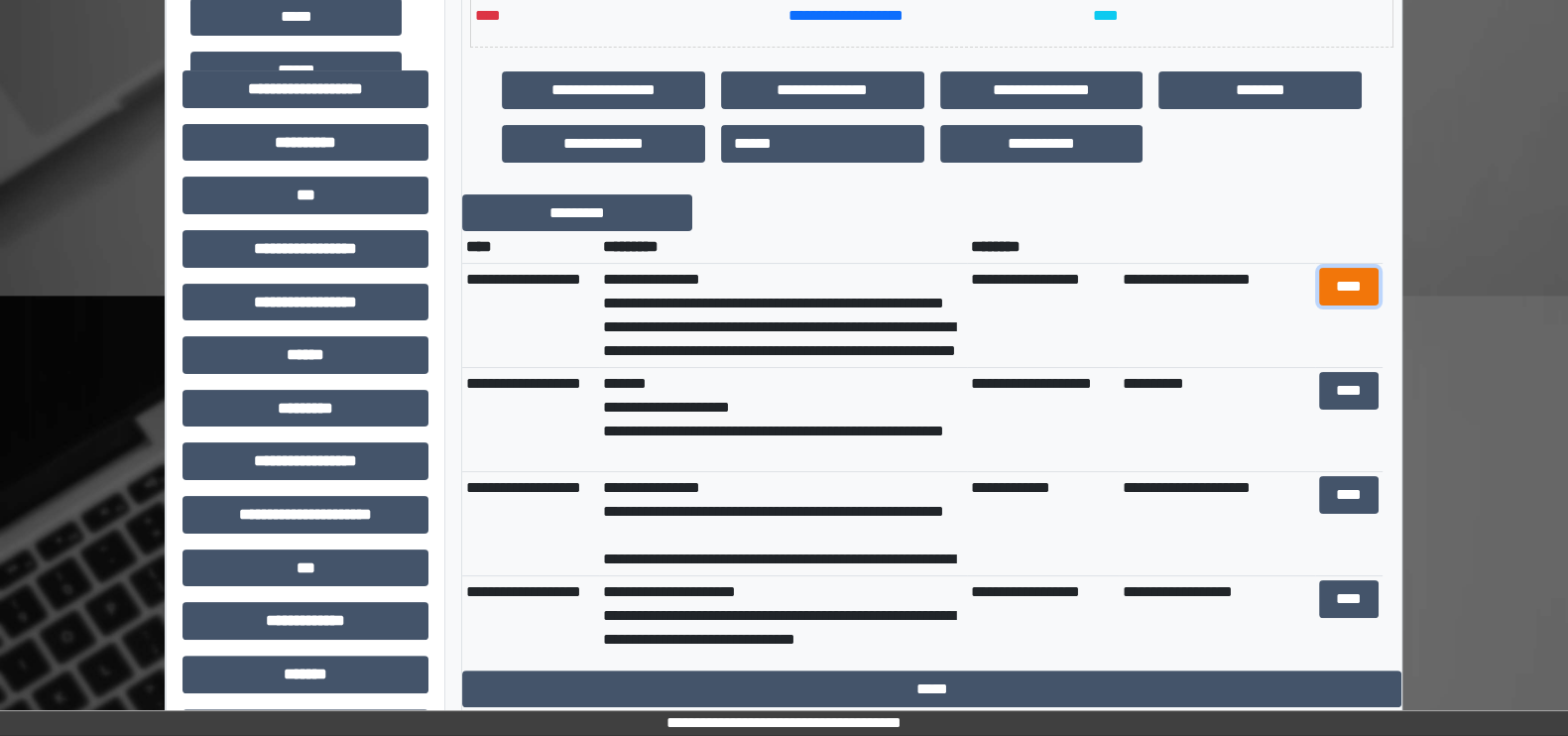 click on "****" at bounding box center (1348, 287) 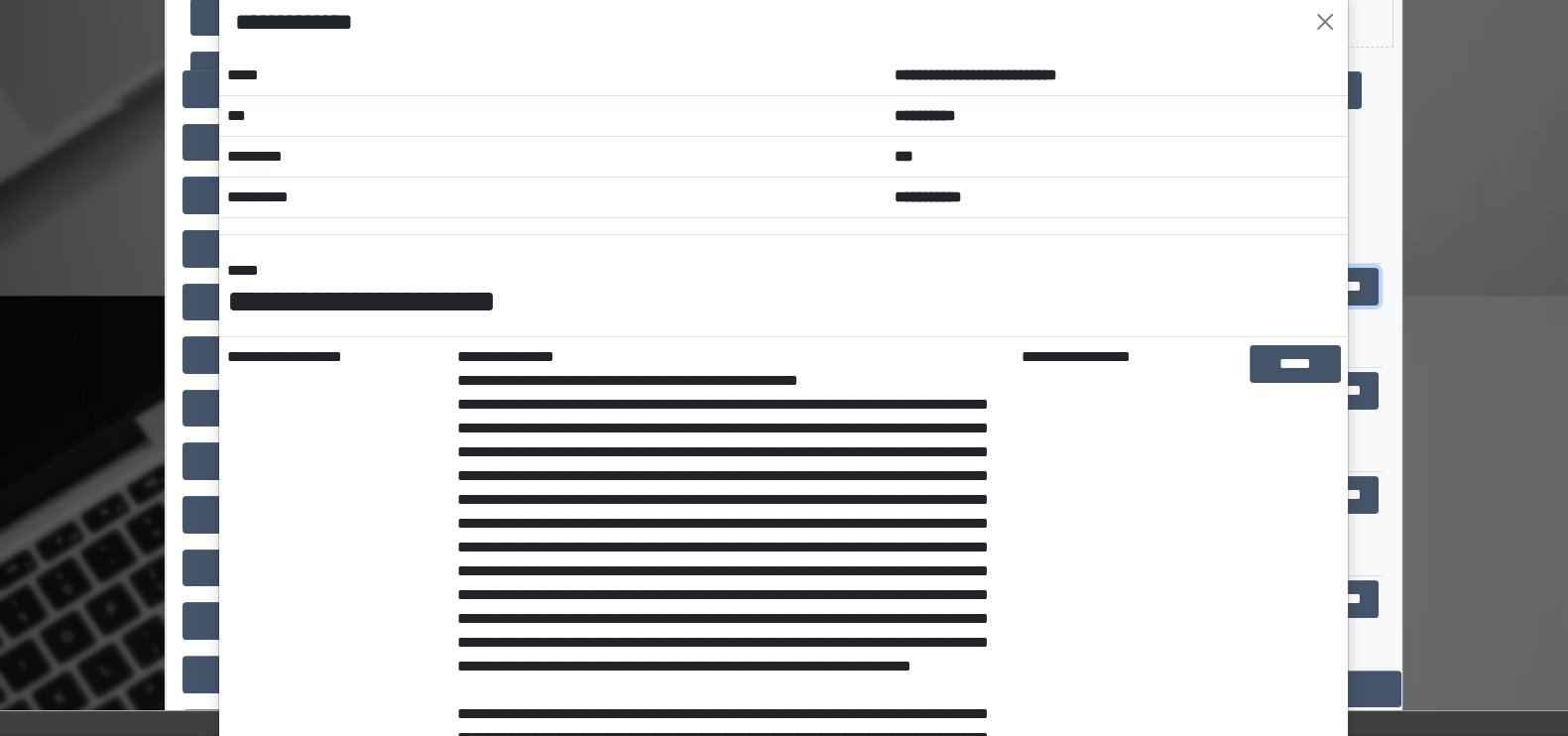 scroll, scrollTop: 0, scrollLeft: 0, axis: both 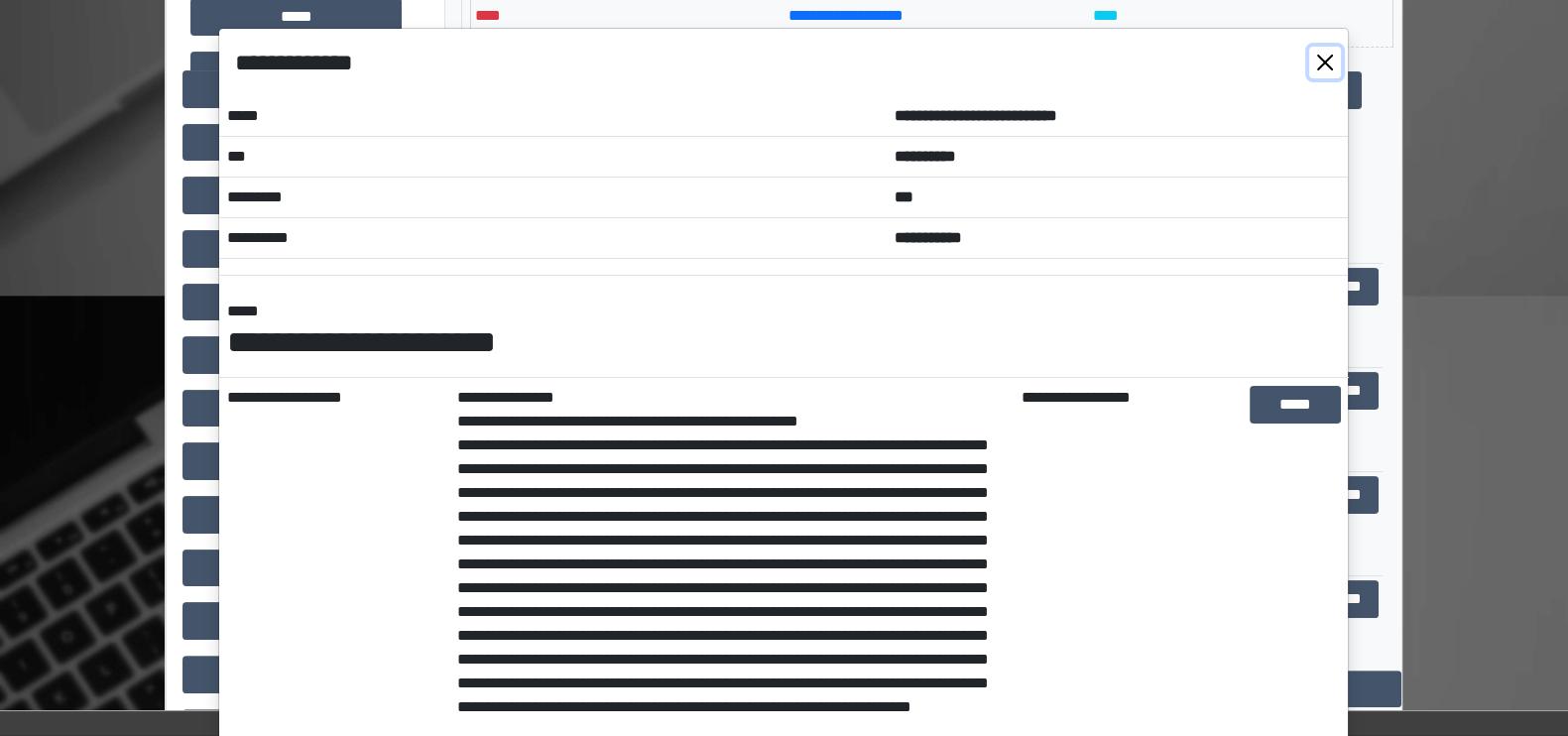 click at bounding box center [1325, 62] 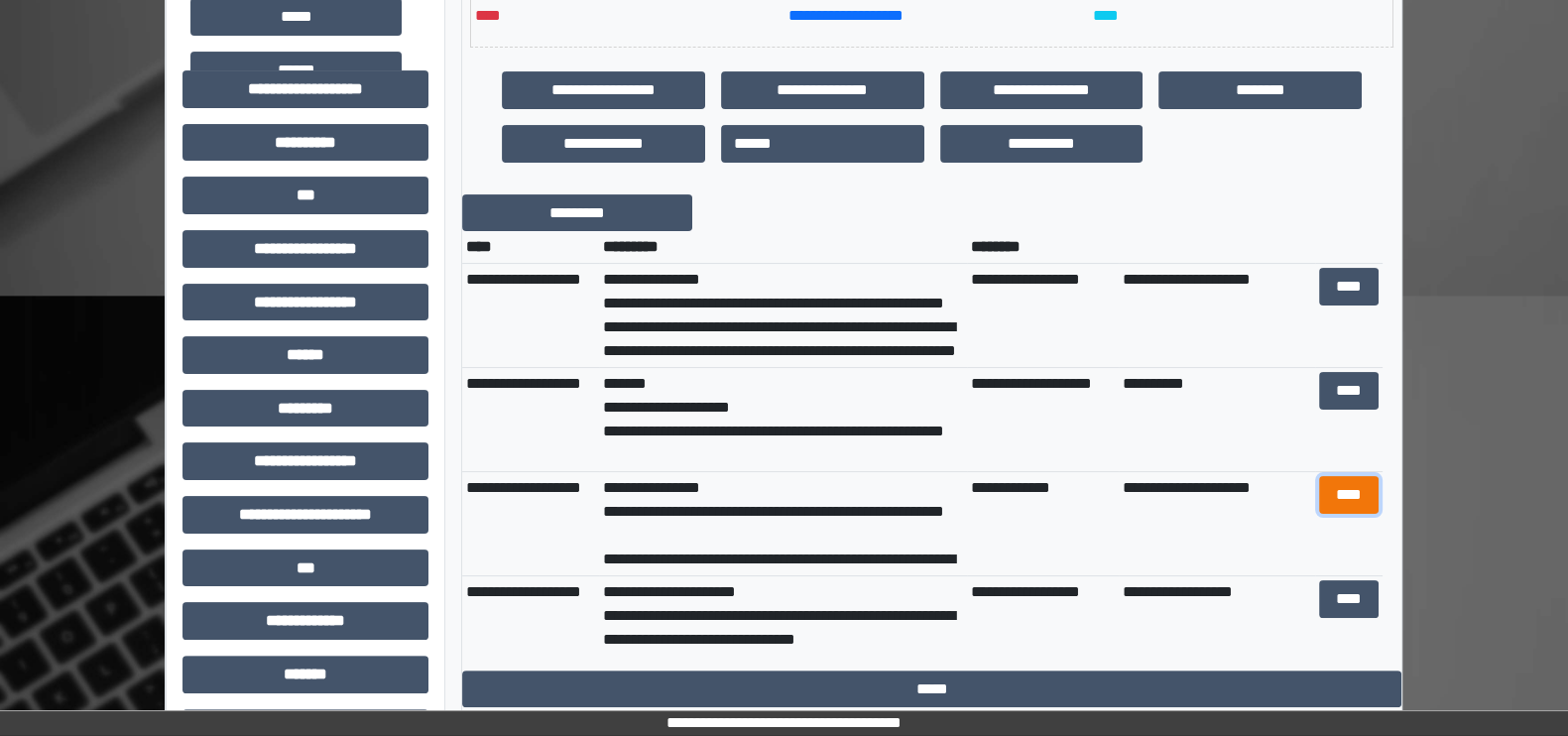 click on "****" at bounding box center [1348, 495] 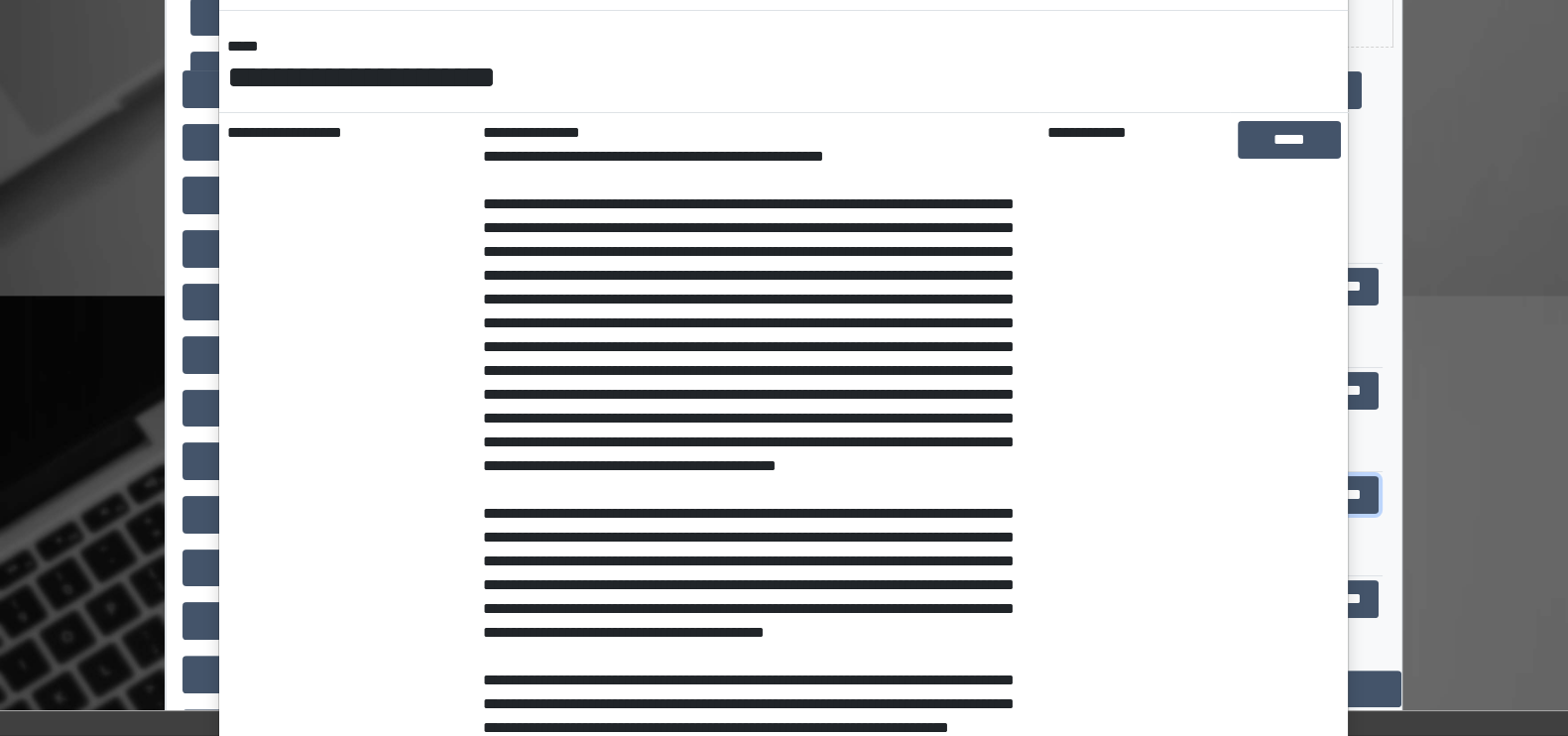 scroll, scrollTop: 0, scrollLeft: 0, axis: both 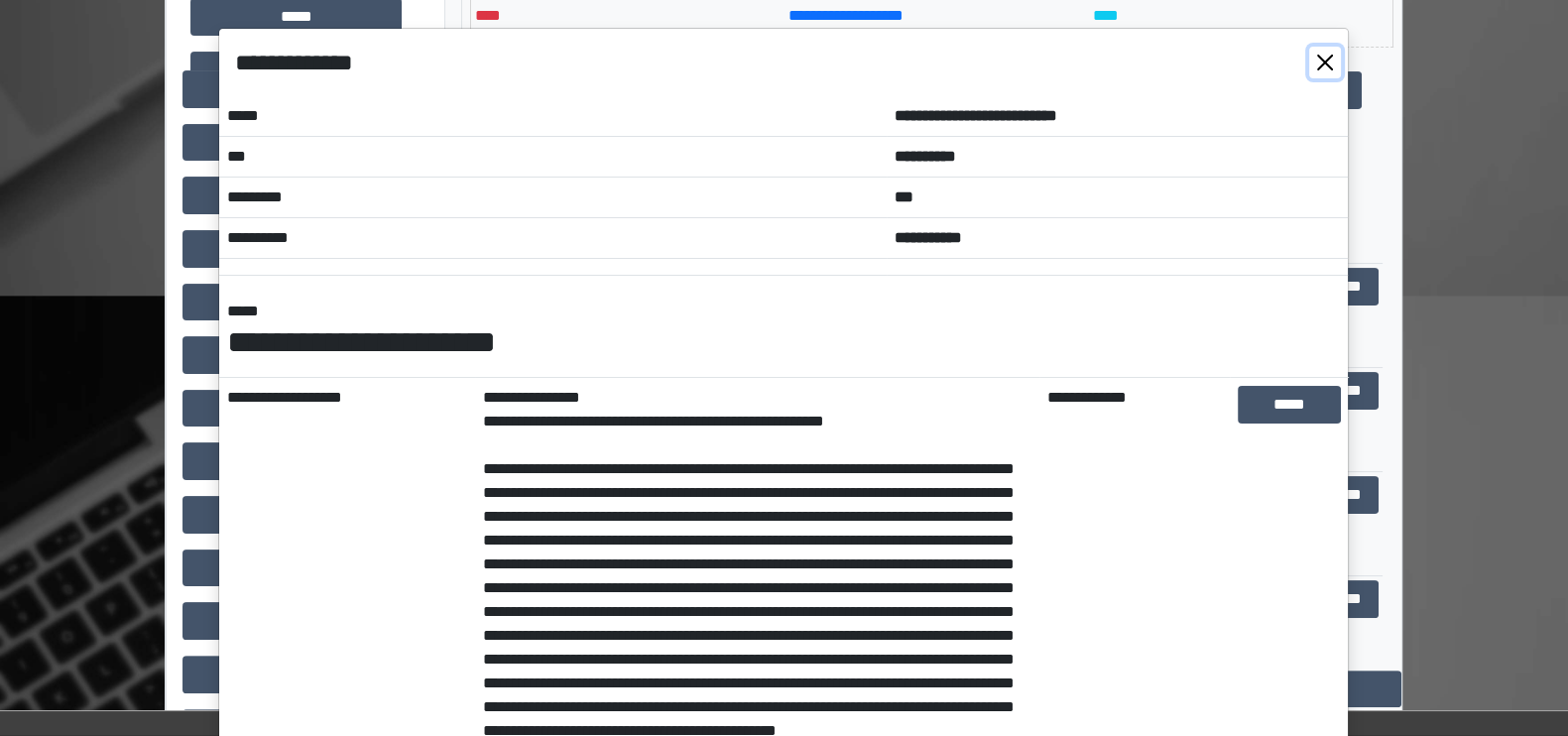 click at bounding box center (1325, 62) 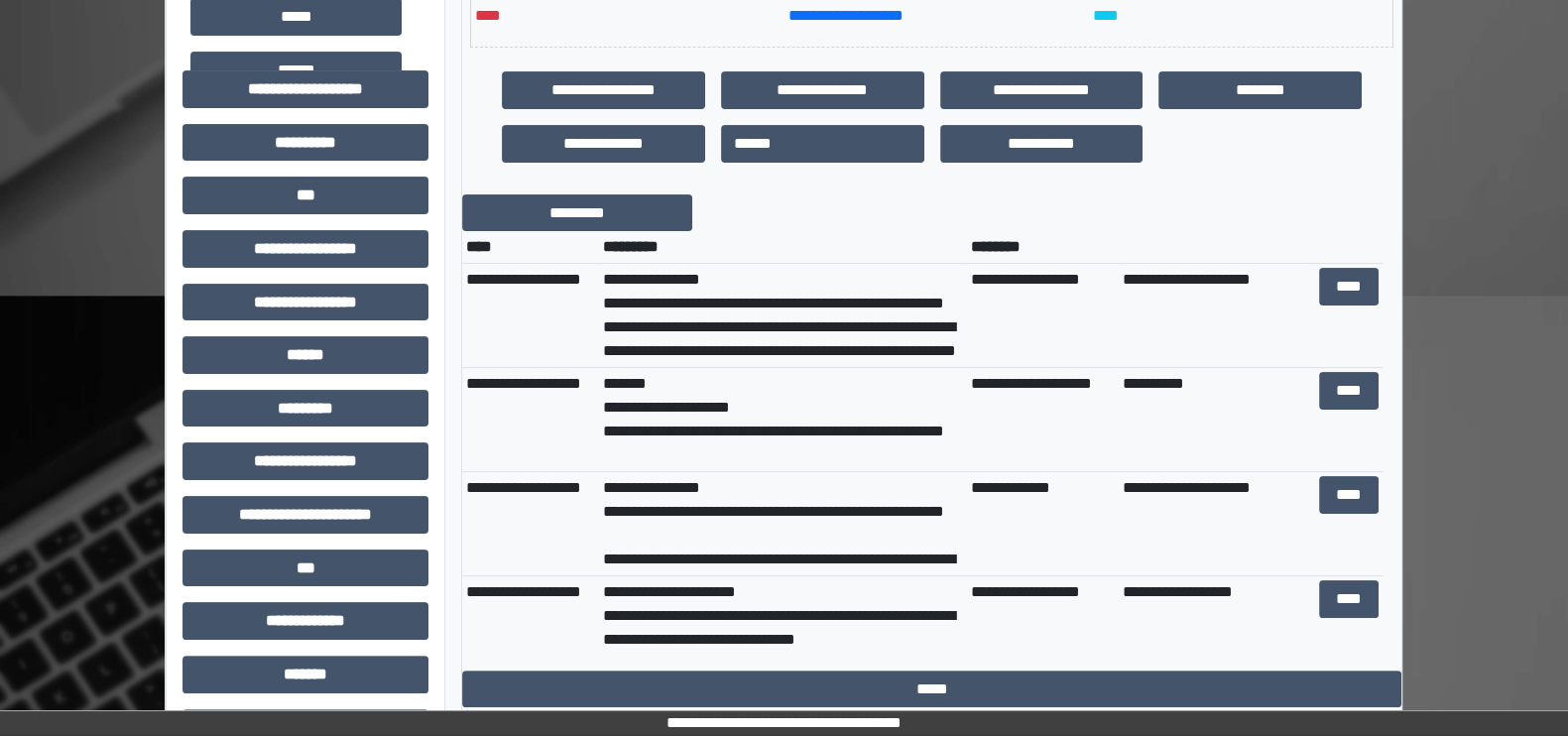 scroll, scrollTop: 0, scrollLeft: 0, axis: both 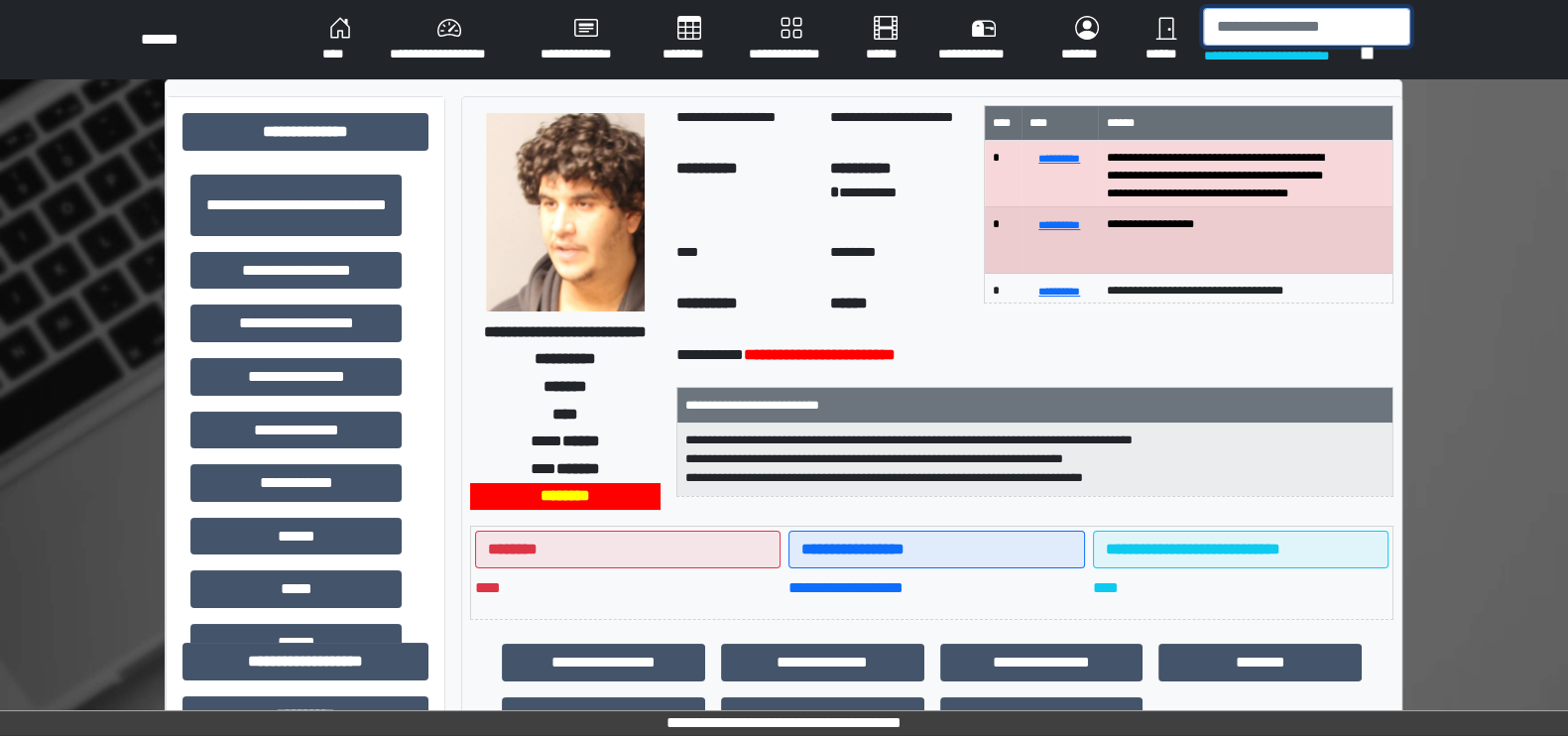 click at bounding box center (1306, 27) 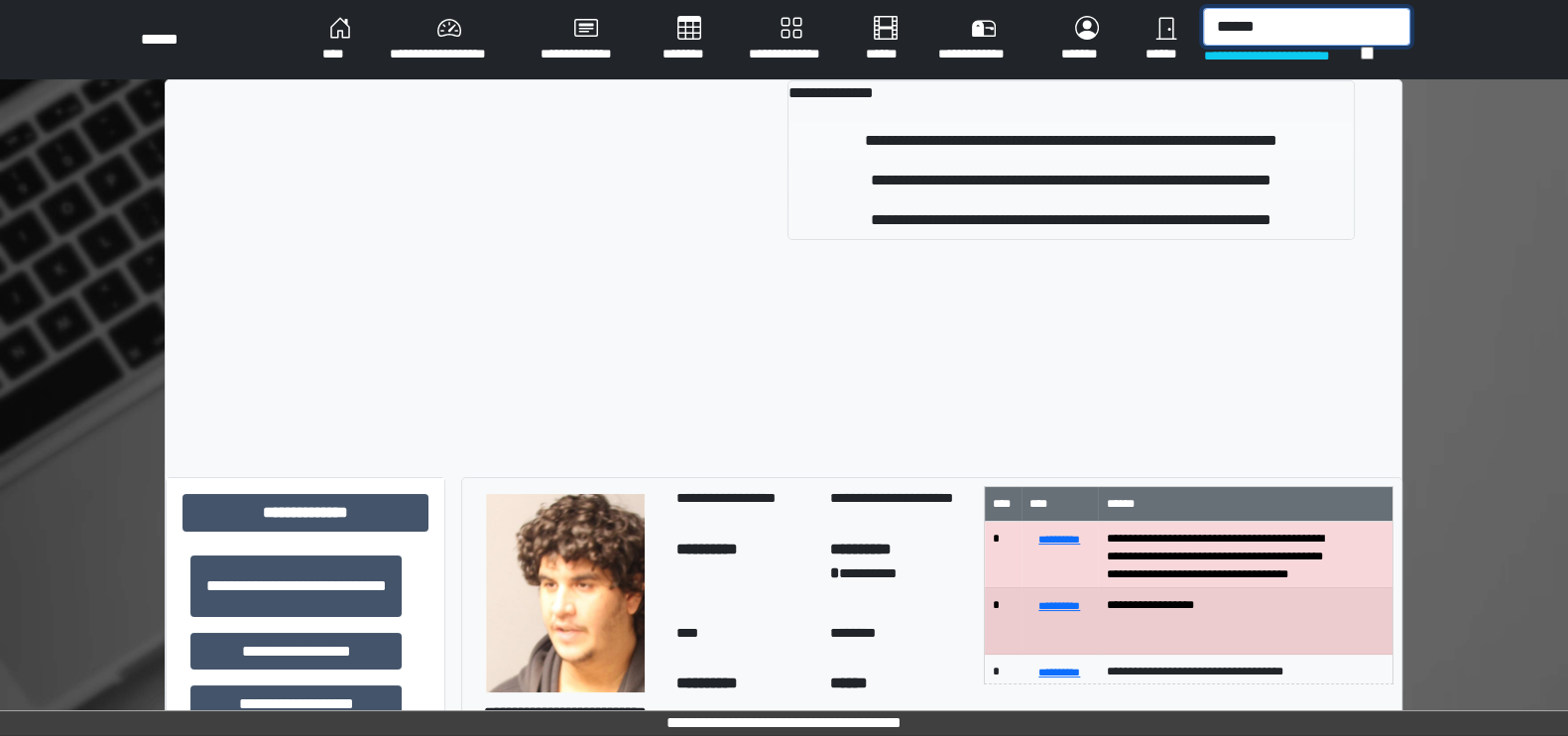 type on "******" 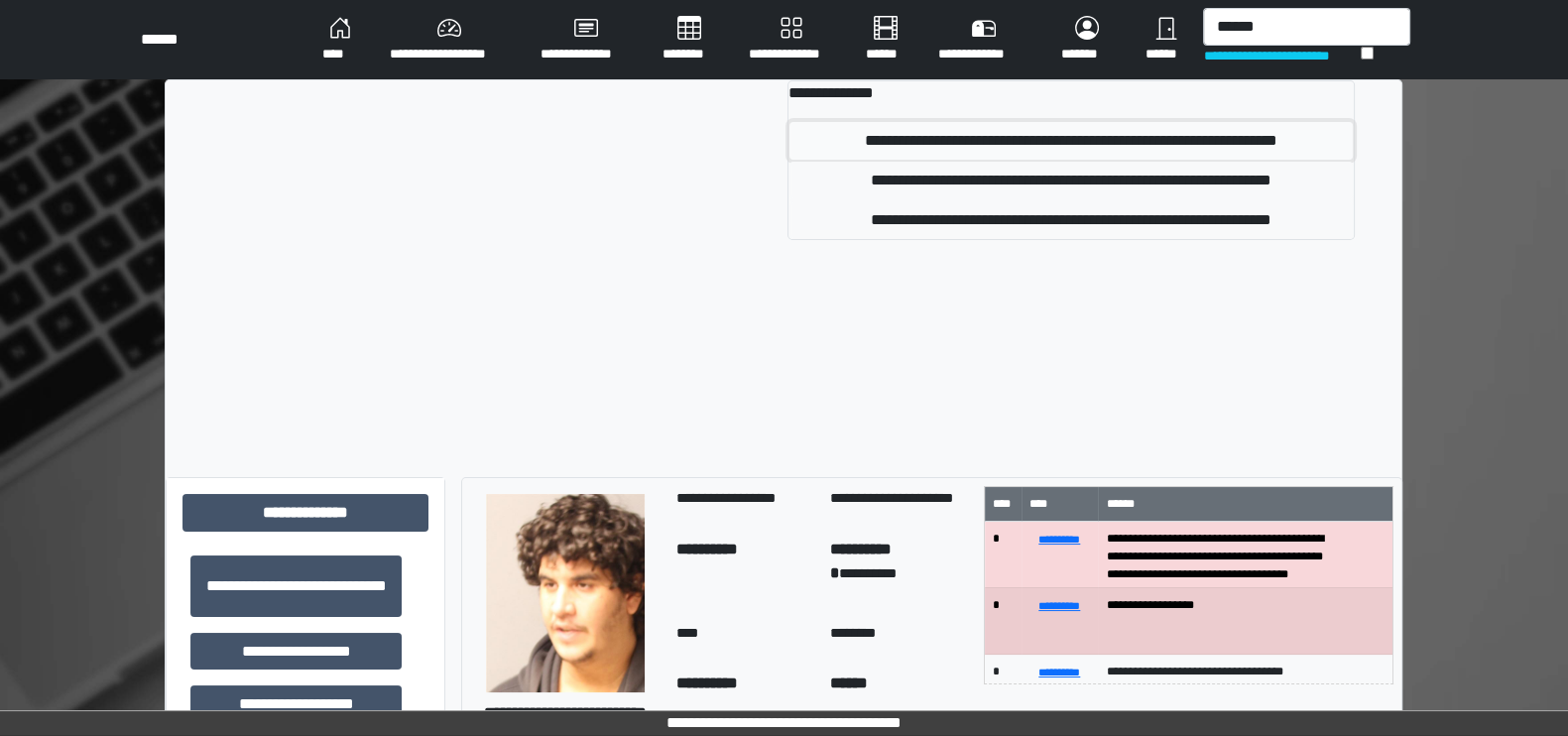 click on "**********" at bounding box center [1071, 141] 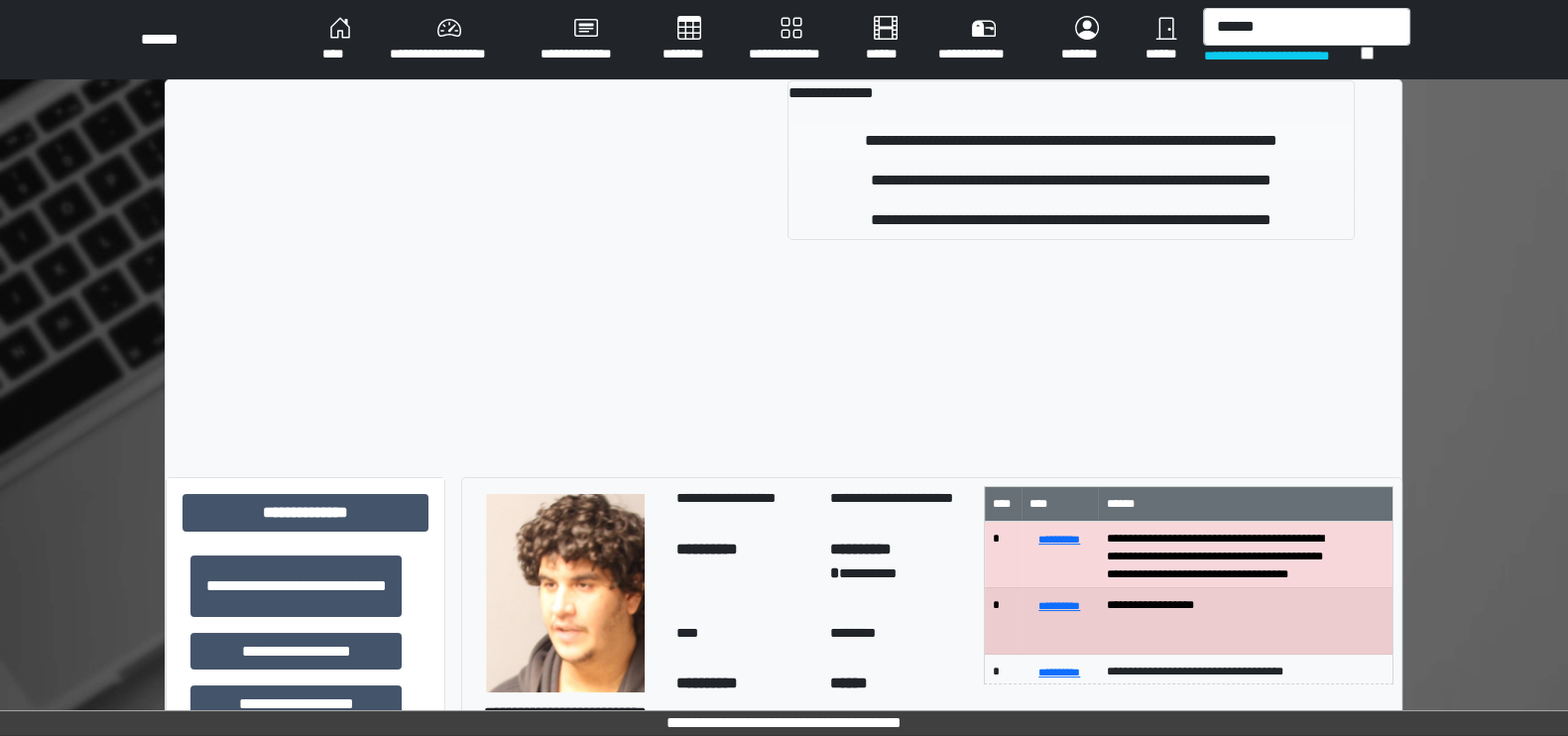 type 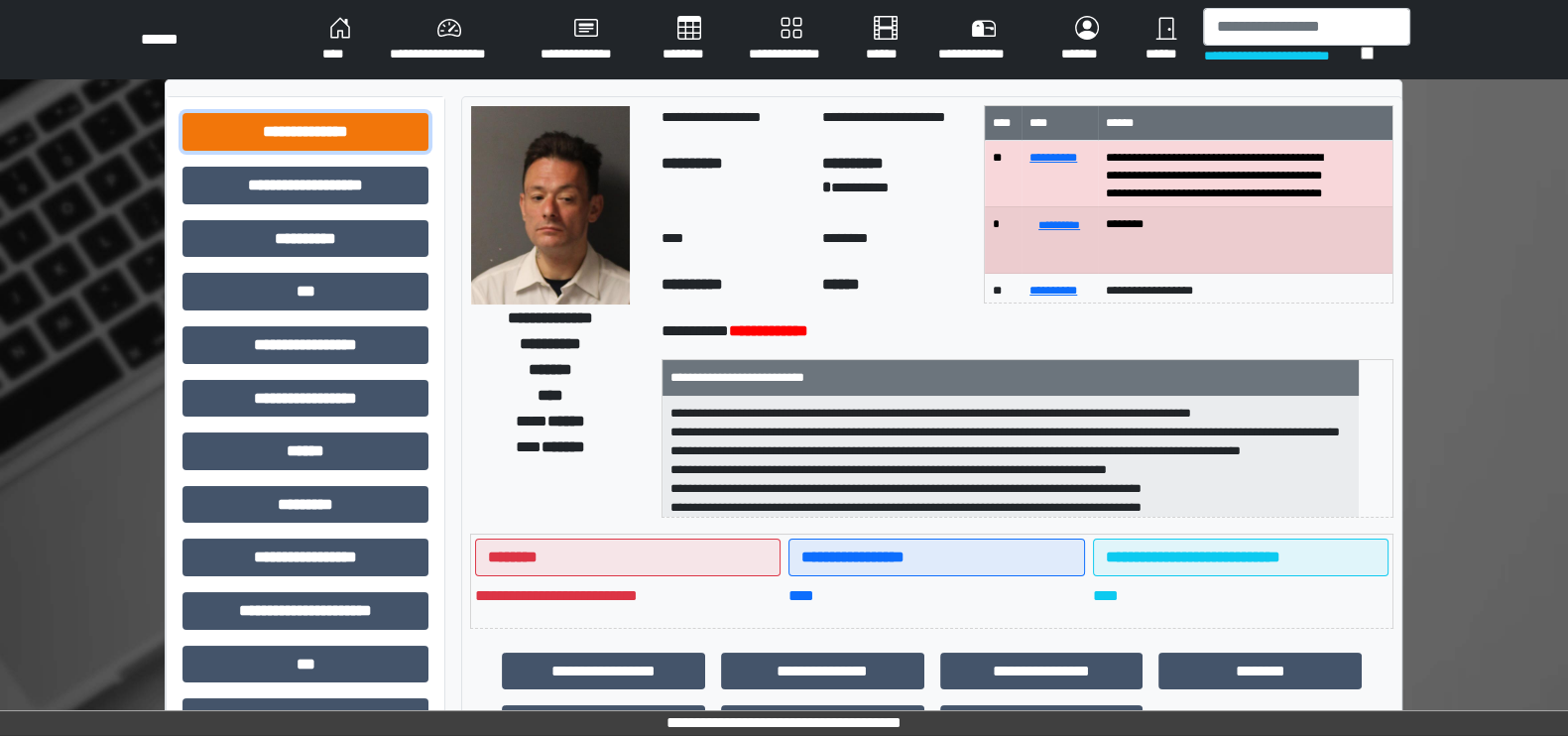 click on "**********" at bounding box center [305, 132] 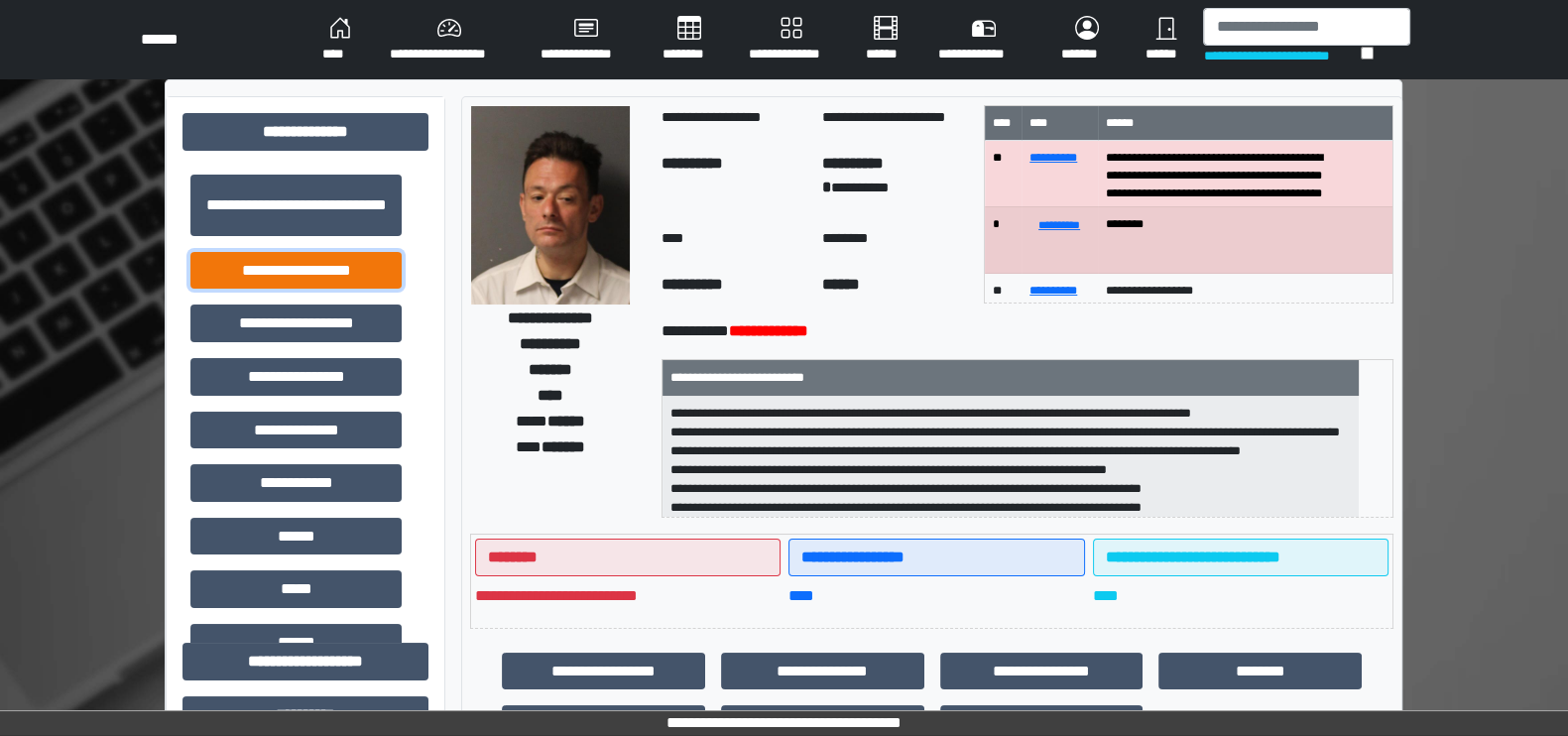 click on "**********" at bounding box center (296, 271) 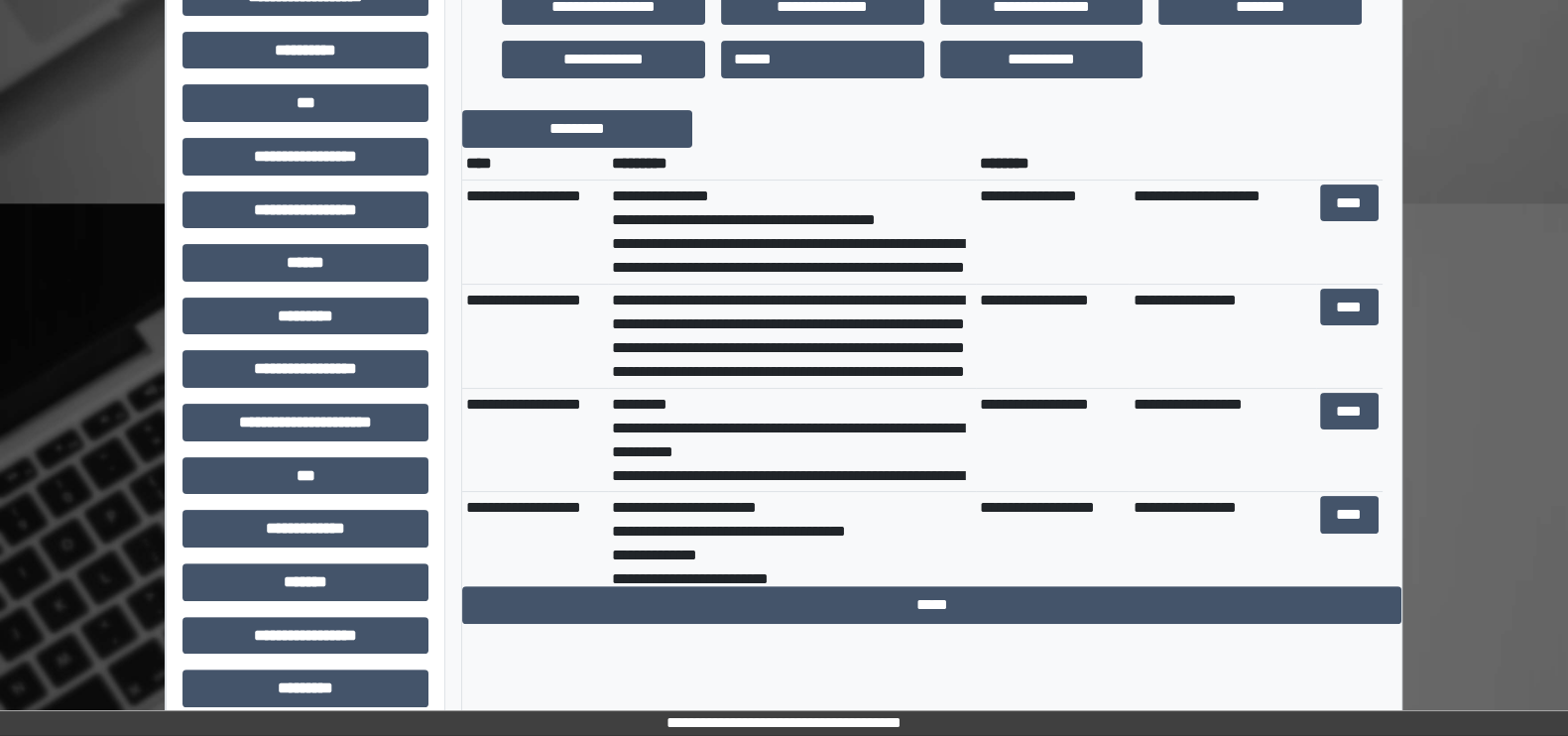 scroll, scrollTop: 670, scrollLeft: 0, axis: vertical 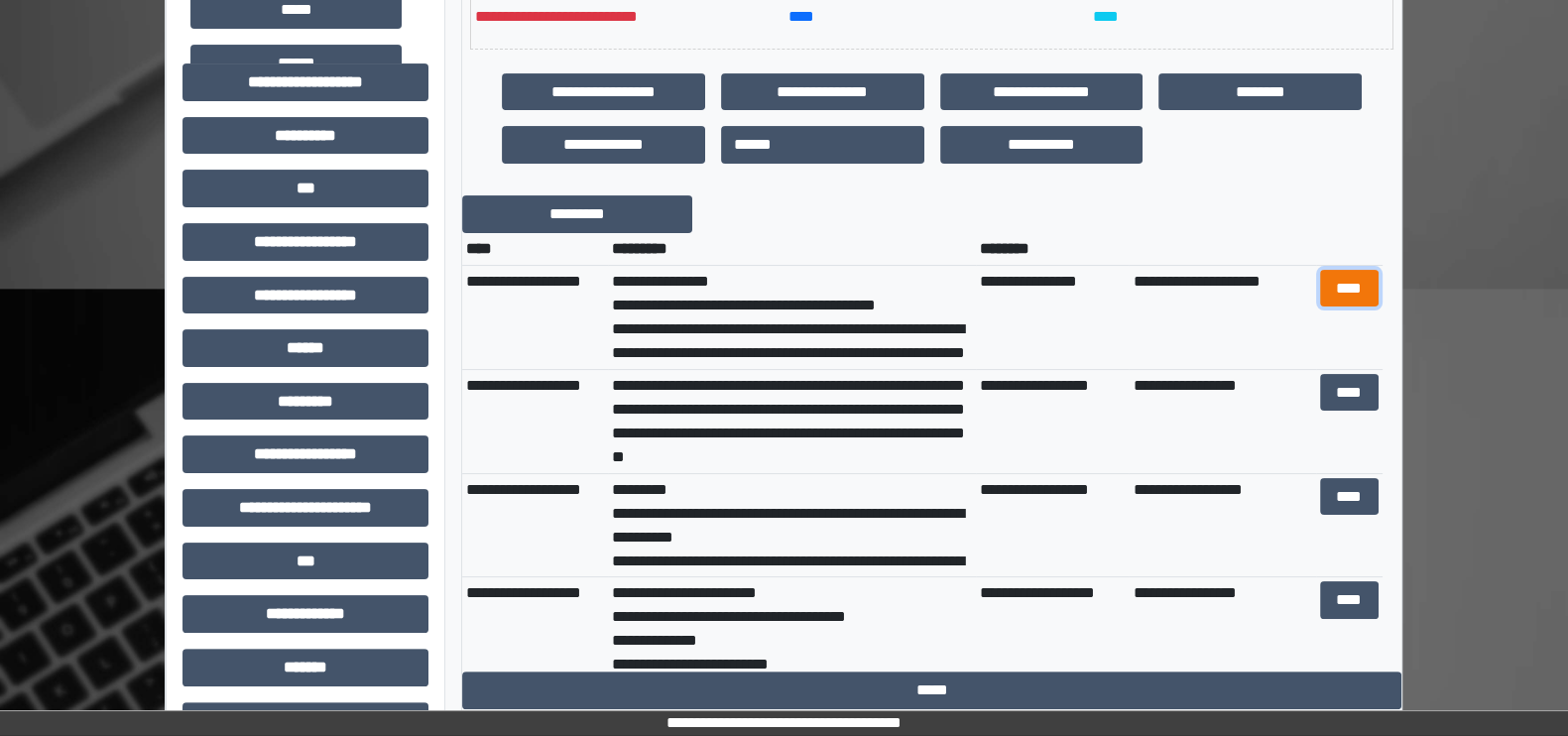 click on "****" at bounding box center (1349, 289) 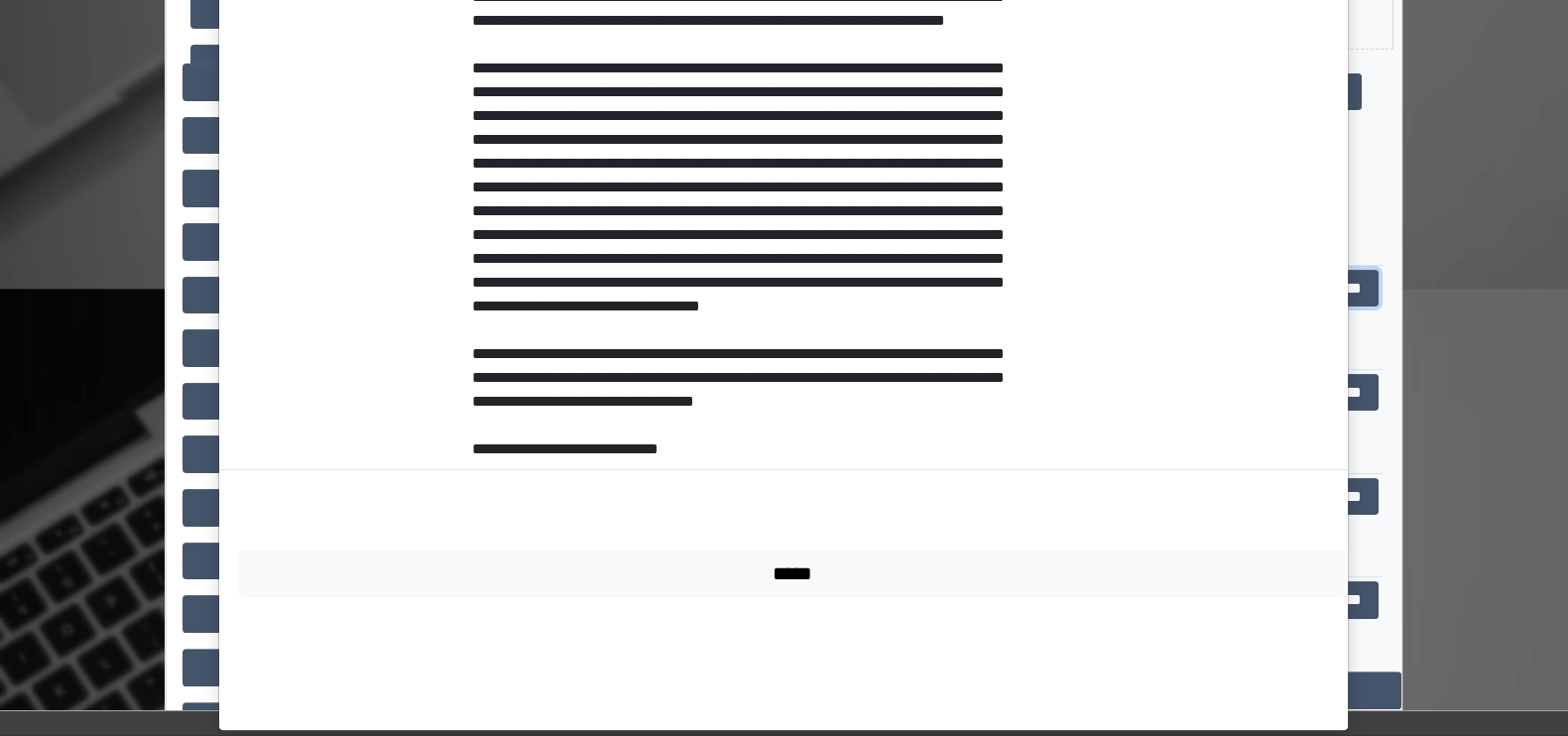 scroll, scrollTop: 757, scrollLeft: 0, axis: vertical 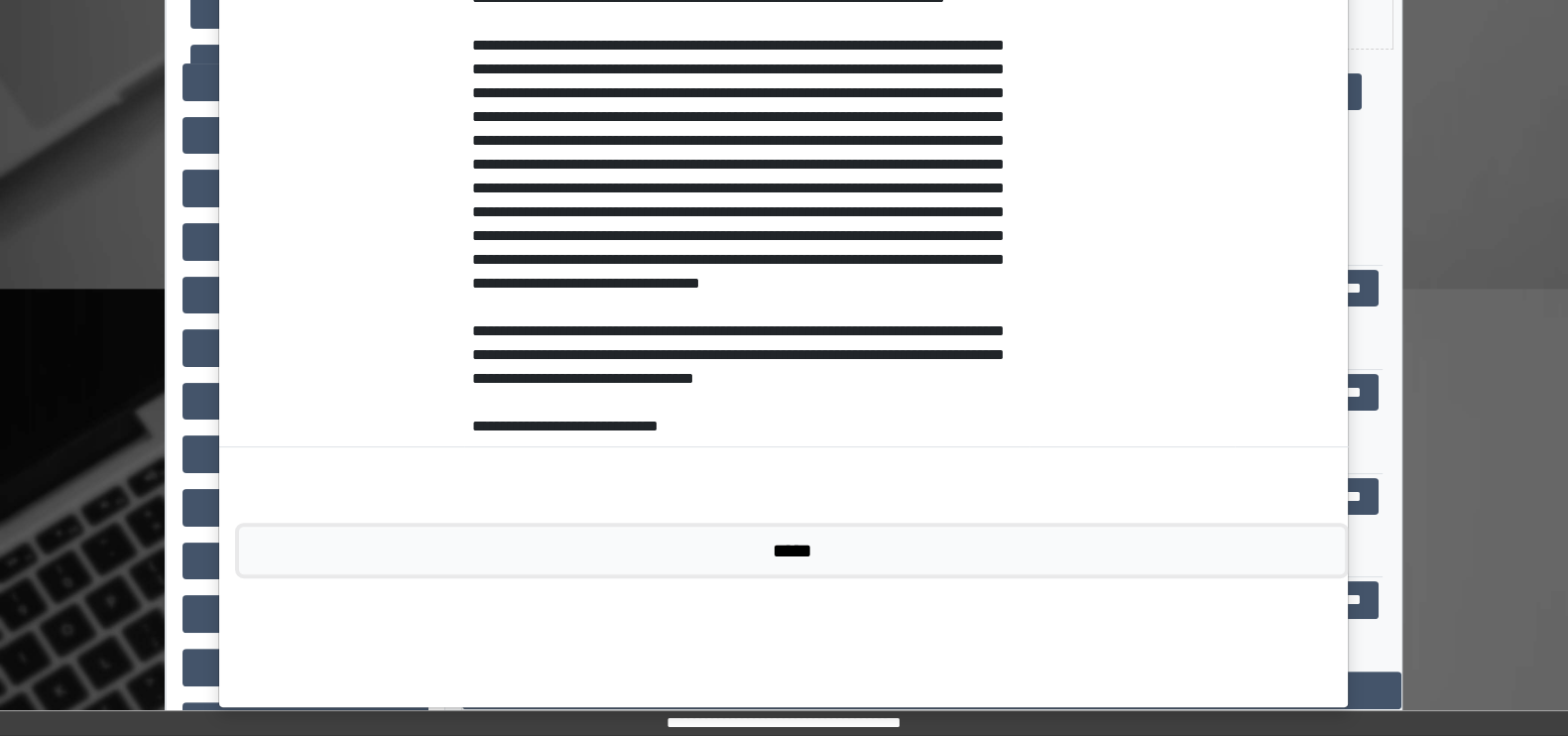 click on "*****" at bounding box center [791, 551] 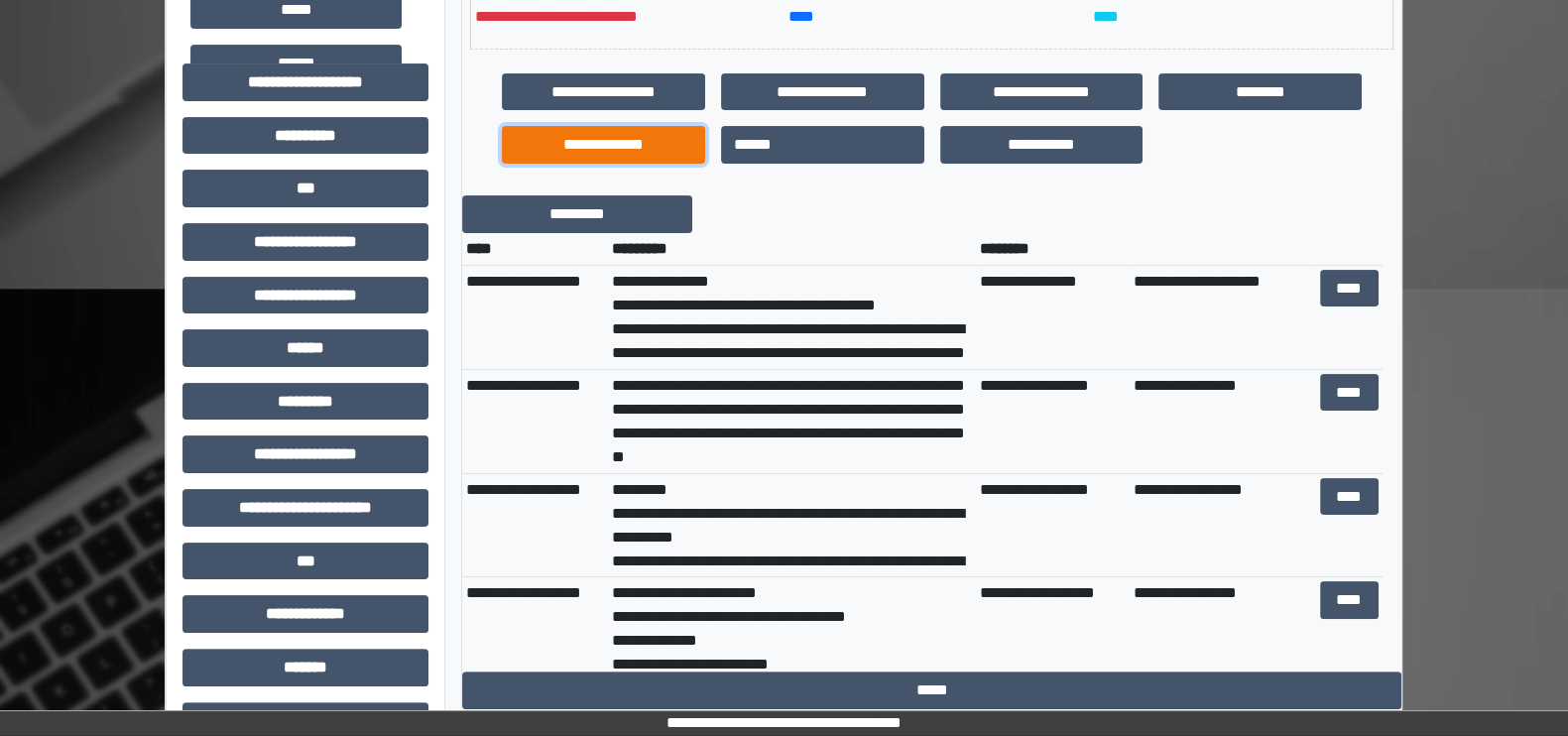 click on "**********" at bounding box center (603, 145) 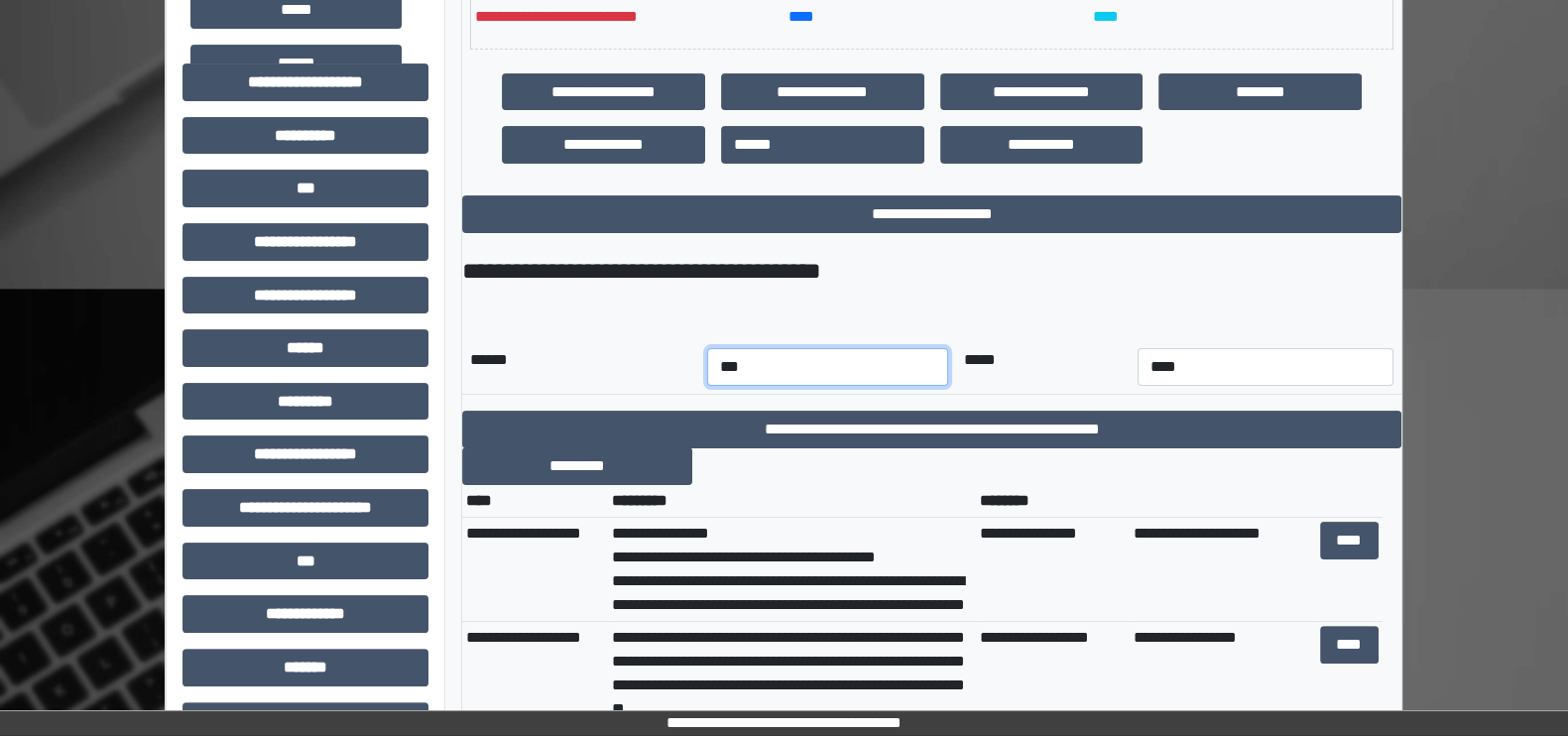 click on "***
***
***
***
***
***
***
***
***
***
***
***" at bounding box center (827, 367) 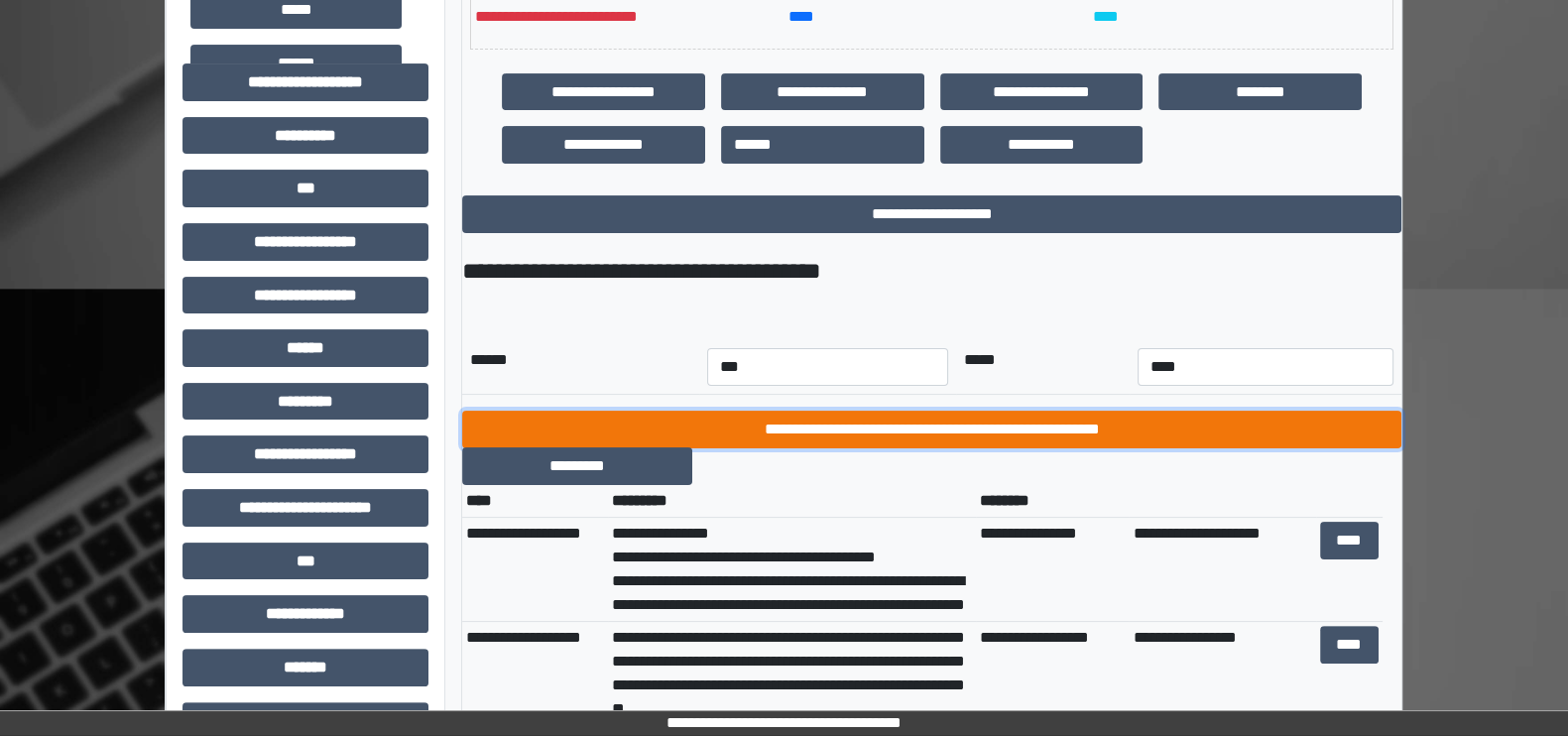 click on "**********" at bounding box center (931, 429) 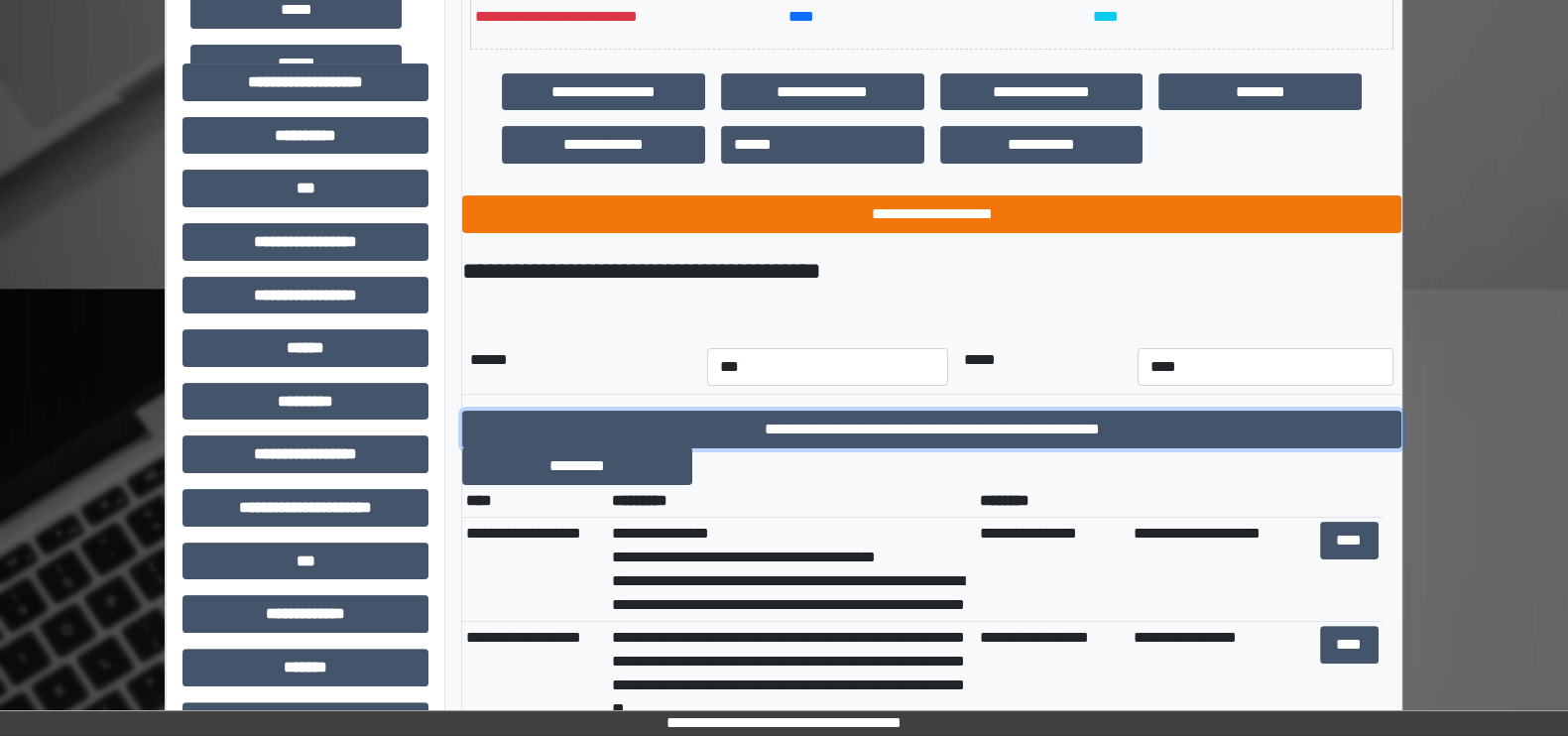 scroll, scrollTop: 0, scrollLeft: 0, axis: both 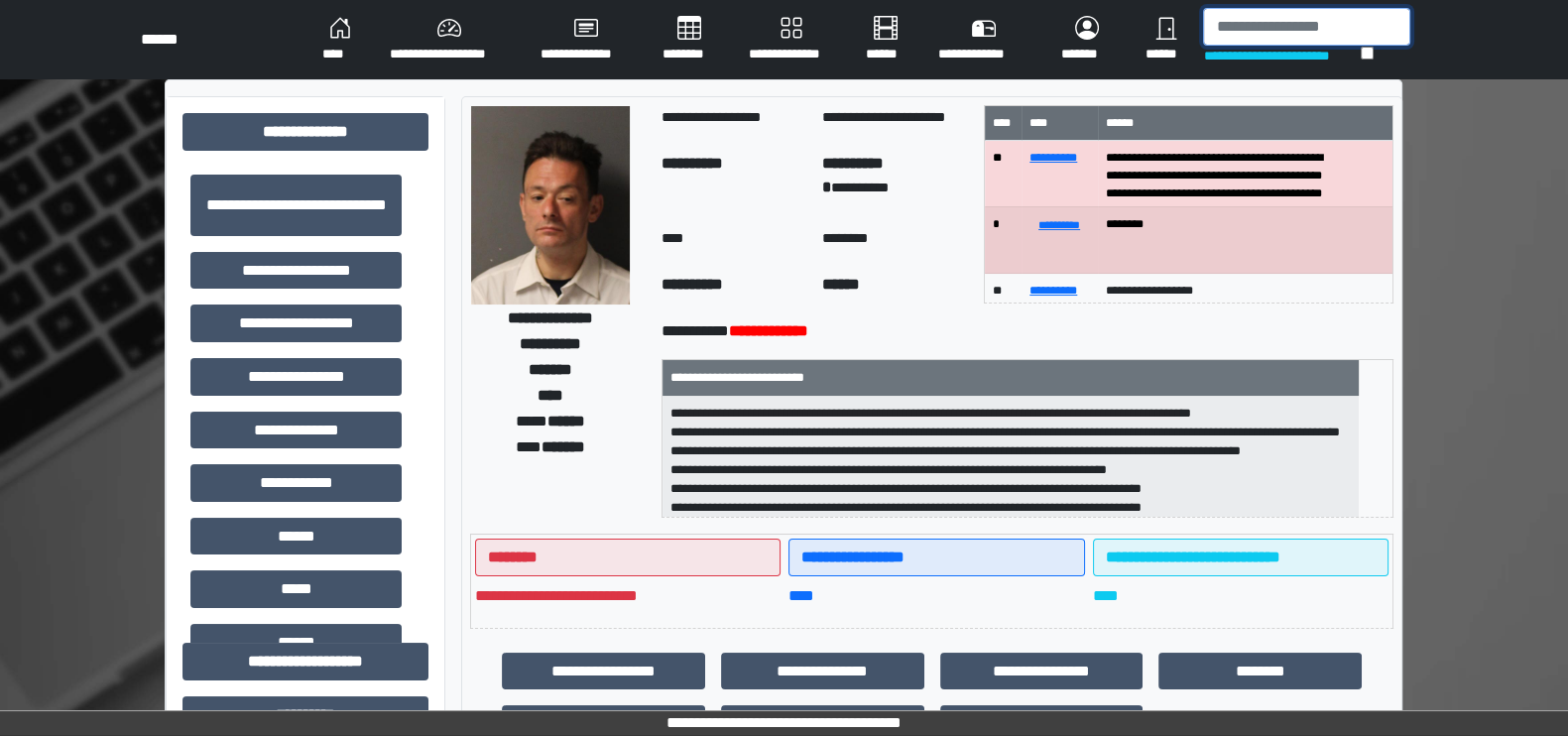 click at bounding box center [1306, 27] 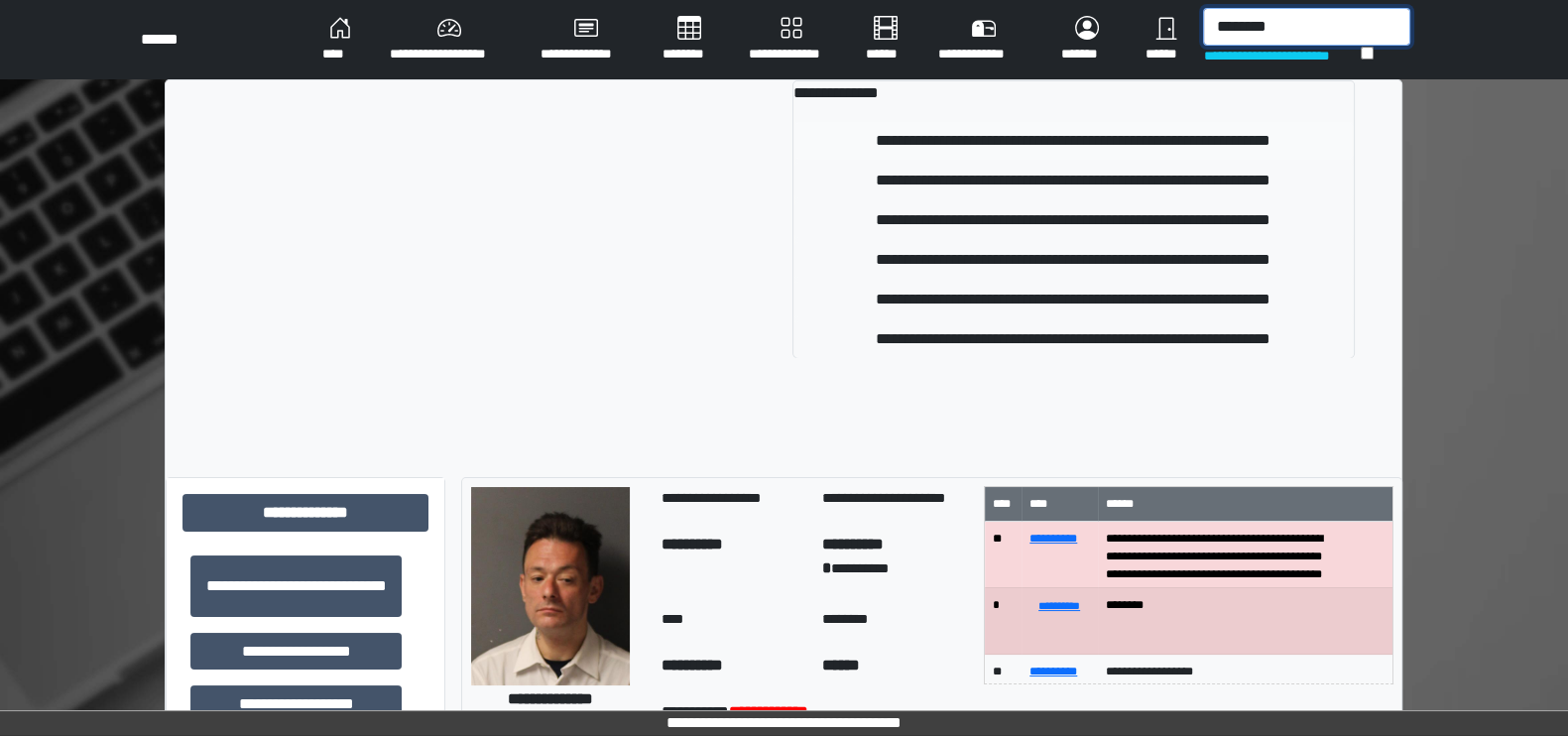 type on "********" 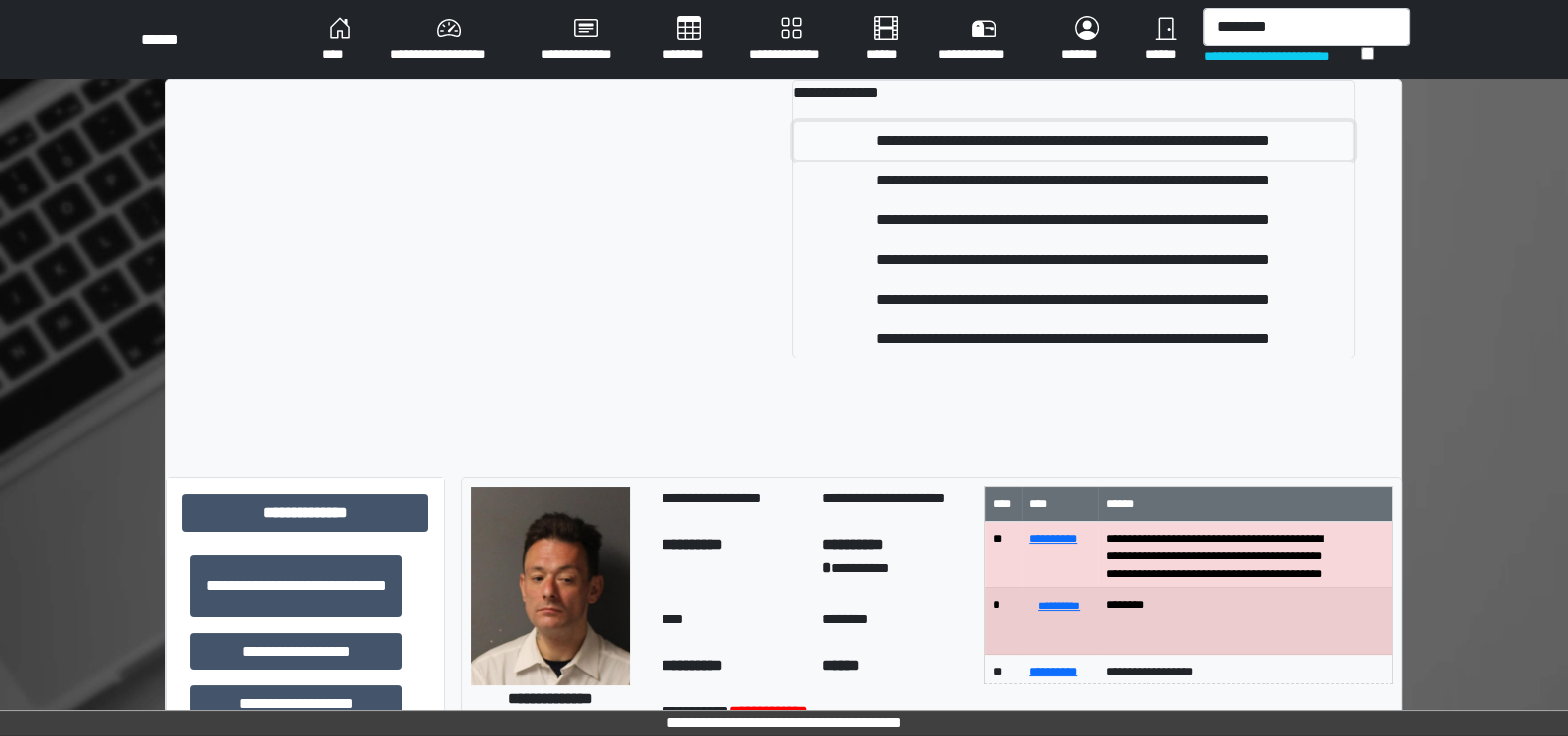 click on "**********" at bounding box center [1073, 141] 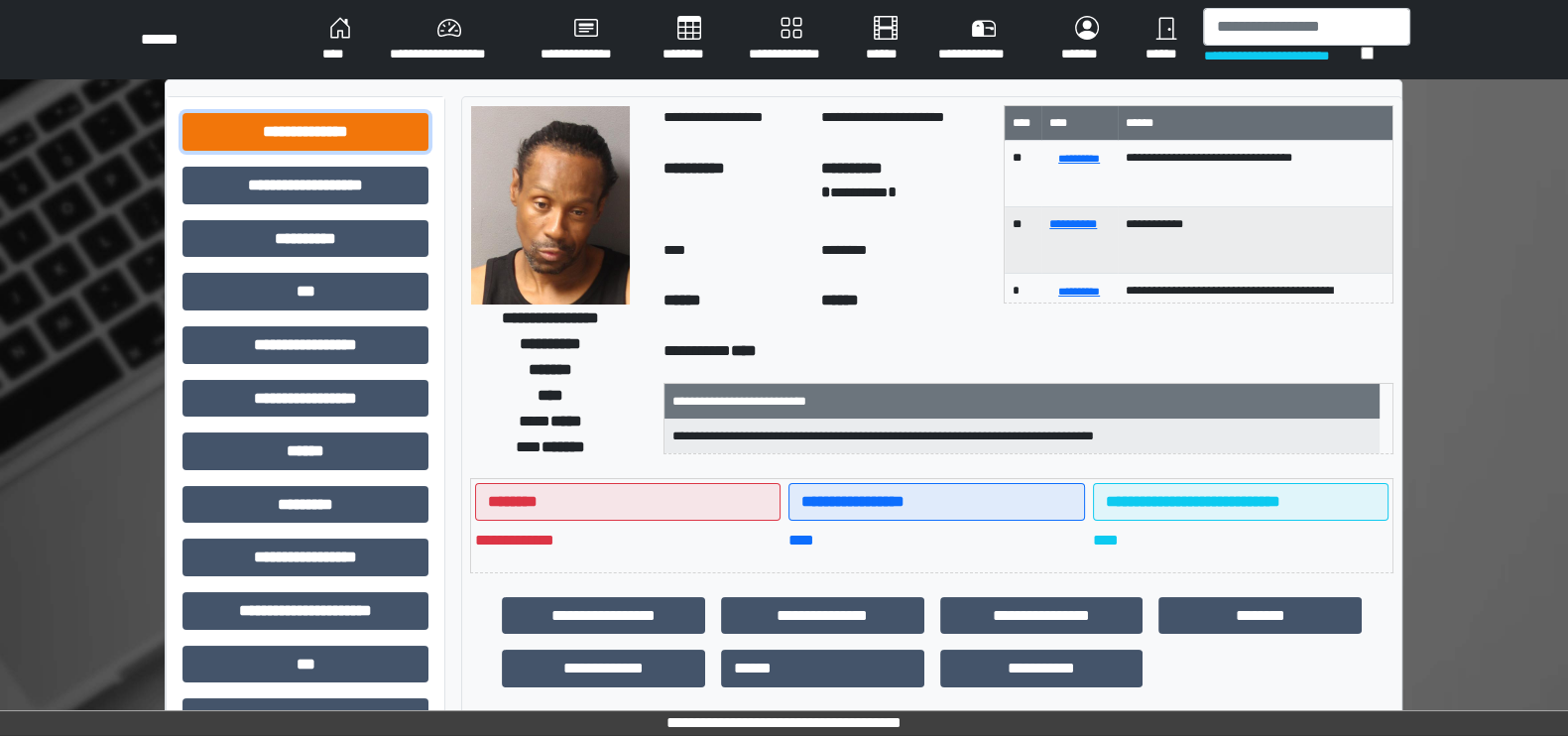 click on "**********" at bounding box center (305, 132) 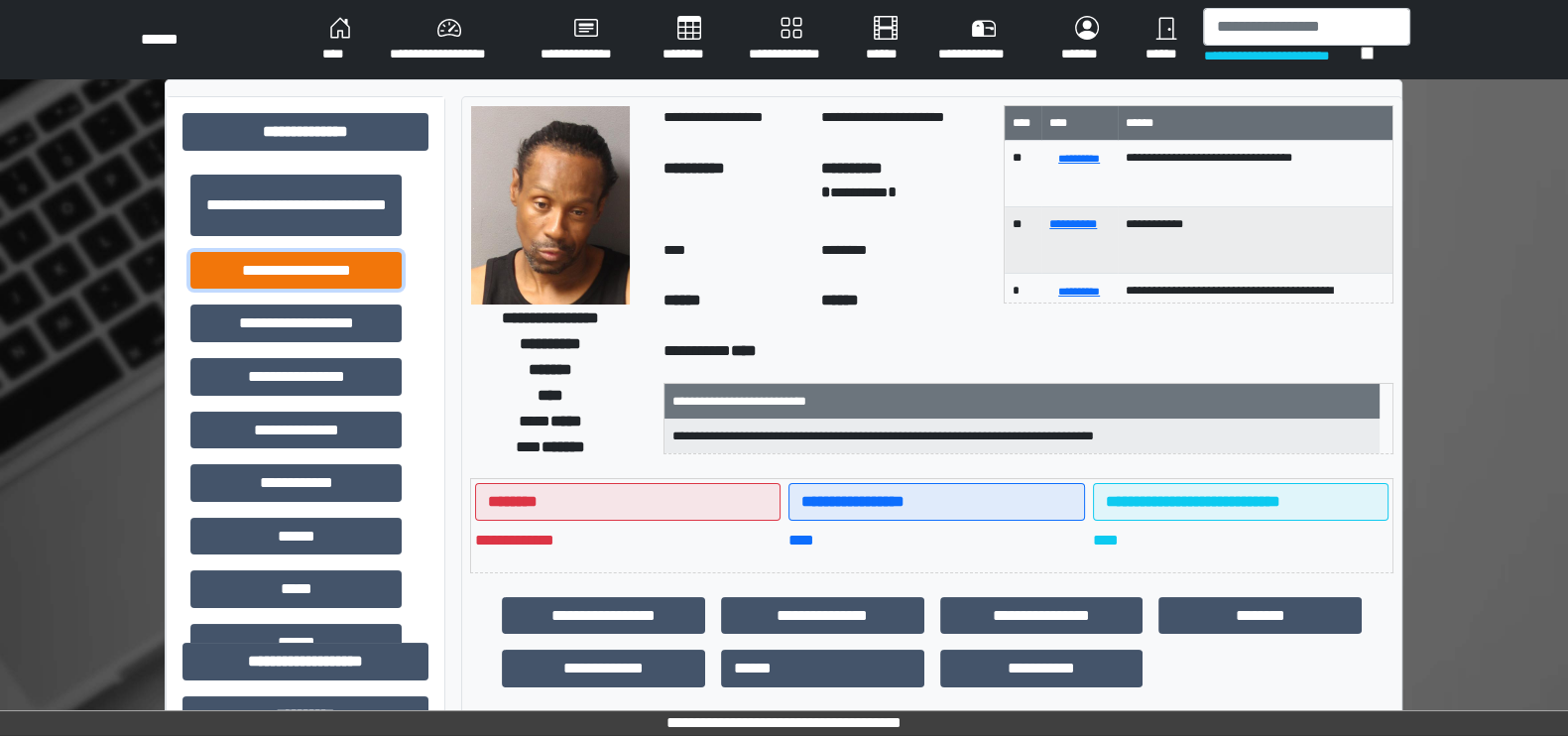 click on "**********" at bounding box center (296, 271) 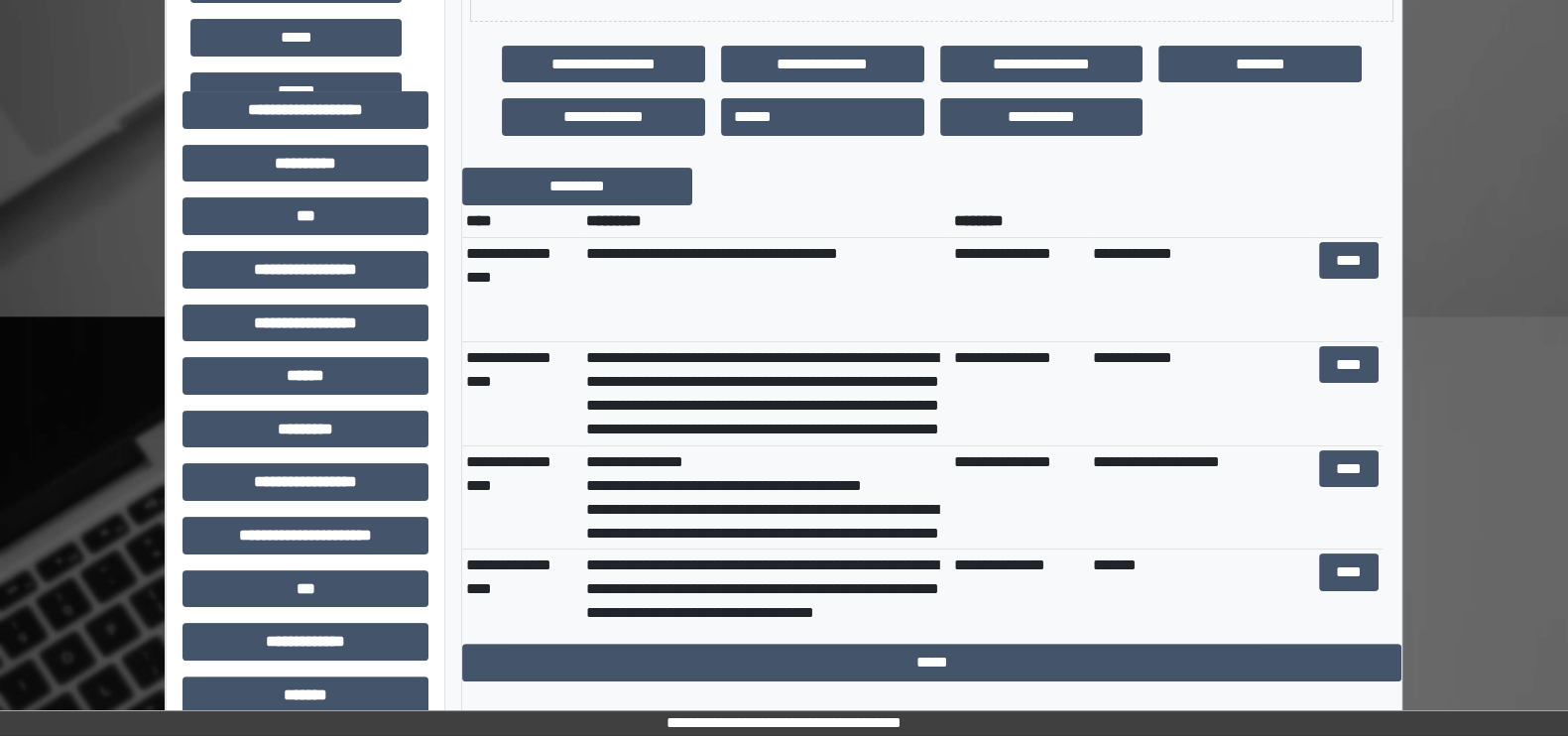 scroll, scrollTop: 554, scrollLeft: 0, axis: vertical 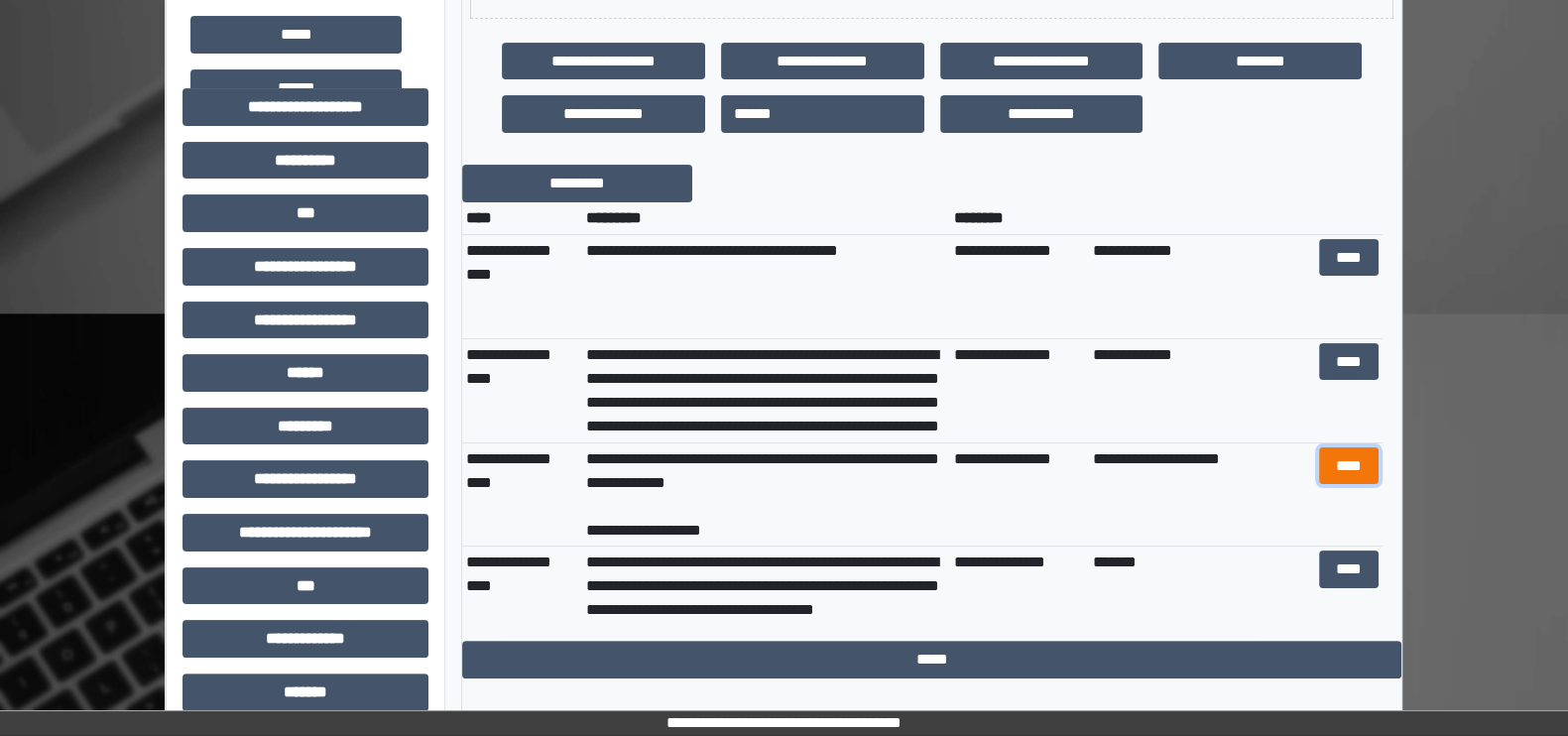 click on "****" at bounding box center (1348, 466) 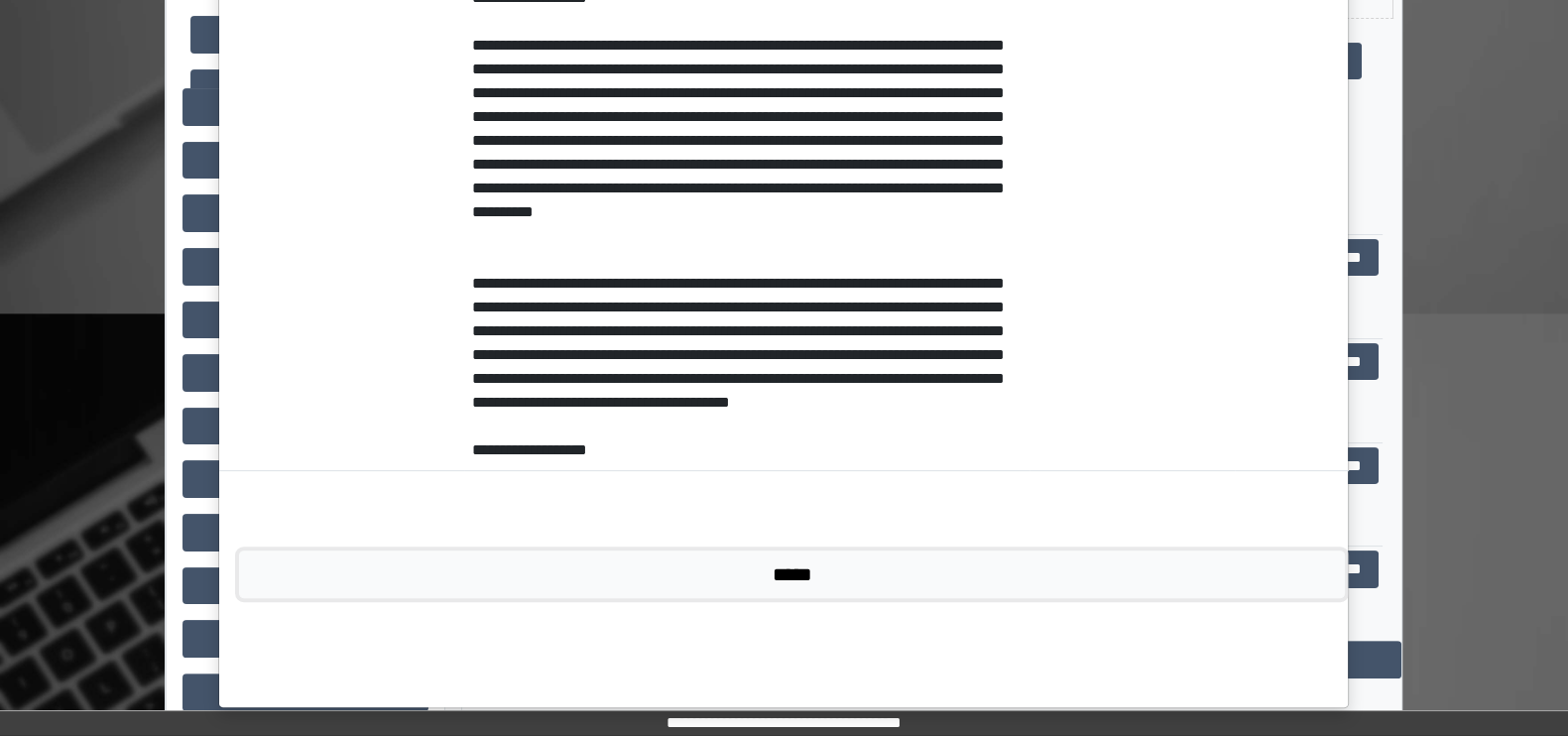 click on "*****" at bounding box center [791, 574] 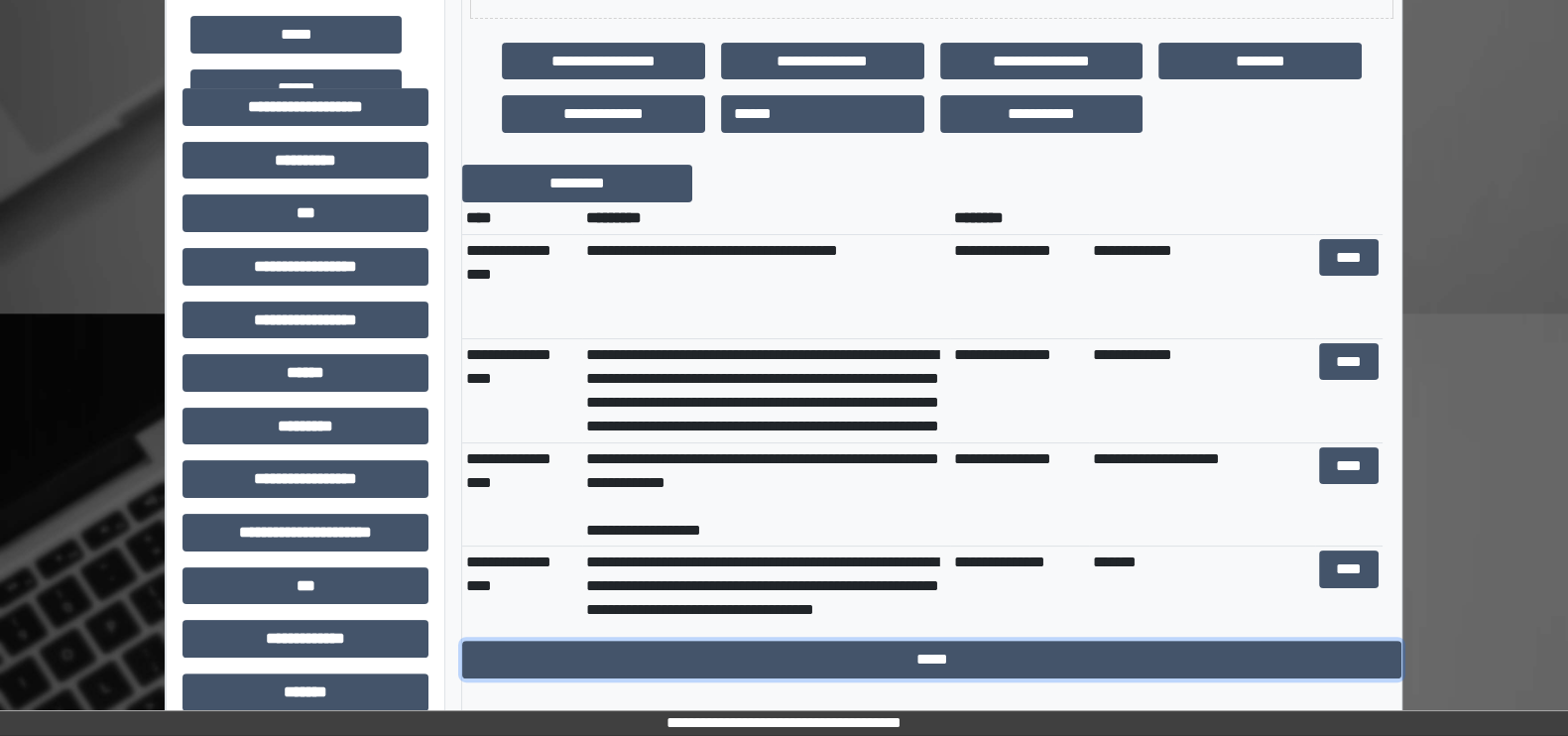 click on "*****" at bounding box center (931, 660) 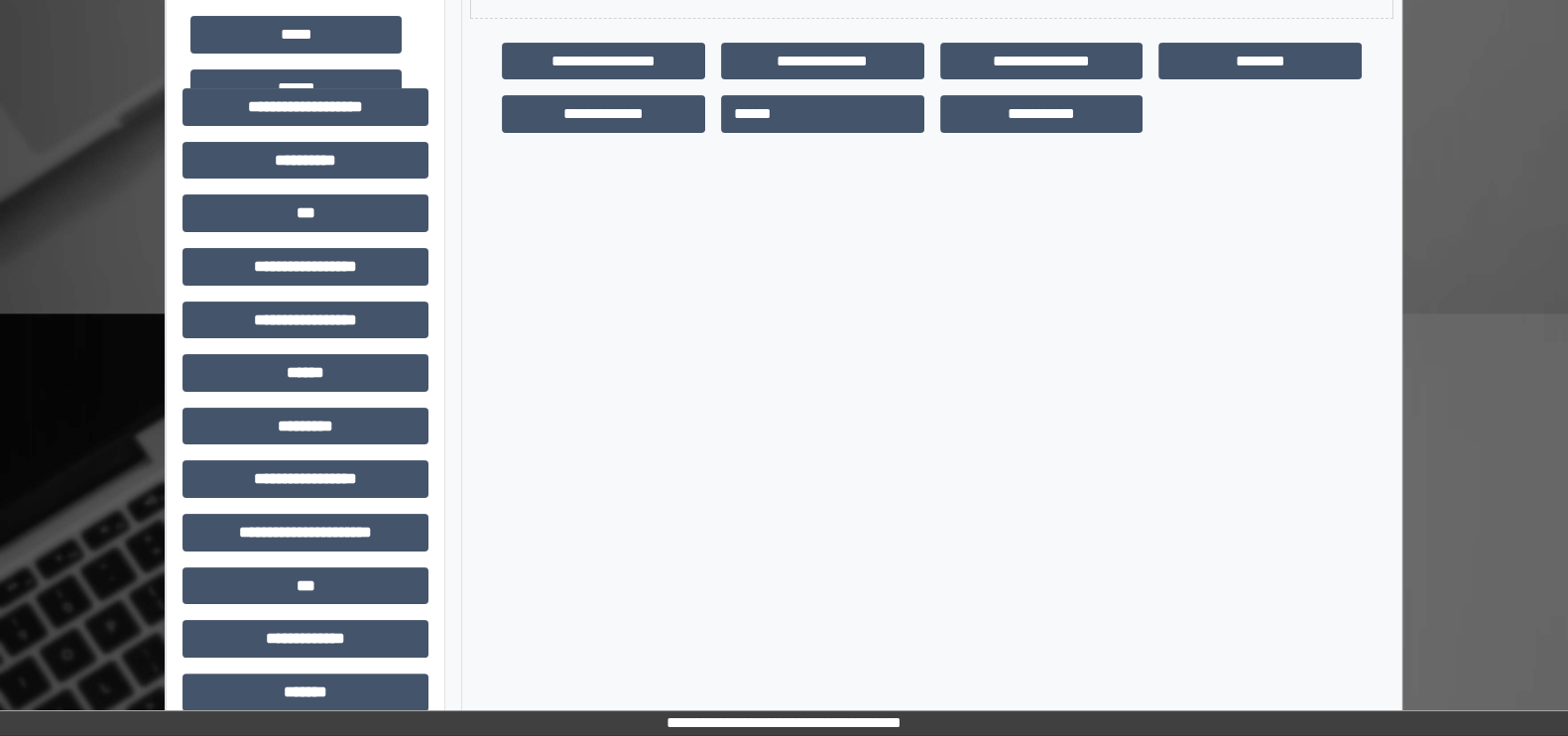 scroll, scrollTop: 0, scrollLeft: 0, axis: both 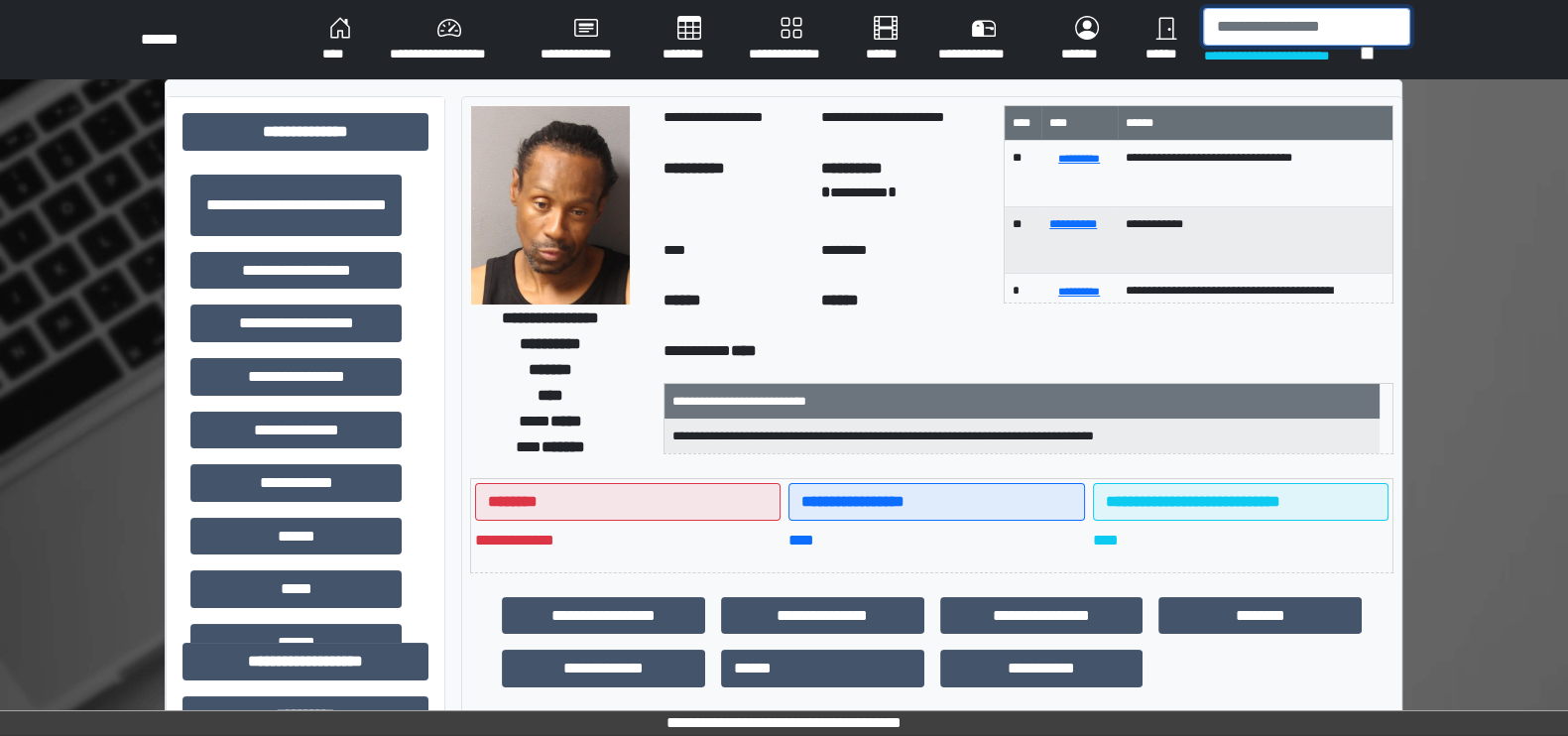 click at bounding box center (1306, 27) 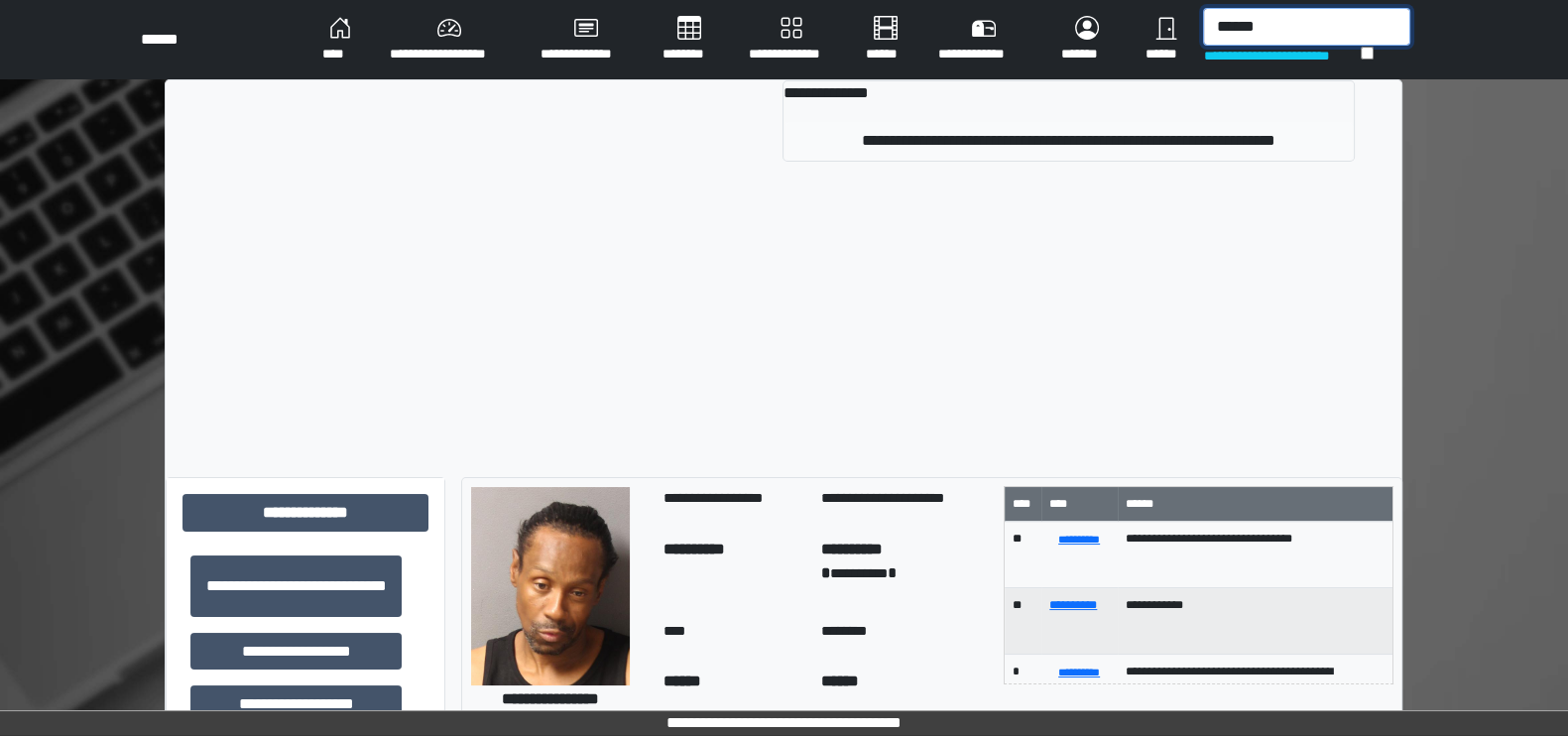 type on "******" 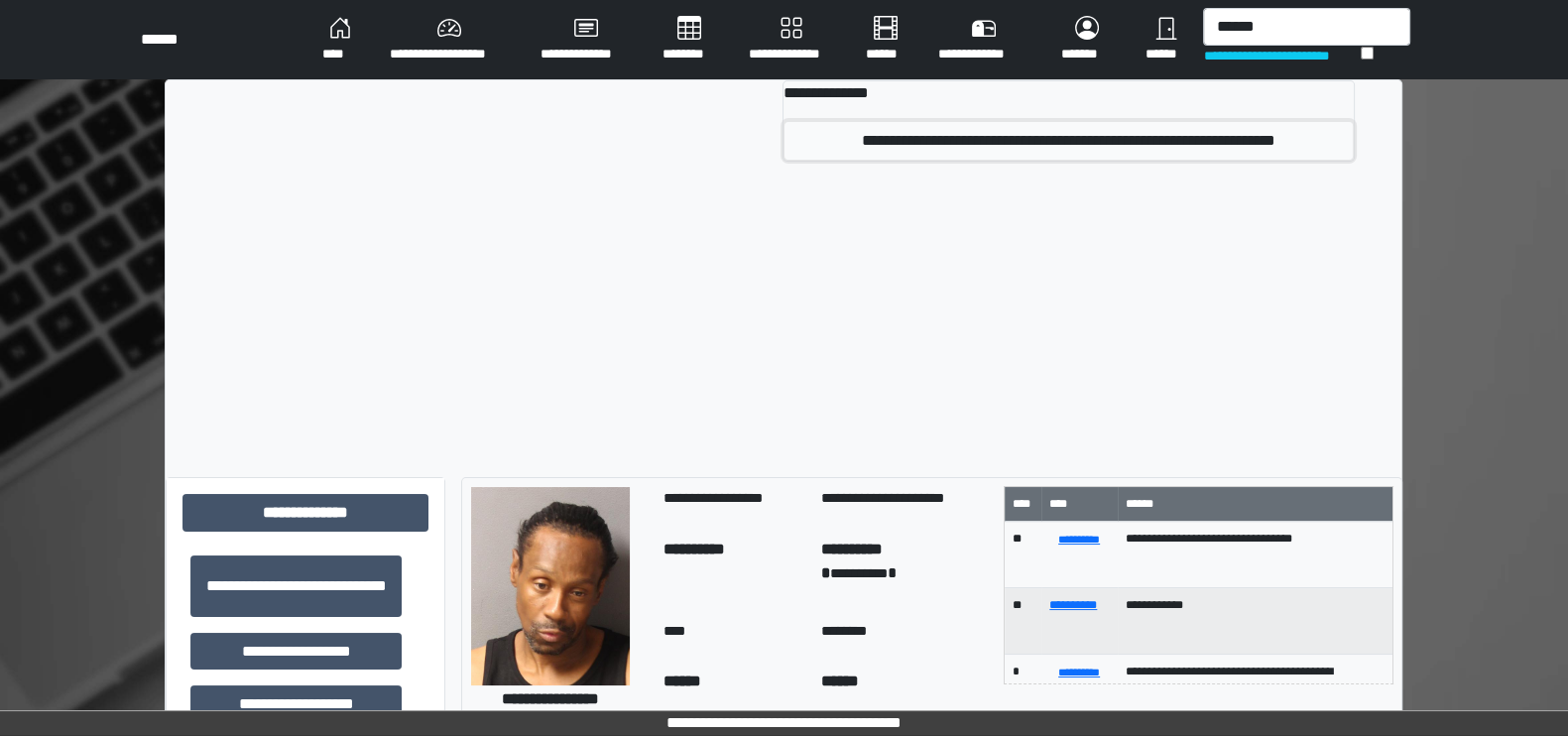 click on "**********" at bounding box center [1068, 141] 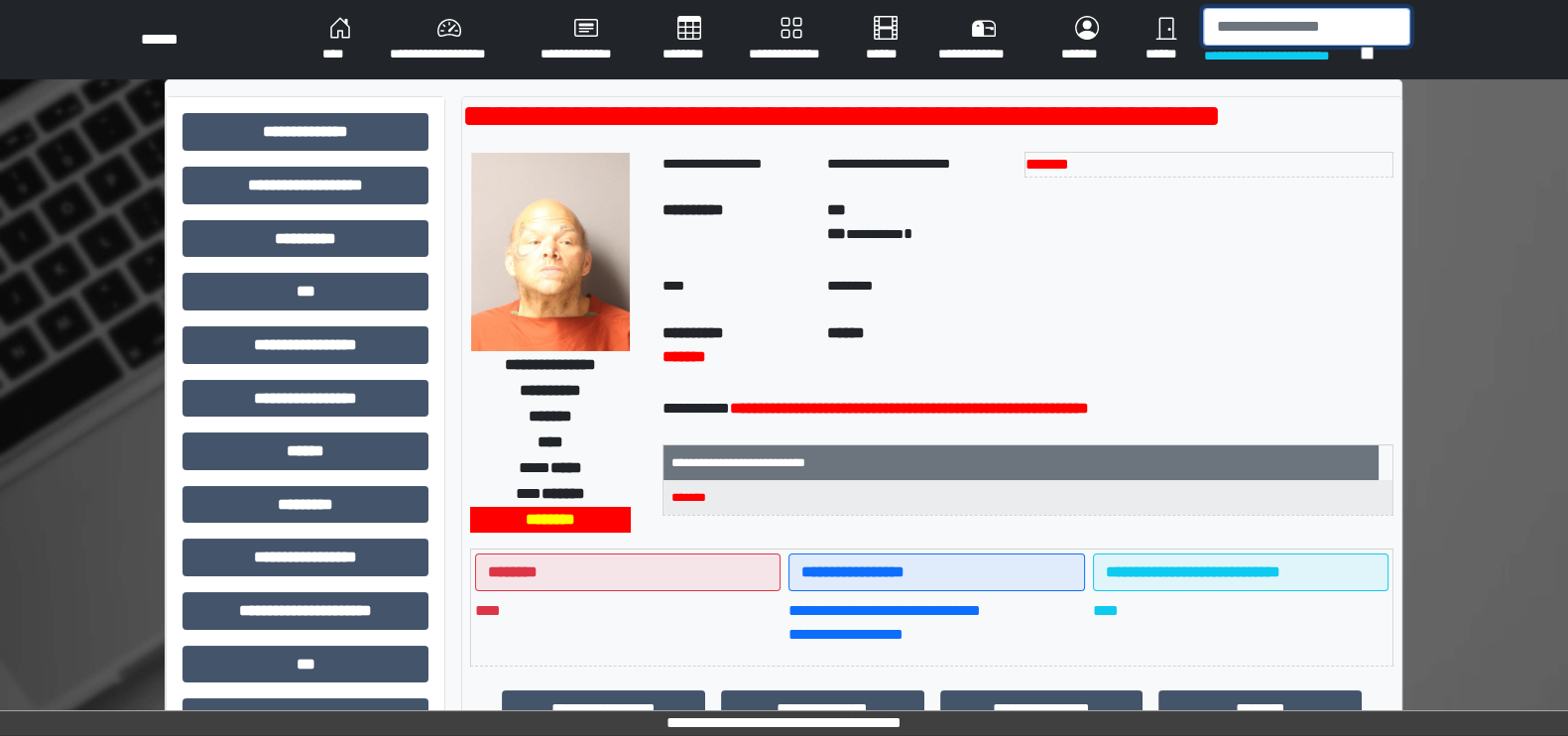 click at bounding box center (1306, 27) 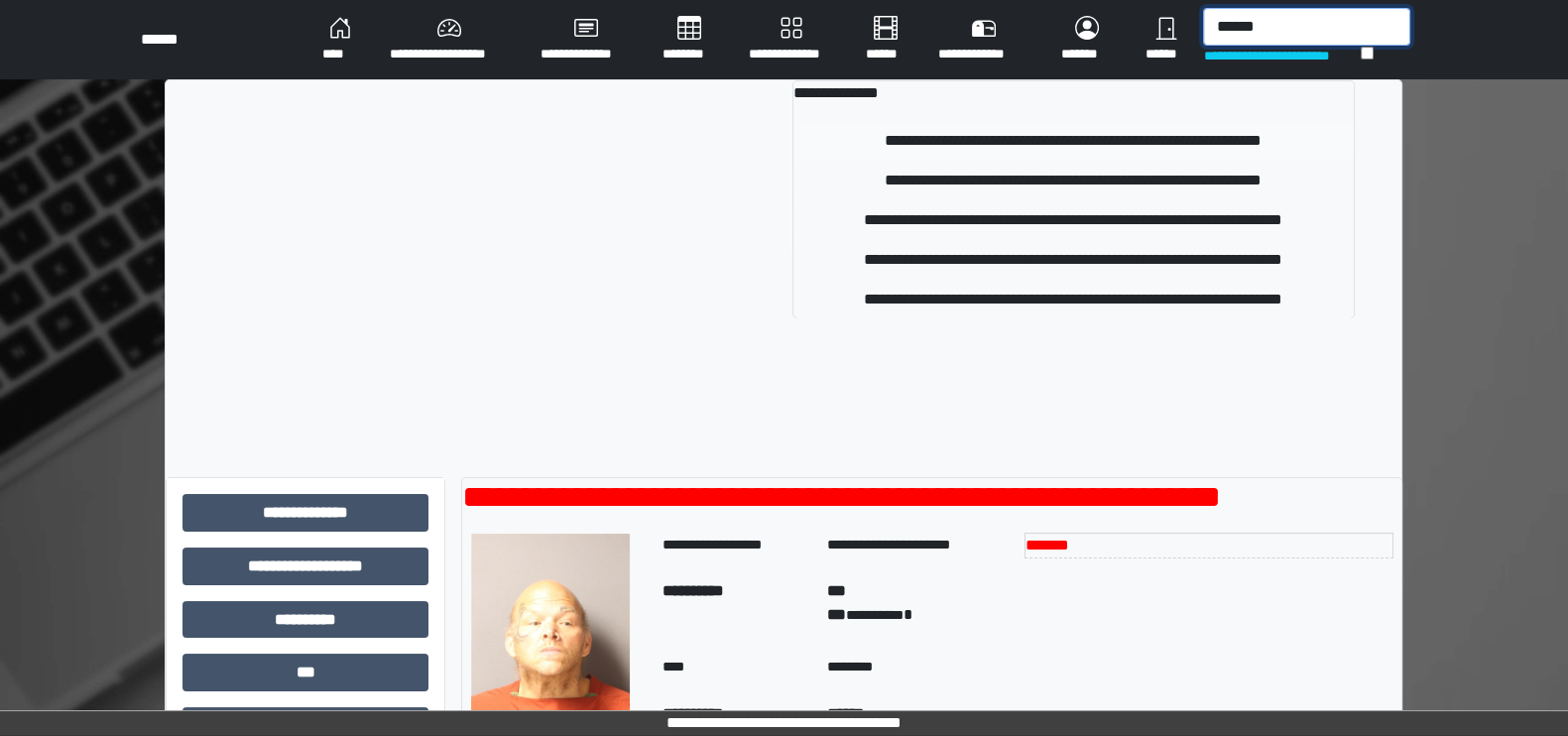 type on "******" 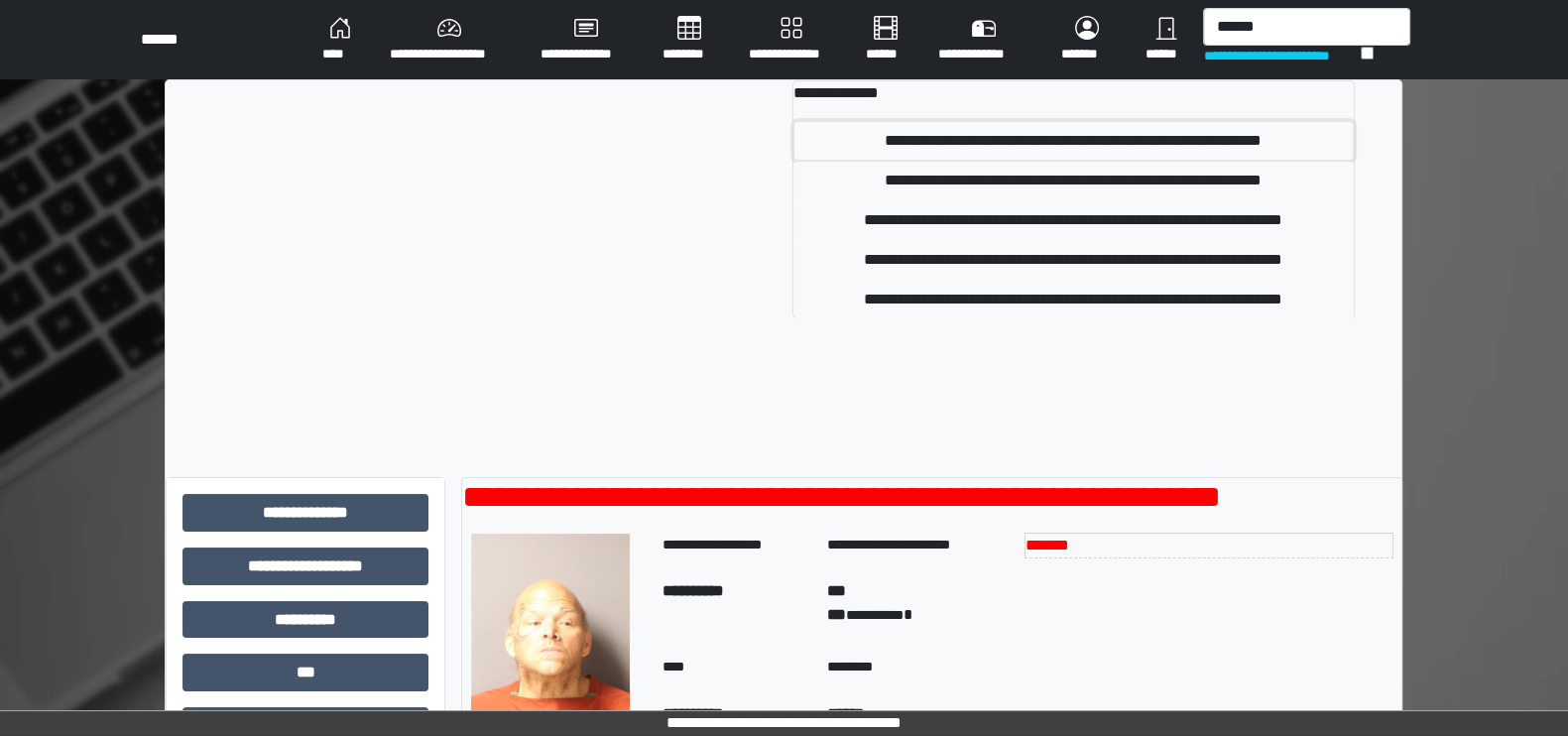 click on "**********" at bounding box center [1073, 141] 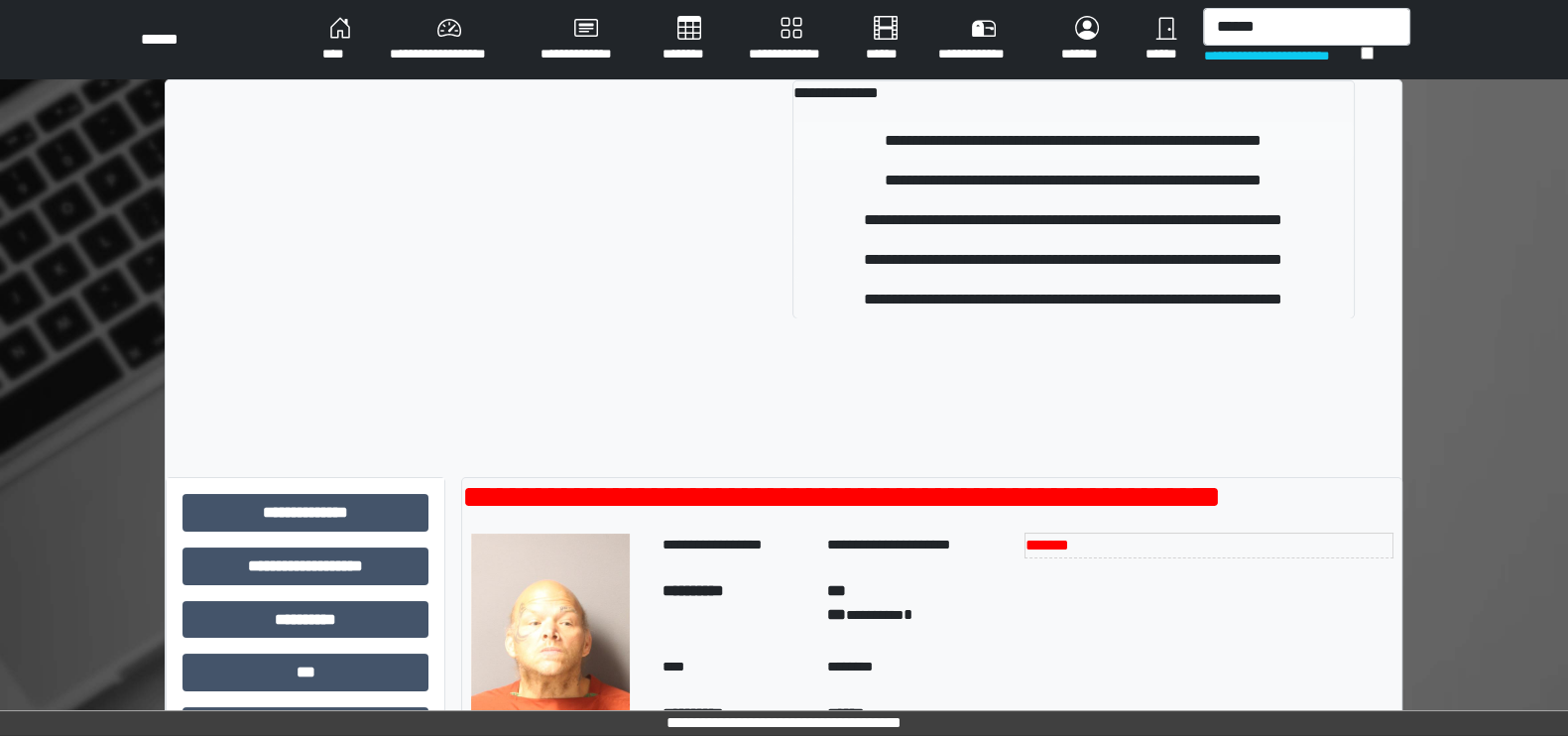 type 